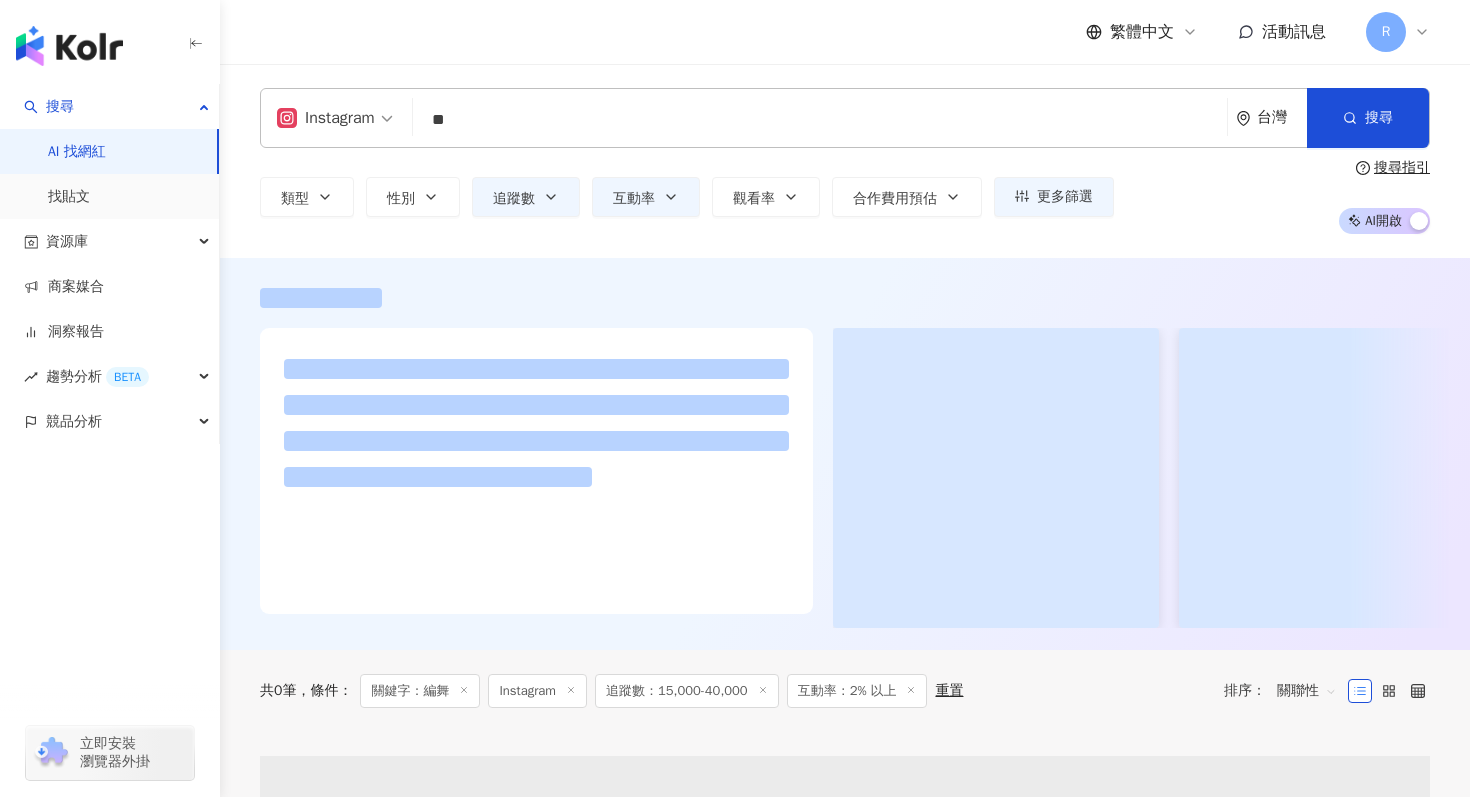 scroll, scrollTop: 0, scrollLeft: 0, axis: both 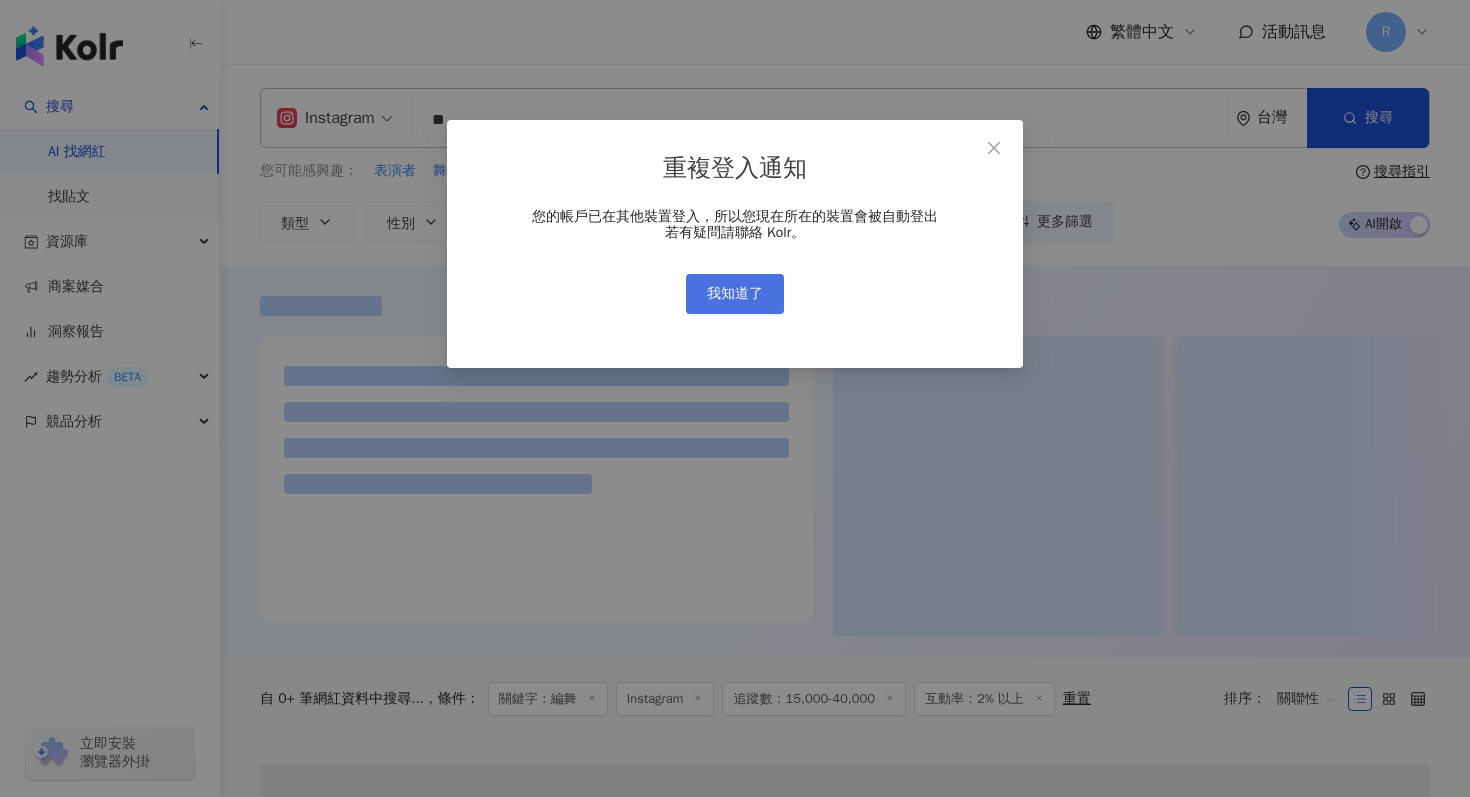 click on "我知道了" at bounding box center (735, 294) 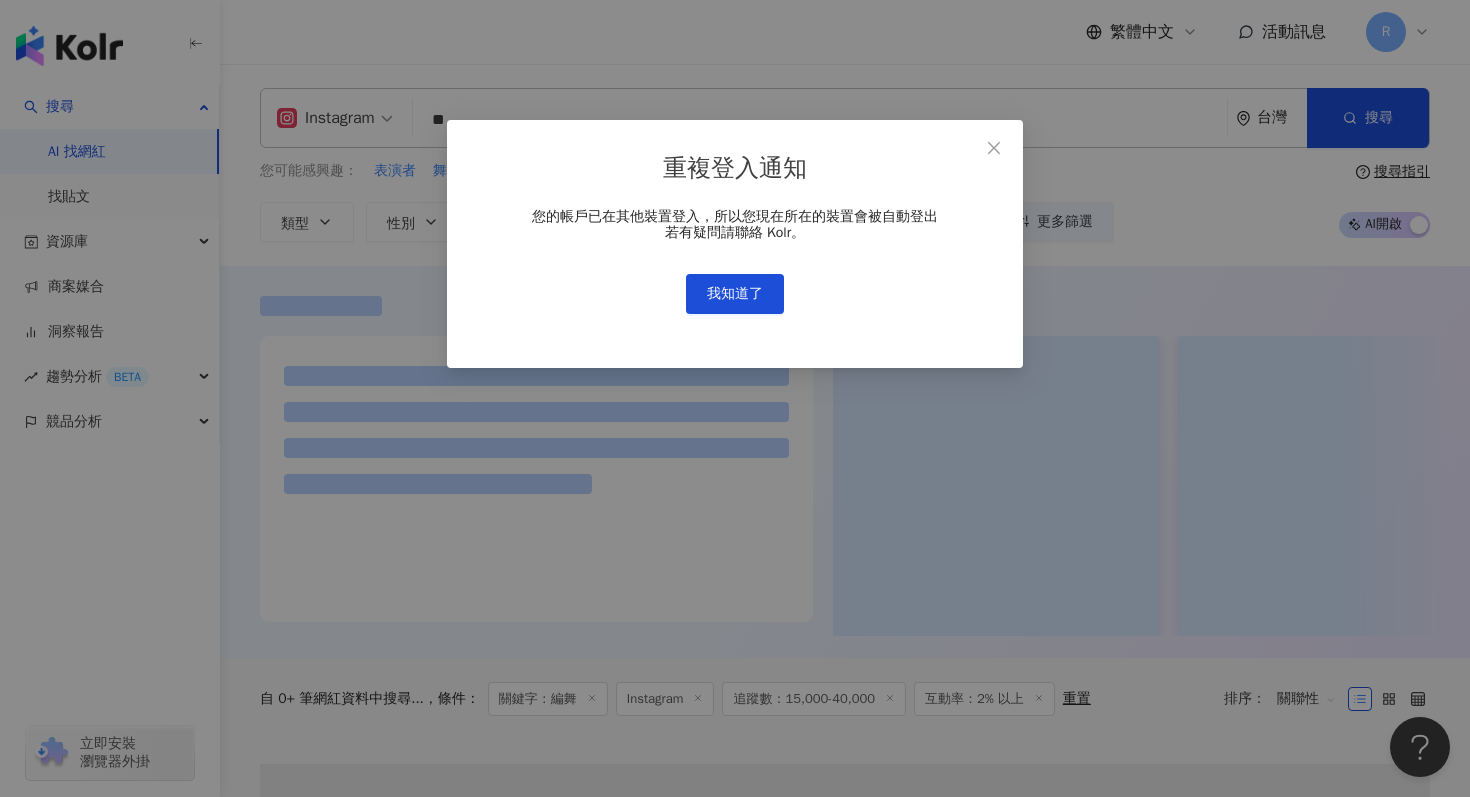 scroll, scrollTop: 0, scrollLeft: 0, axis: both 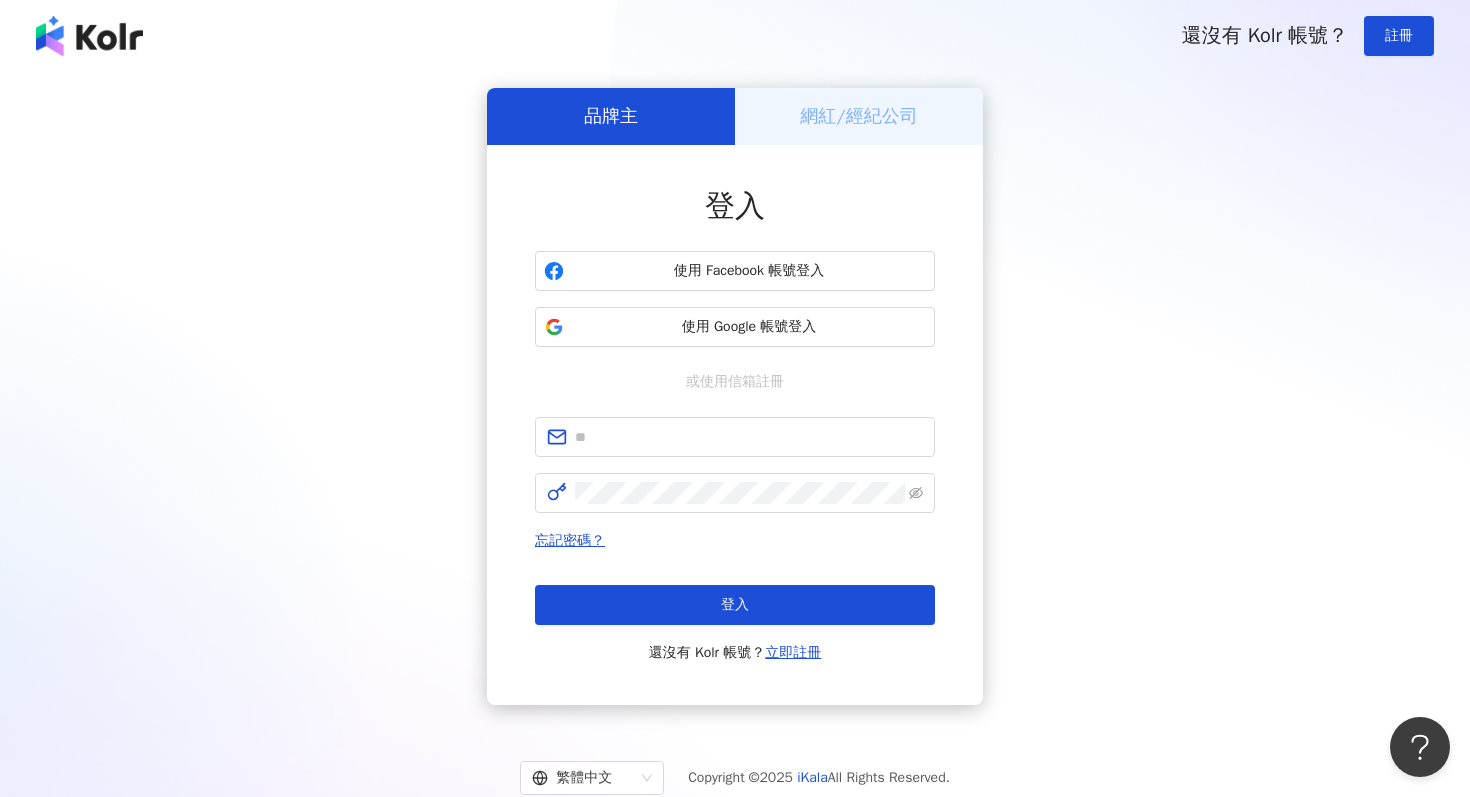 click on "使用 Facebook 帳號登入 使用 Google 帳號登入" at bounding box center [735, 299] 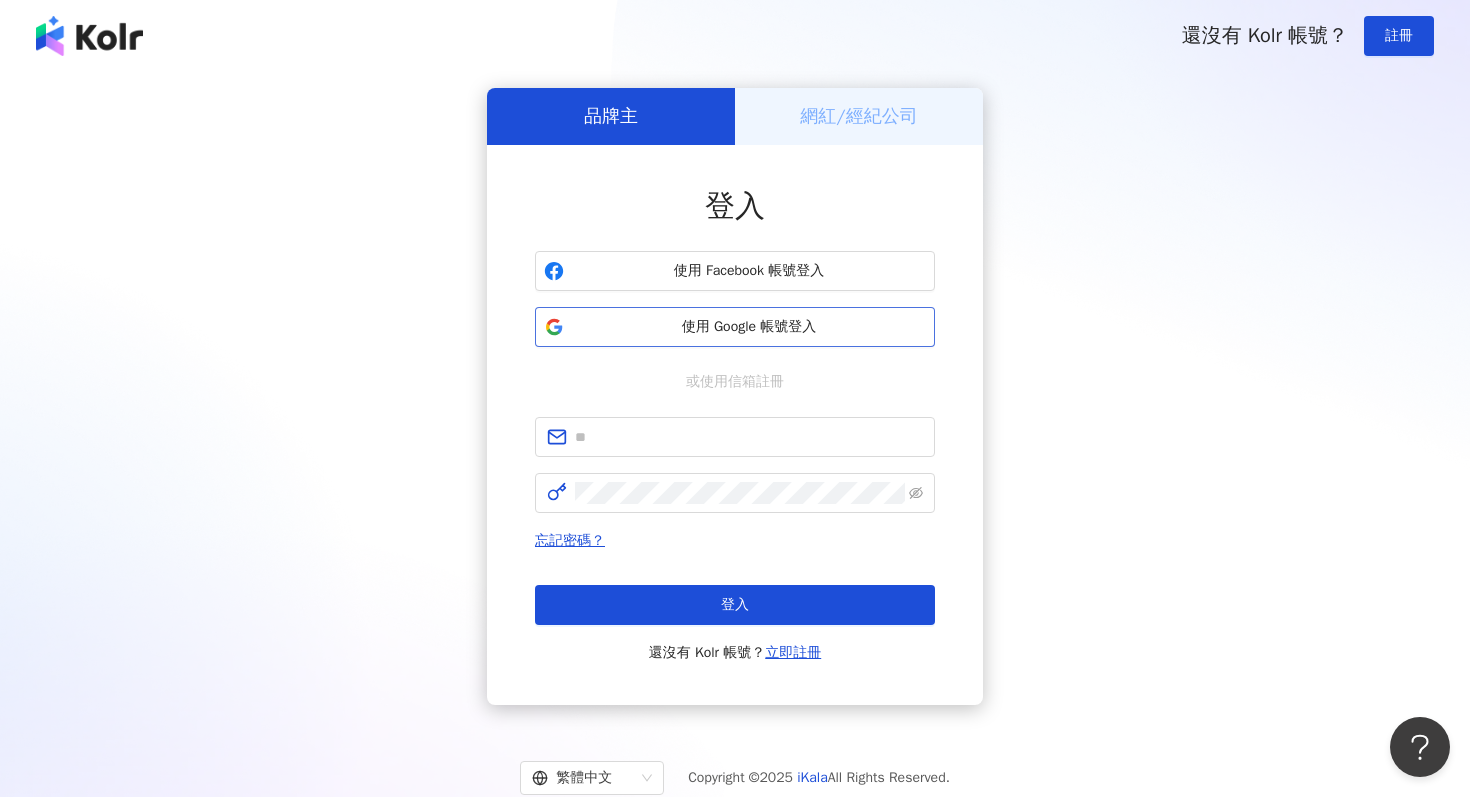 click on "使用 Google 帳號登入" at bounding box center [749, 327] 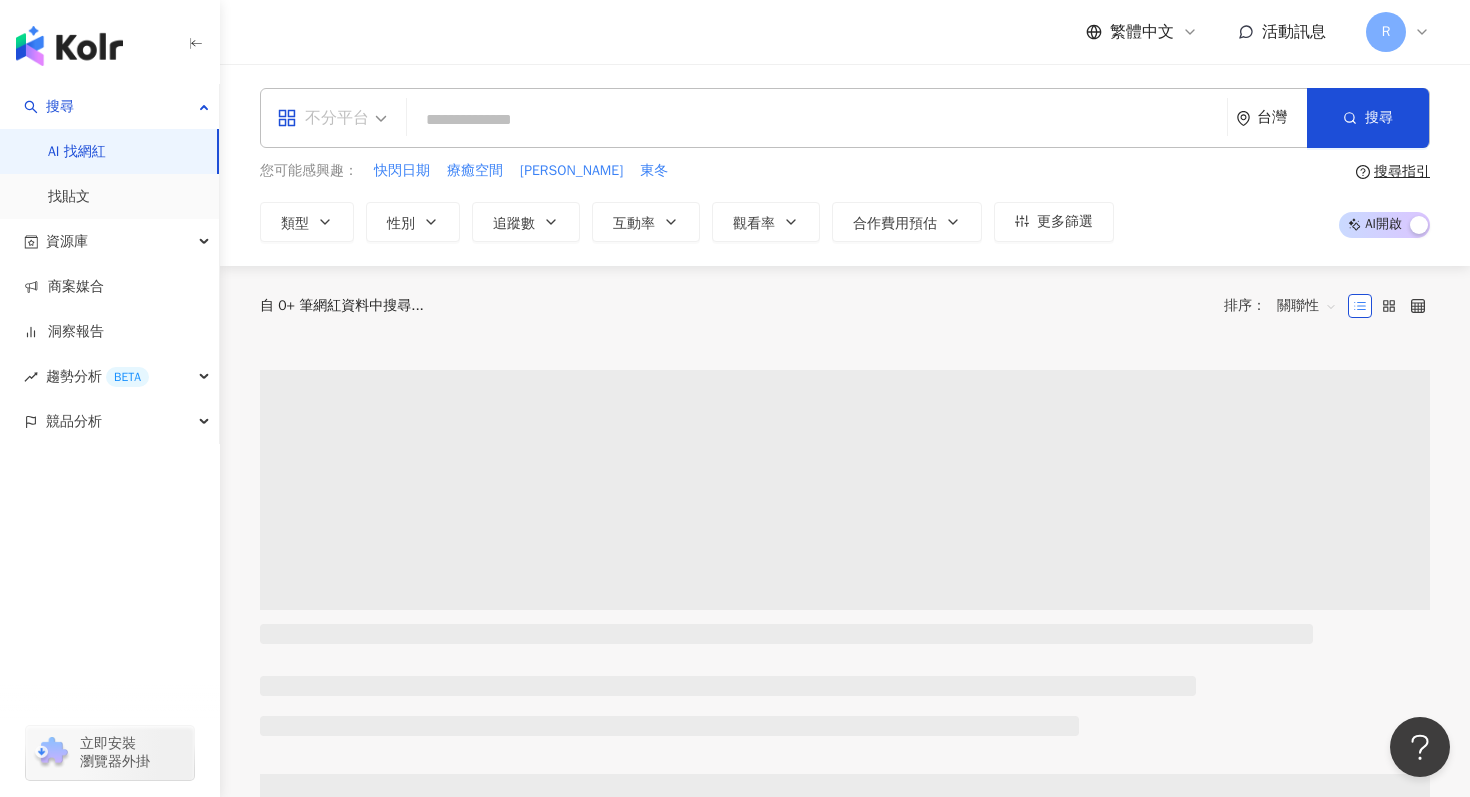 click on "不分平台" at bounding box center [332, 118] 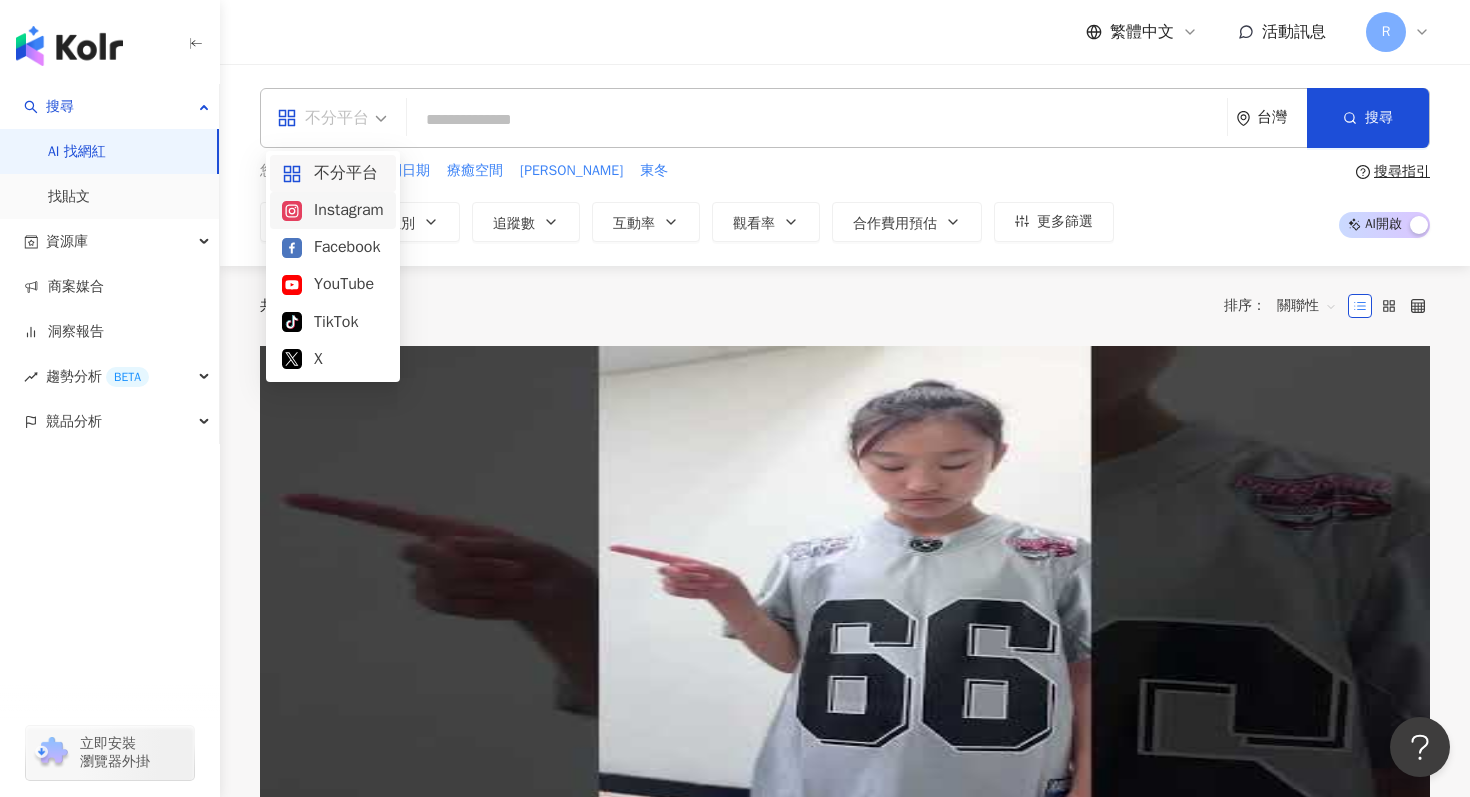 drag, startPoint x: 351, startPoint y: 230, endPoint x: 353, endPoint y: 211, distance: 19.104973 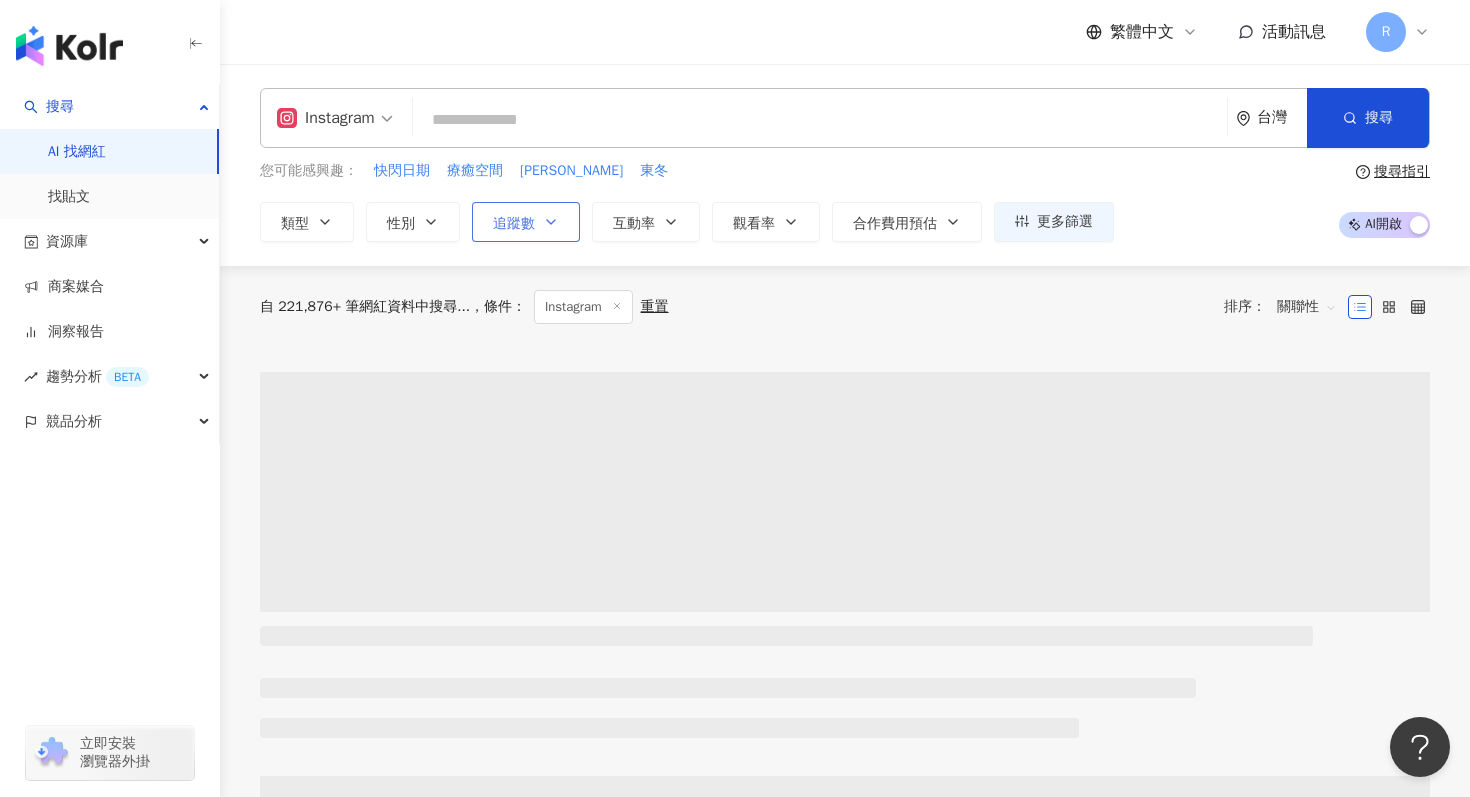 click on "追蹤數" at bounding box center (526, 222) 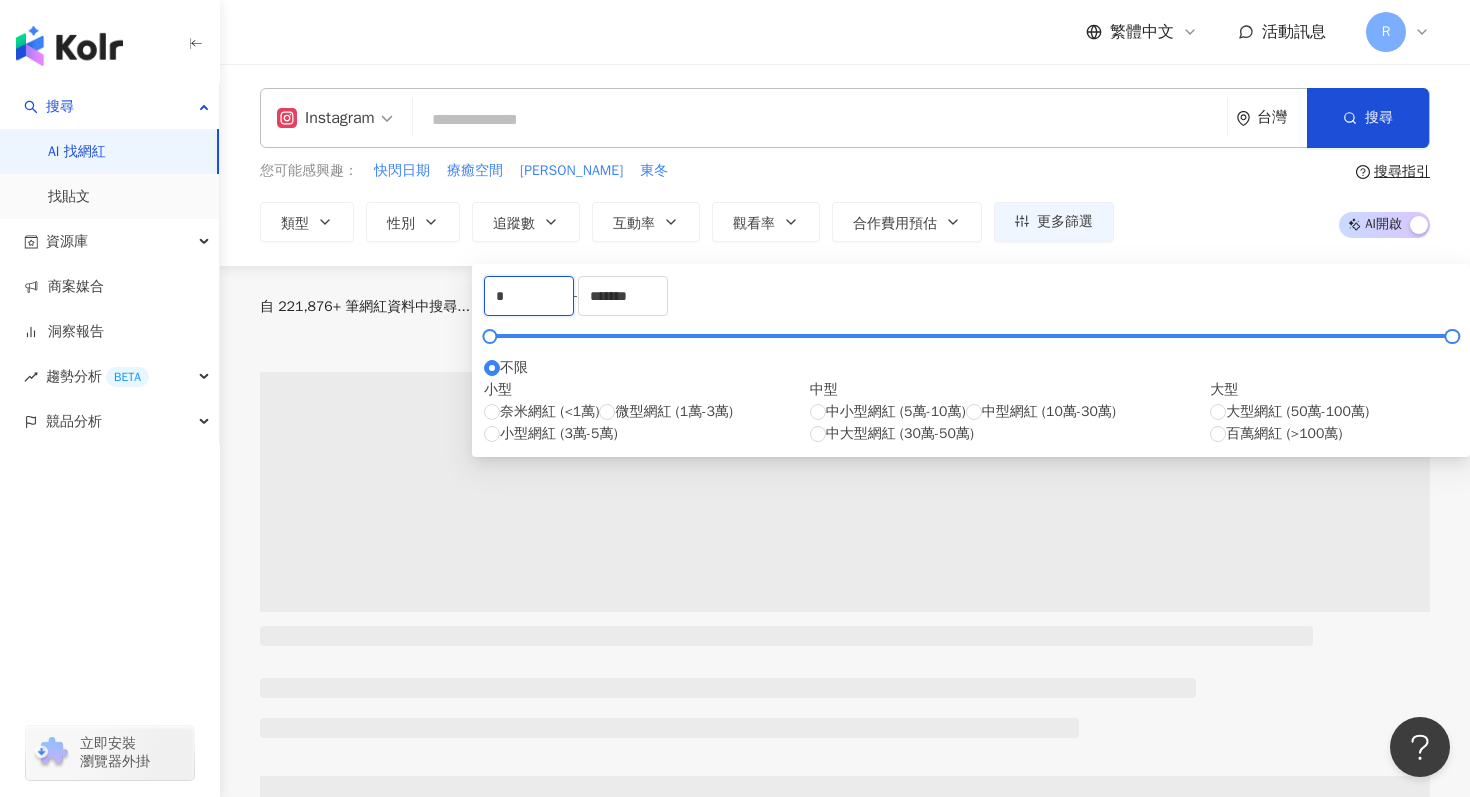 drag, startPoint x: 534, startPoint y: 307, endPoint x: 458, endPoint y: 301, distance: 76.23647 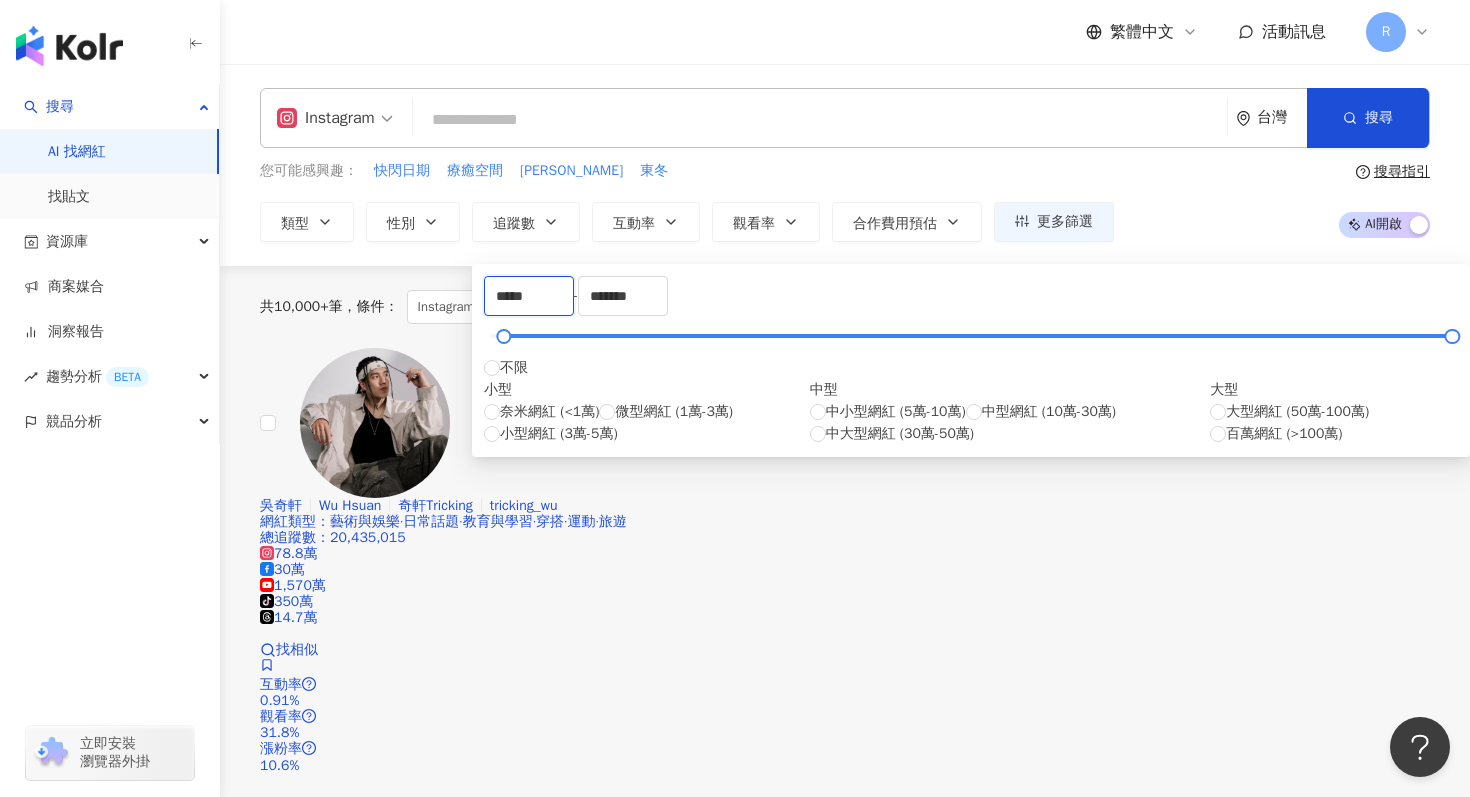 type on "*****" 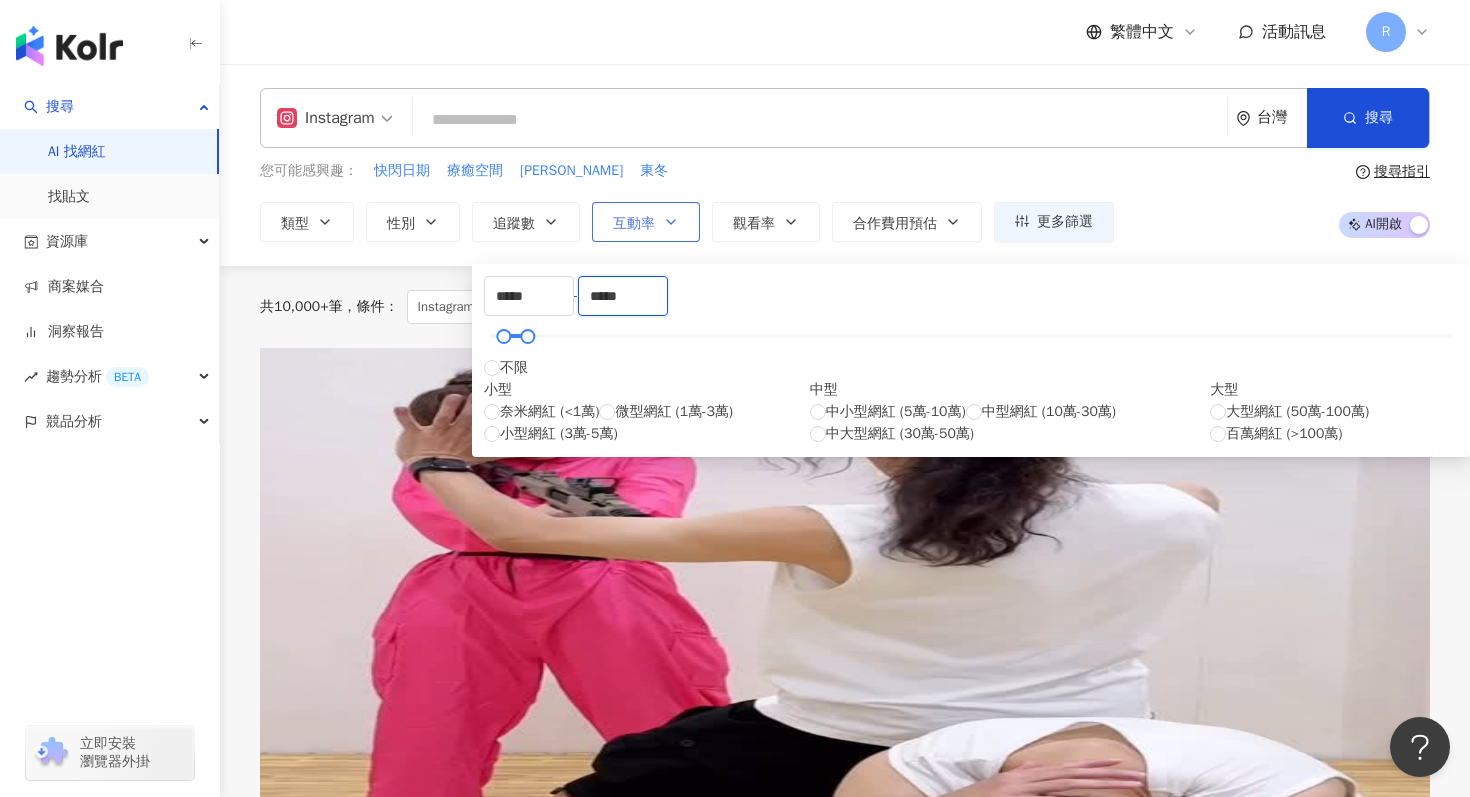 type on "*****" 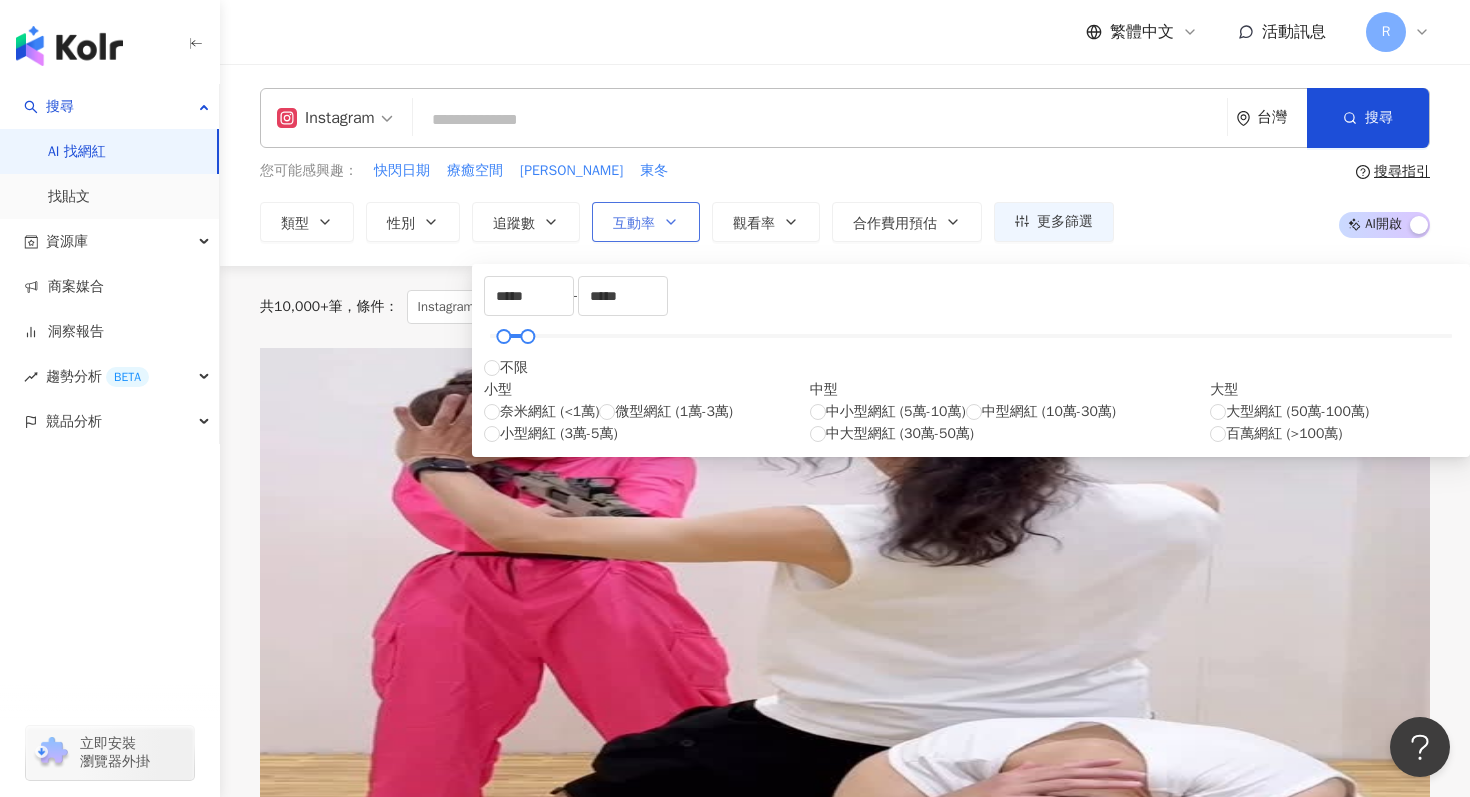 click on "互動率" at bounding box center [646, 222] 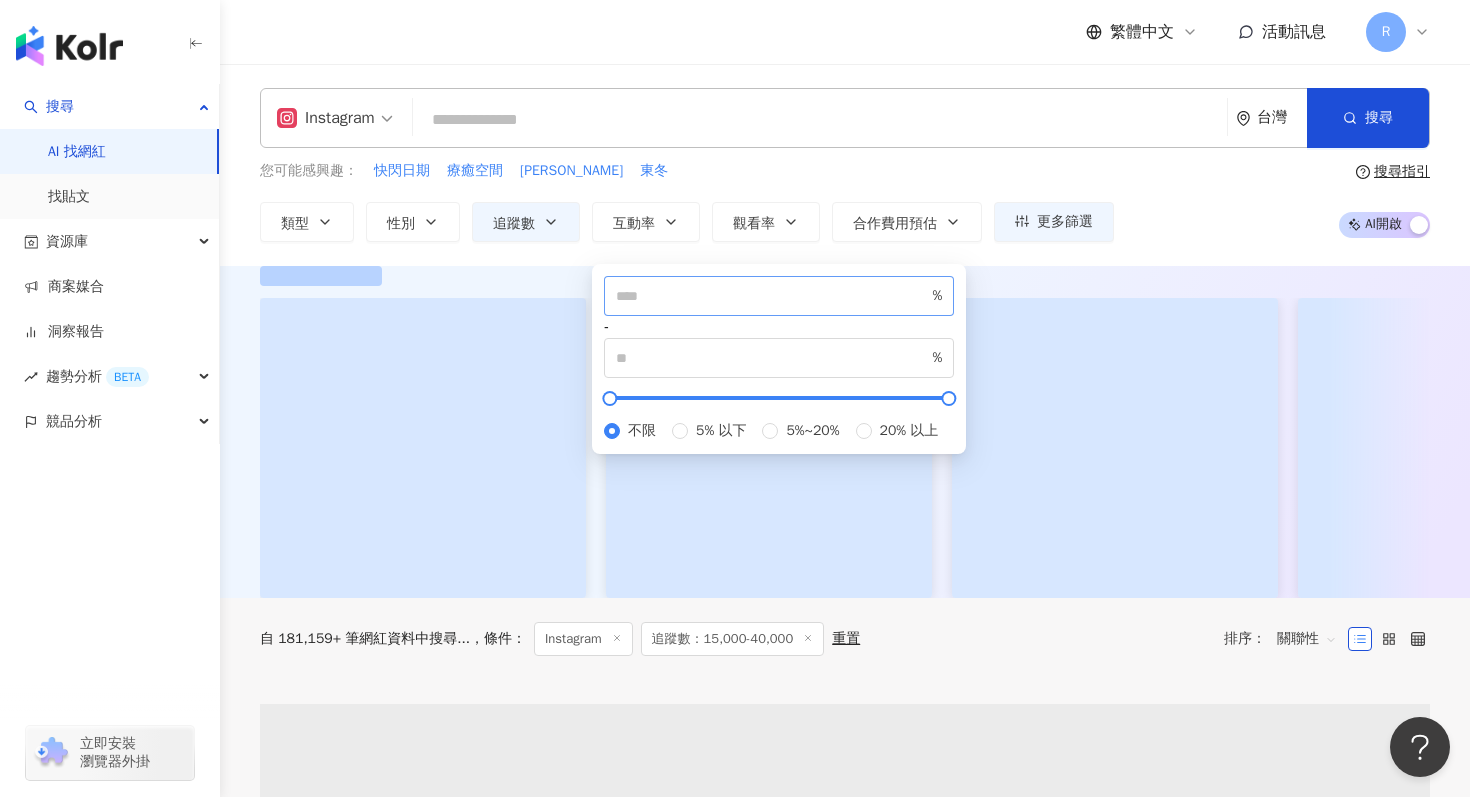 click on "%" at bounding box center (779, 296) 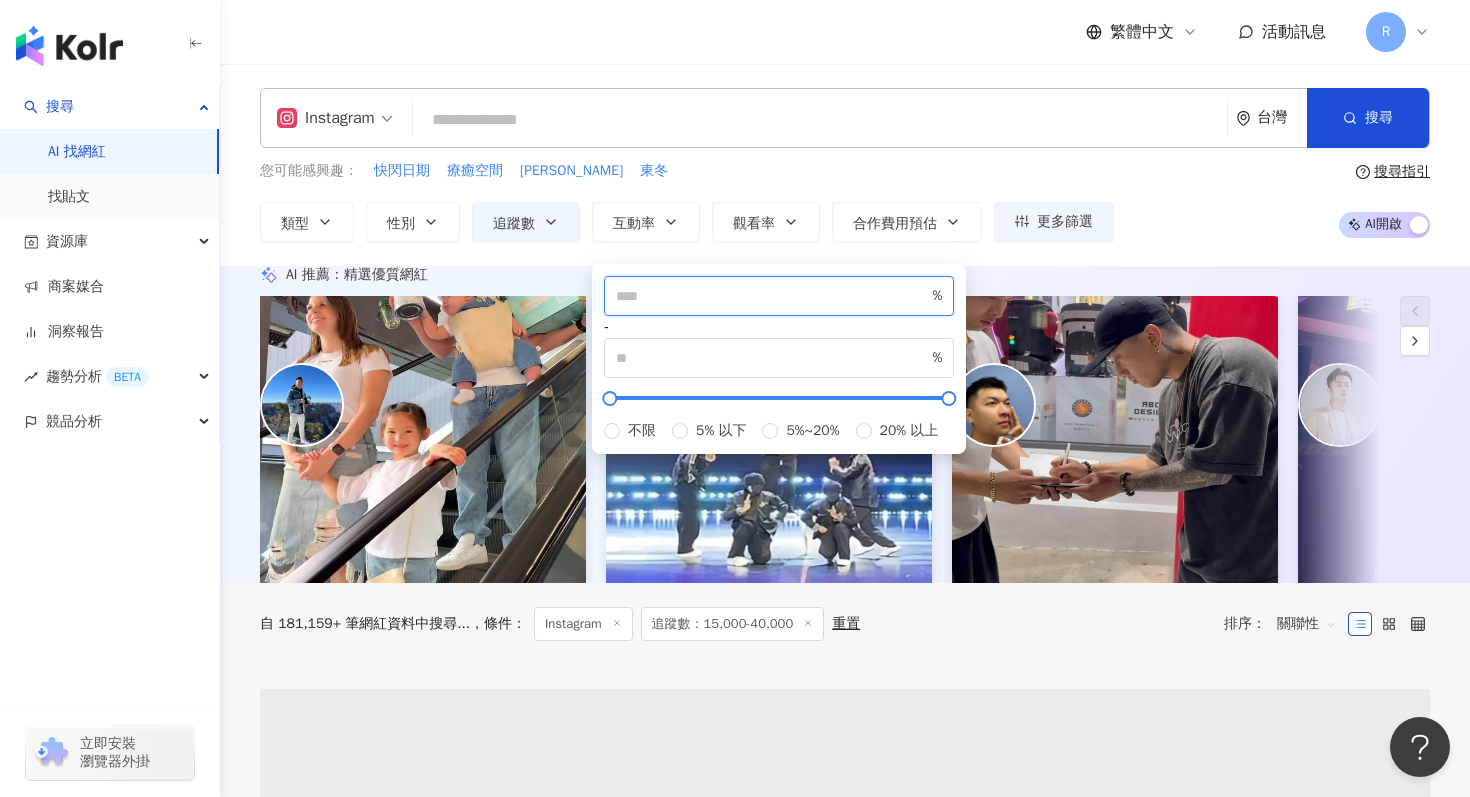 type on "*" 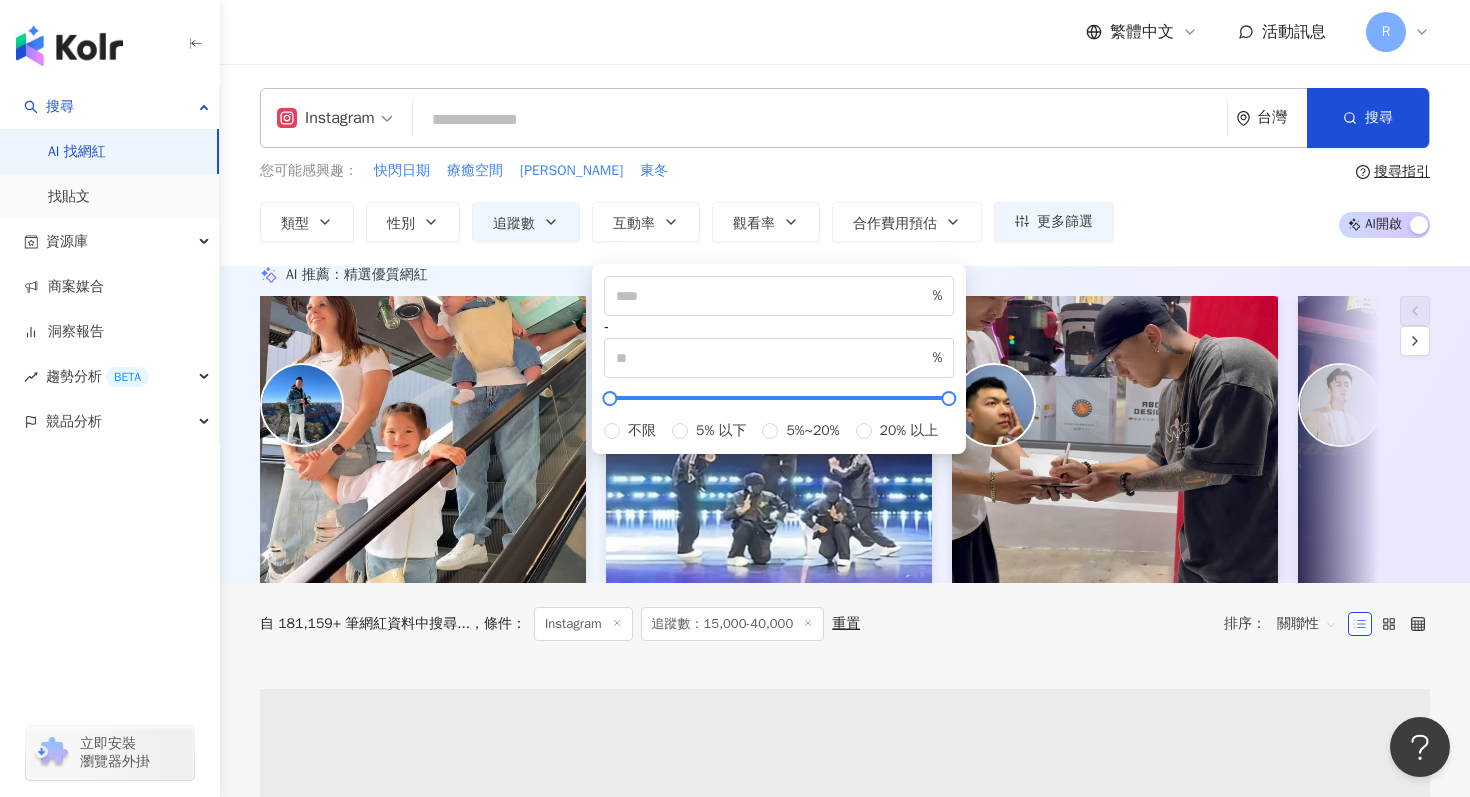 click on "您可能感興趣： 快閃日期  療癒空間  曾少千  東冬" at bounding box center [687, 171] 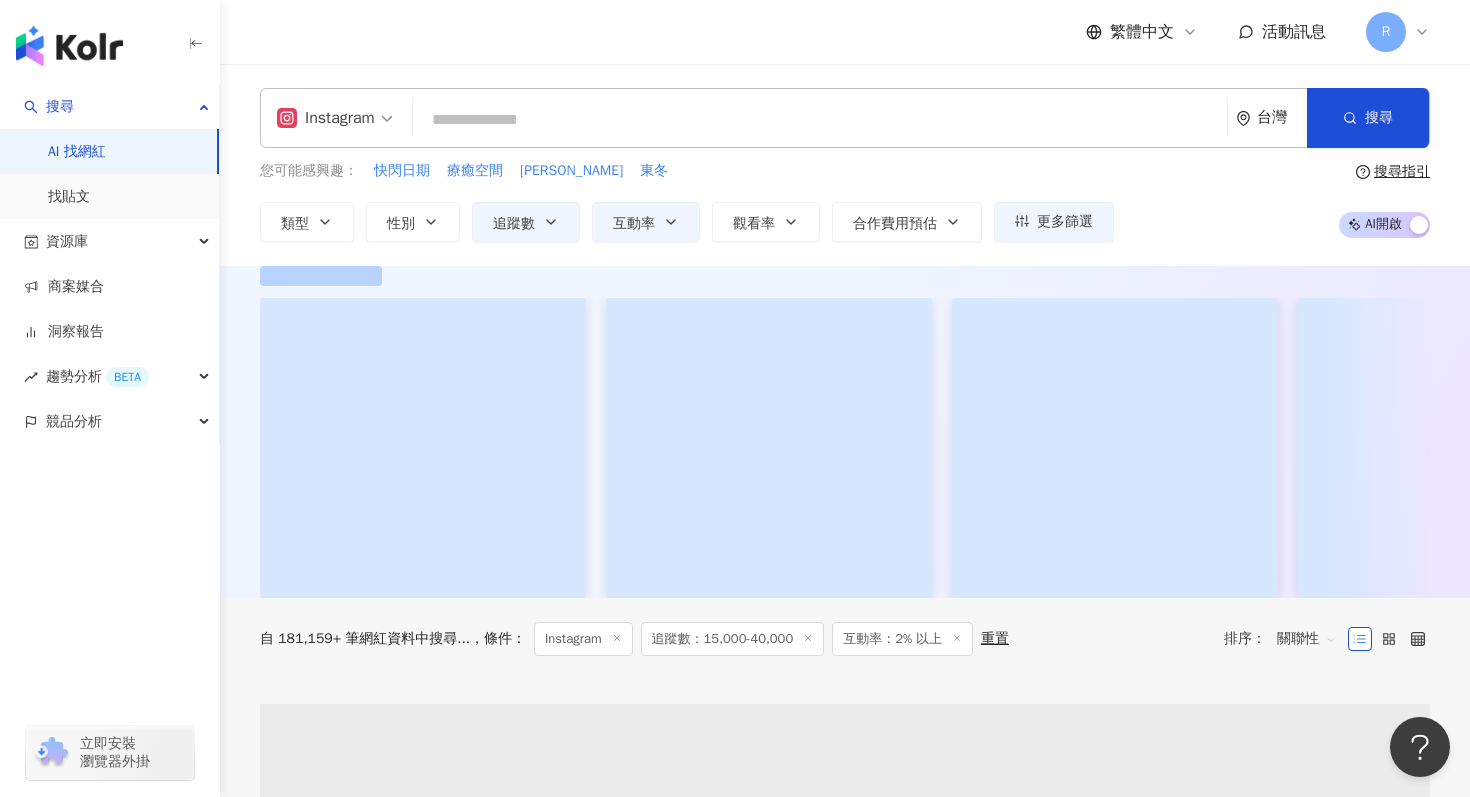 click at bounding box center [820, 120] 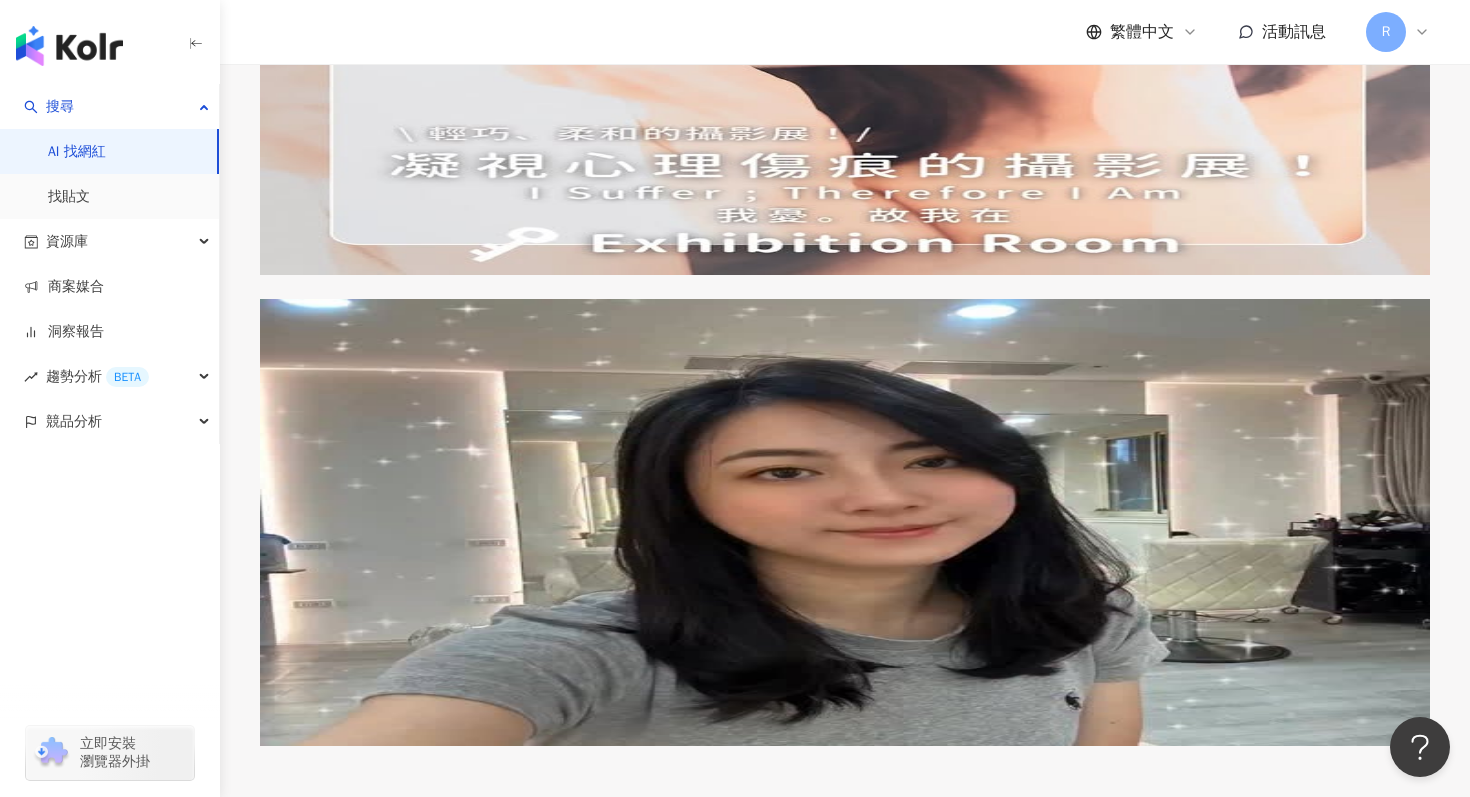 scroll, scrollTop: 2423, scrollLeft: 0, axis: vertical 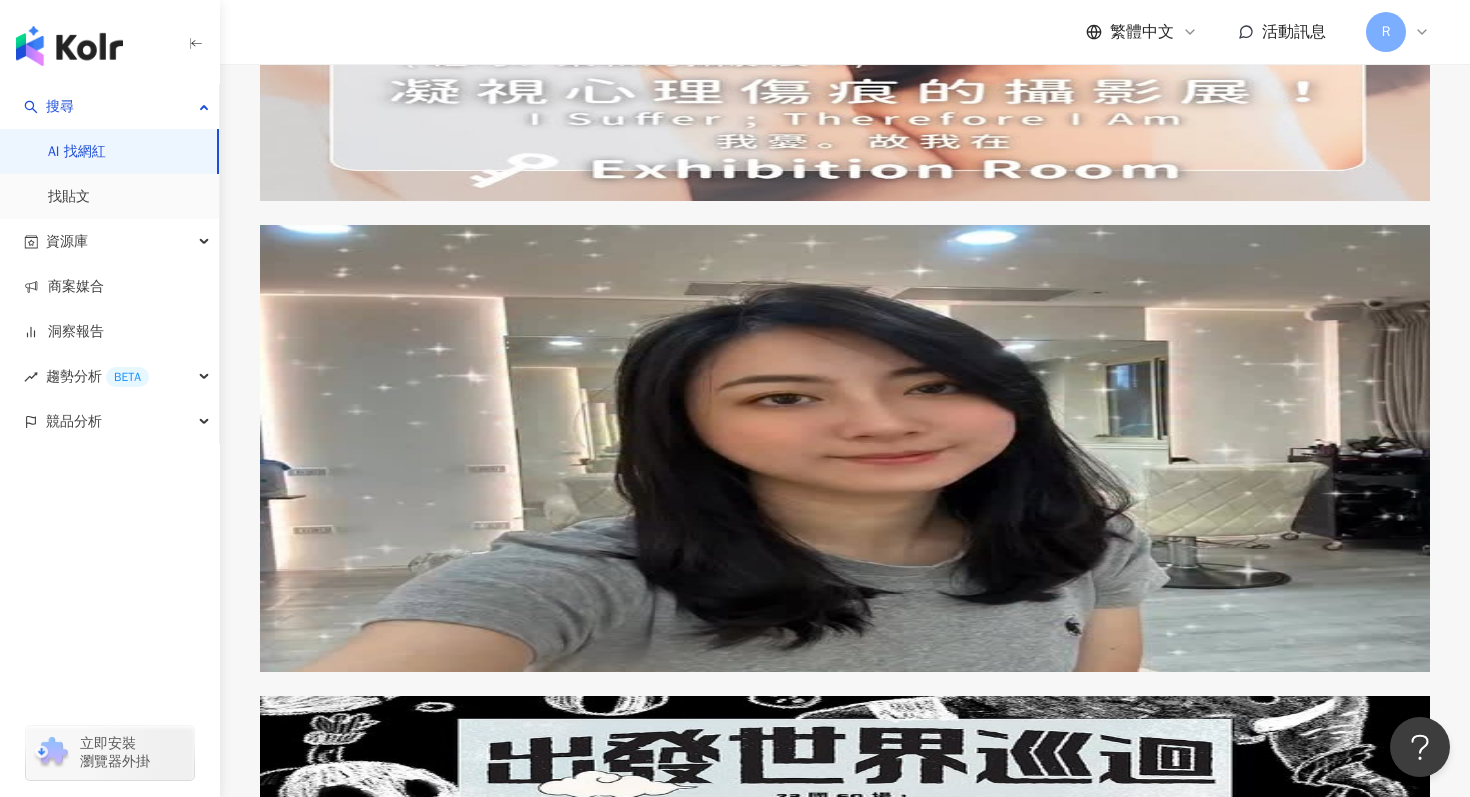 type on "****" 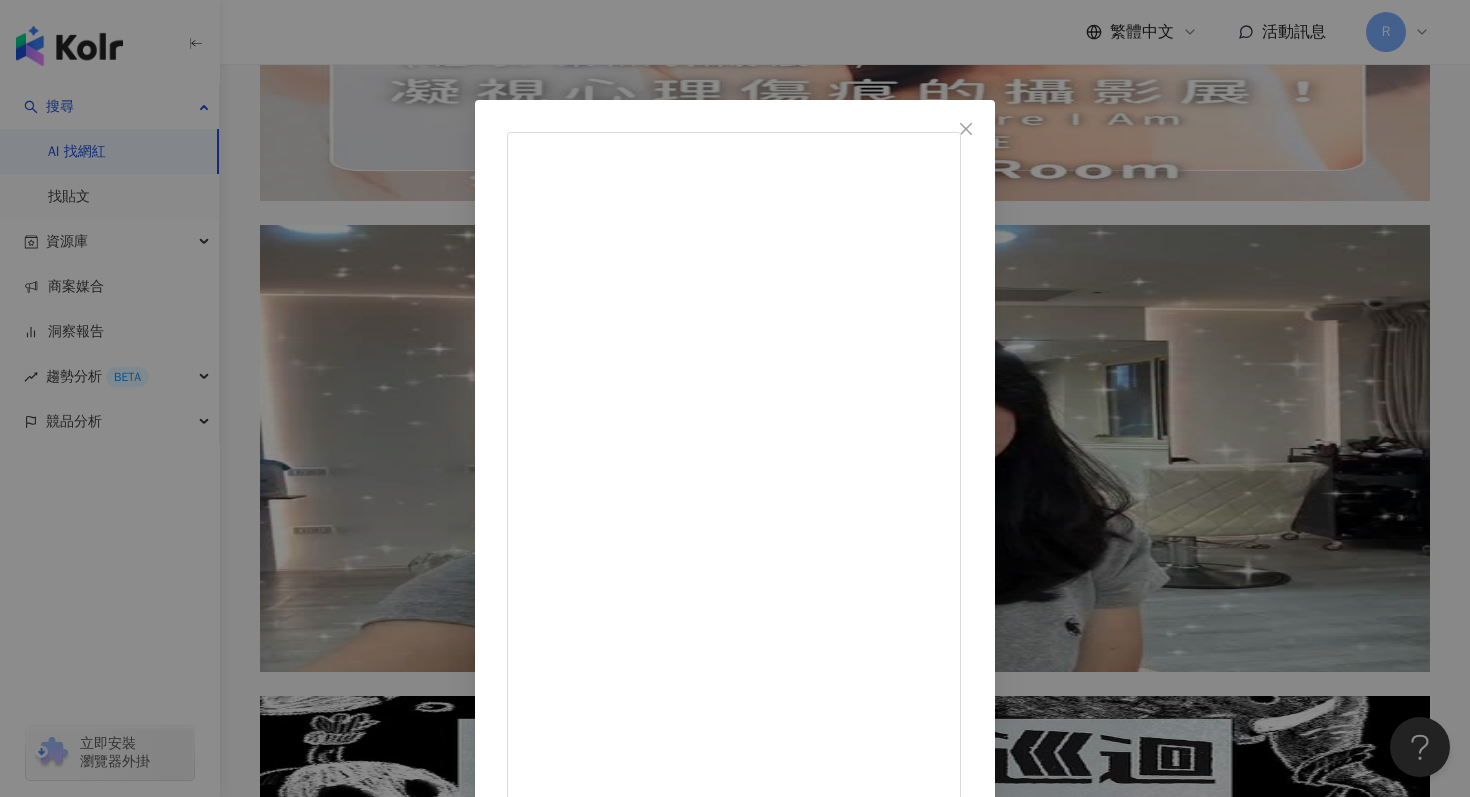 click on "特嘸TEFU [DATE] 742 51 2.1萬 查看原始貼文" at bounding box center (735, 398) 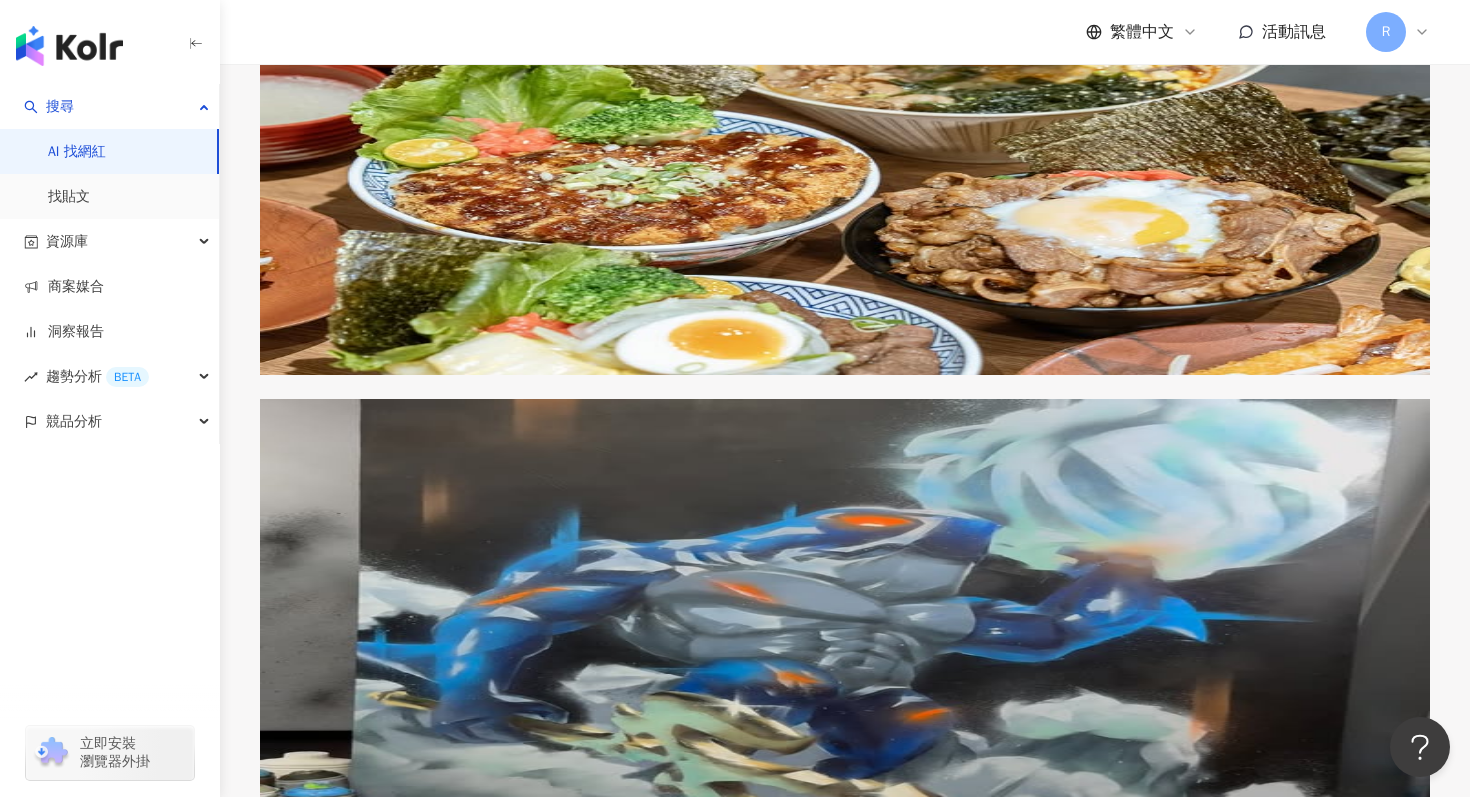 scroll, scrollTop: 3648, scrollLeft: 0, axis: vertical 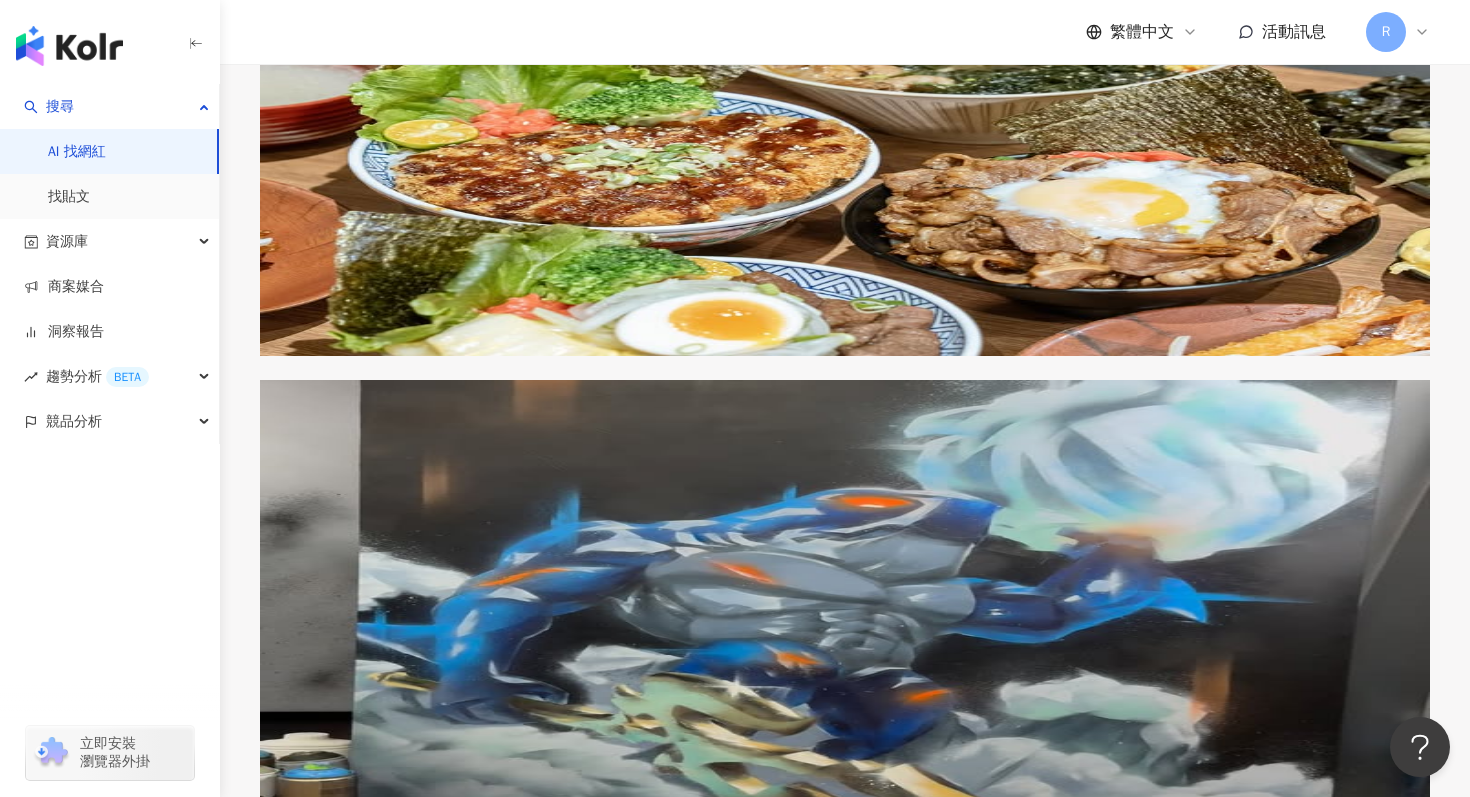 click 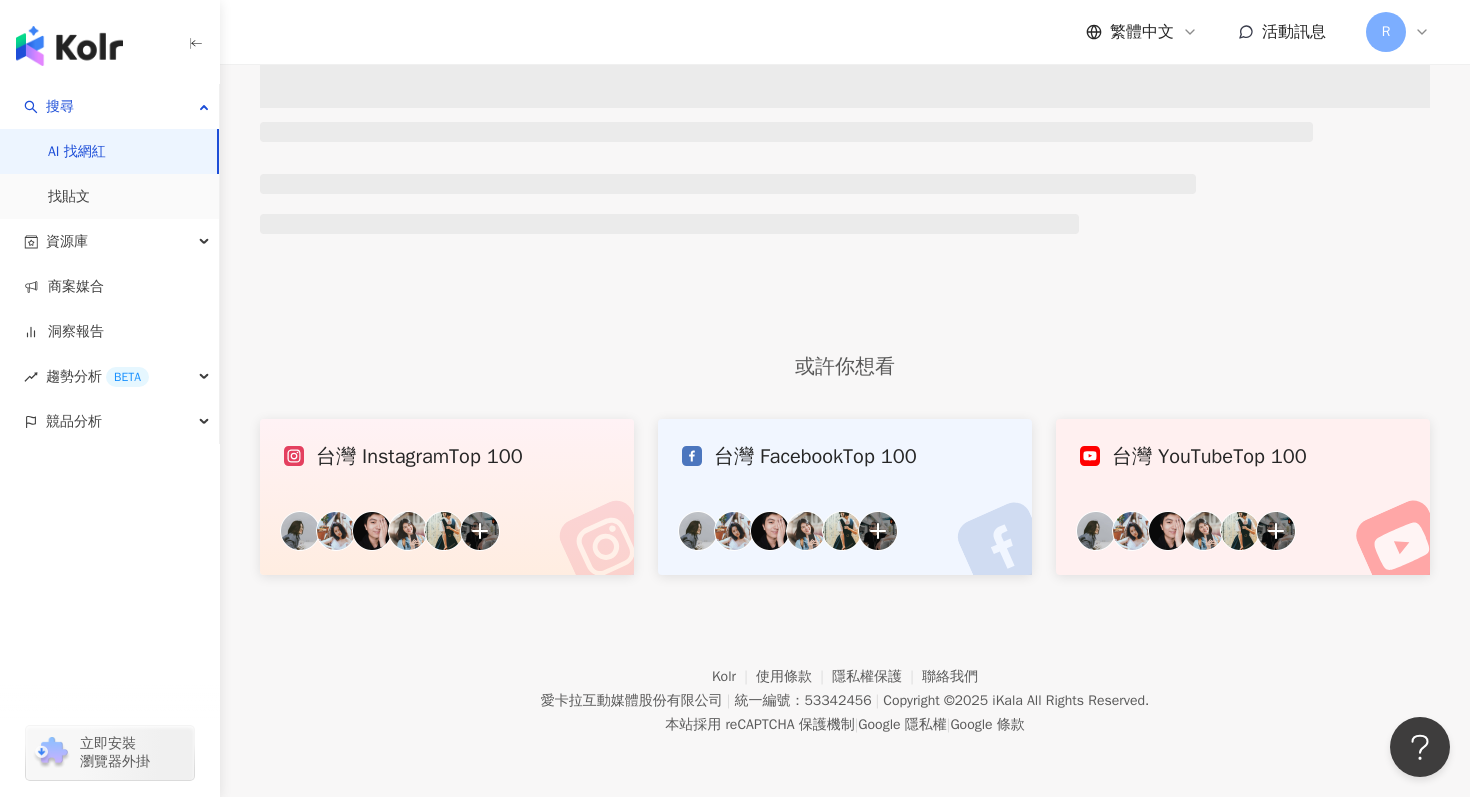 scroll, scrollTop: 0, scrollLeft: 0, axis: both 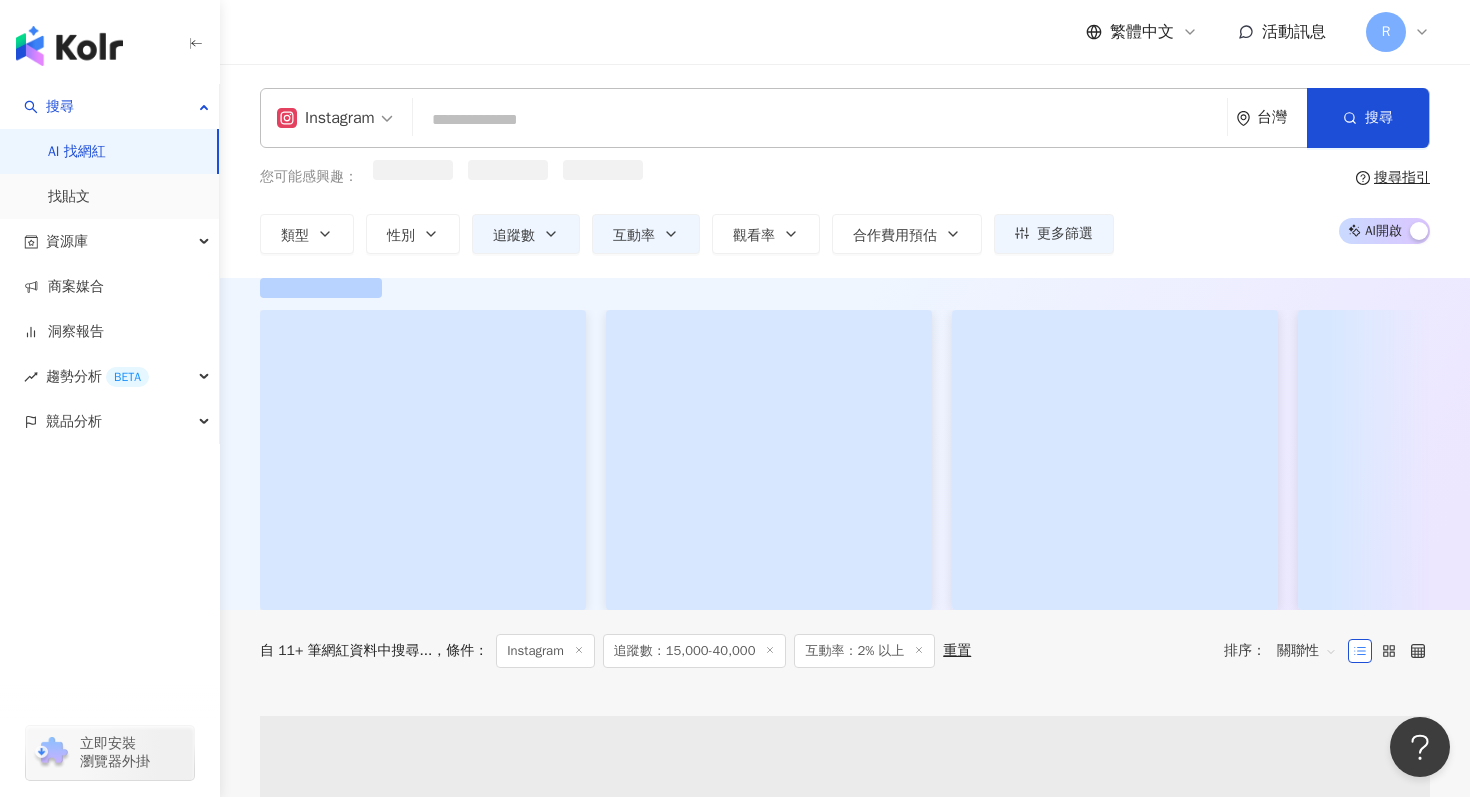 click at bounding box center (820, 120) 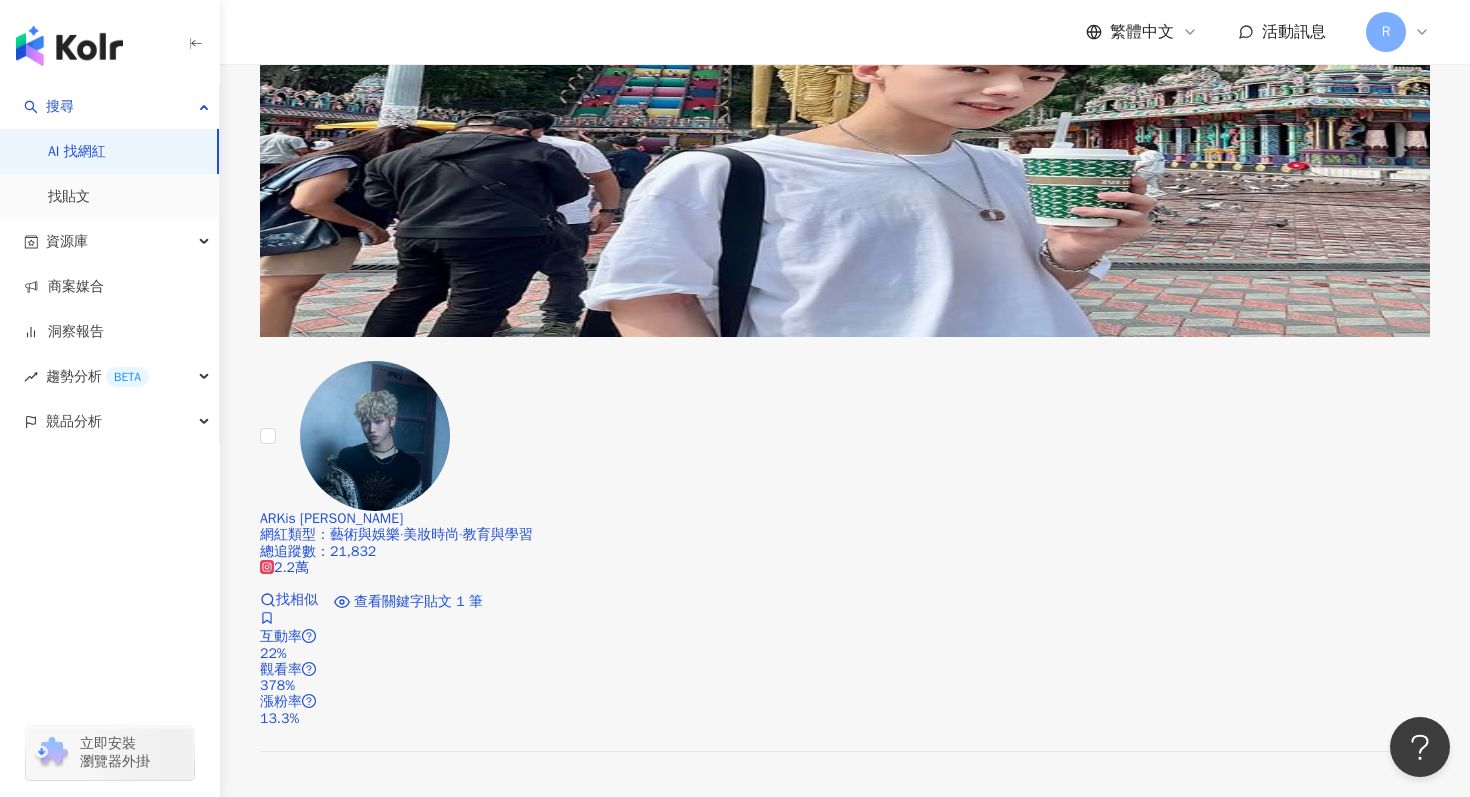 scroll, scrollTop: 3165, scrollLeft: 0, axis: vertical 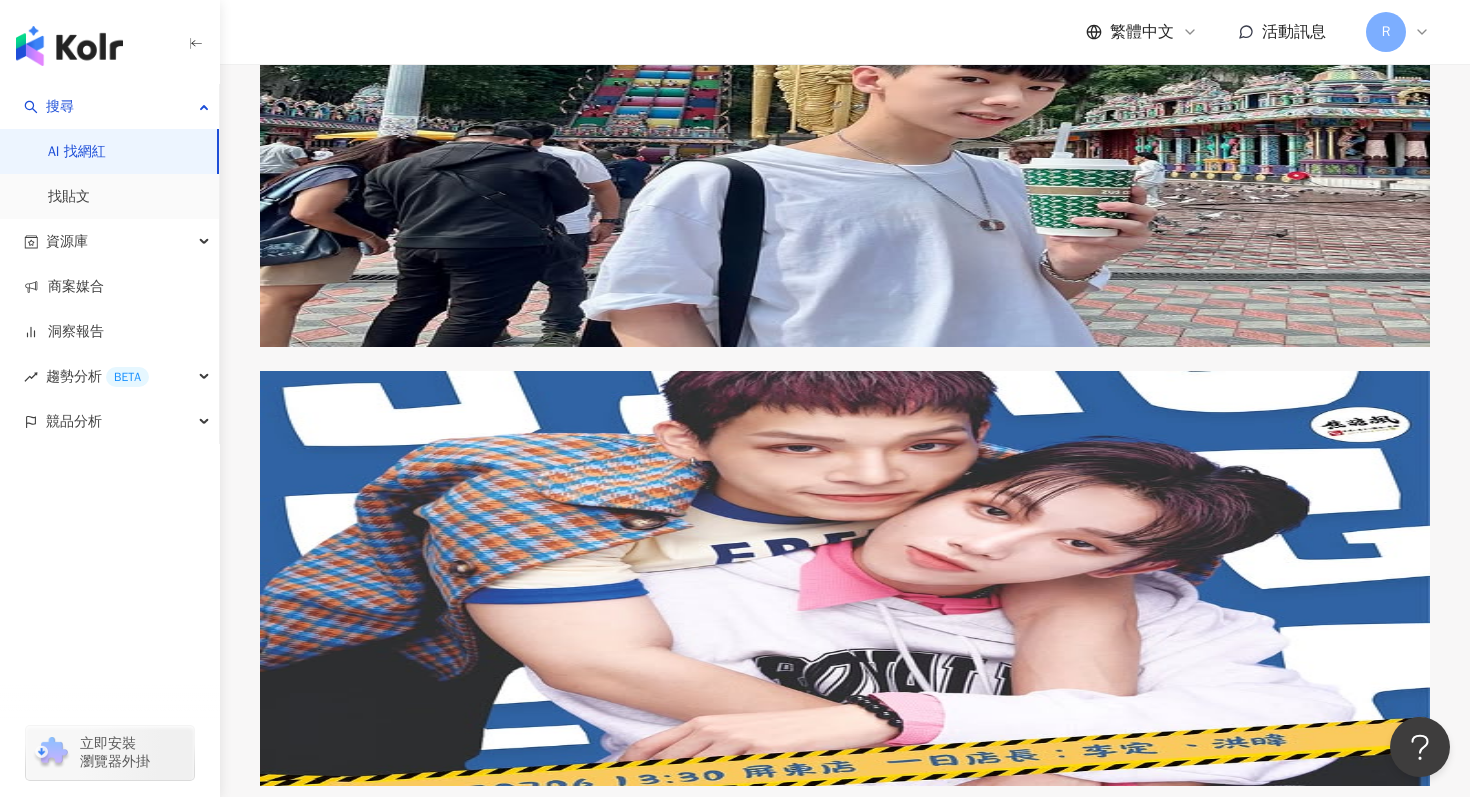 type on "***" 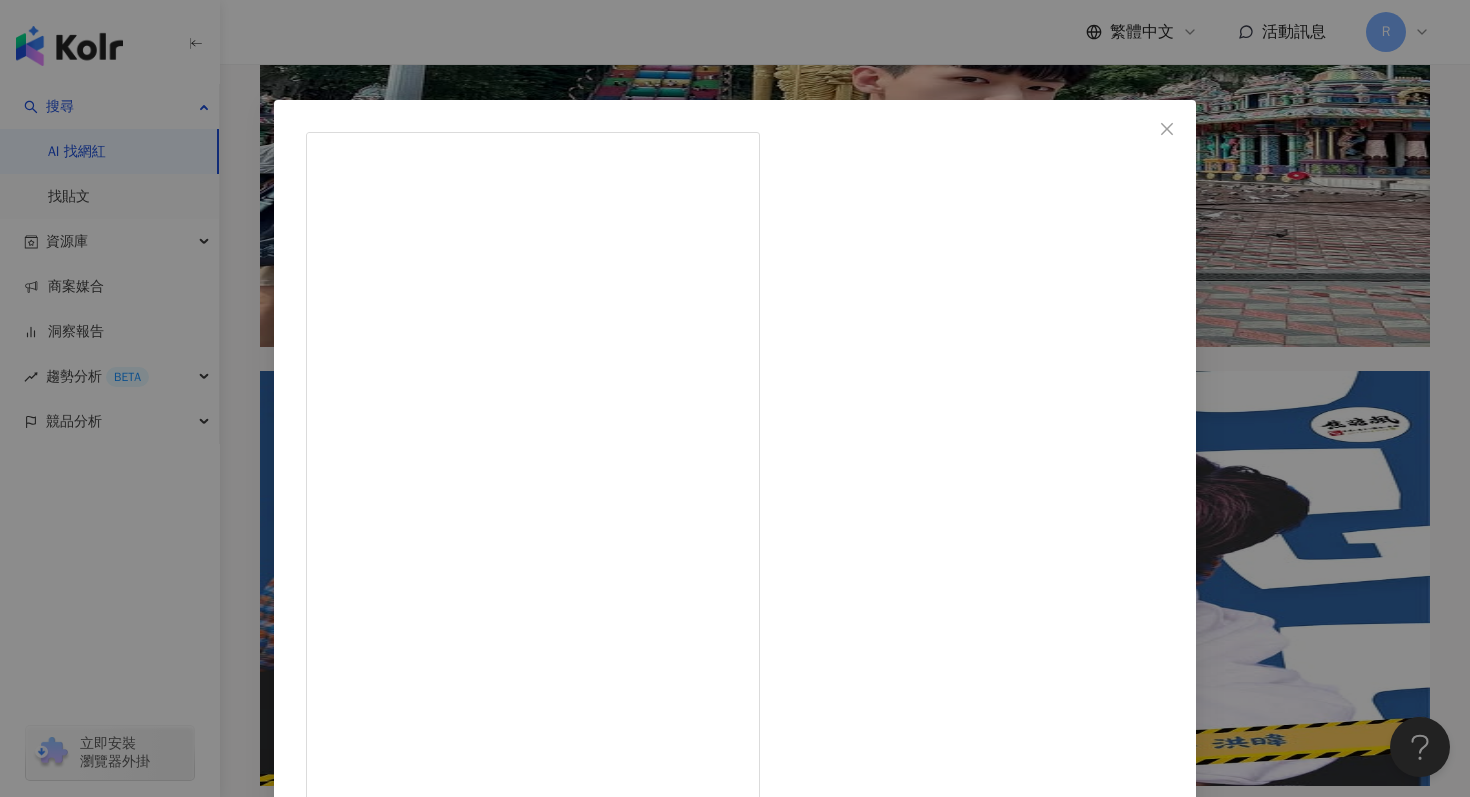 click on "[PERSON_NAME] [PERSON_NAME] 𝗠Æ [DATE] “Men in black”
-
[DATE]來地球抓外星人，順便拍個穿搭。NIKE SHOX R4的流線型和消光銀完美搭配黑西裝，腳底的氣墊讓我追擊的時候有很舒服的回饋感。
-
出了一點小意外，但全然問題ない！
-
NIKE P-6000則是金屬質感和透氣網眼的結合，復古輪廓中透著機能未來感。舒適又蝦趴！
-
#nikeootd #nikeshoxr4 #nikep6000
@niketaipei 1,820 10 3.4萬 查看原始貼文" at bounding box center [735, 398] 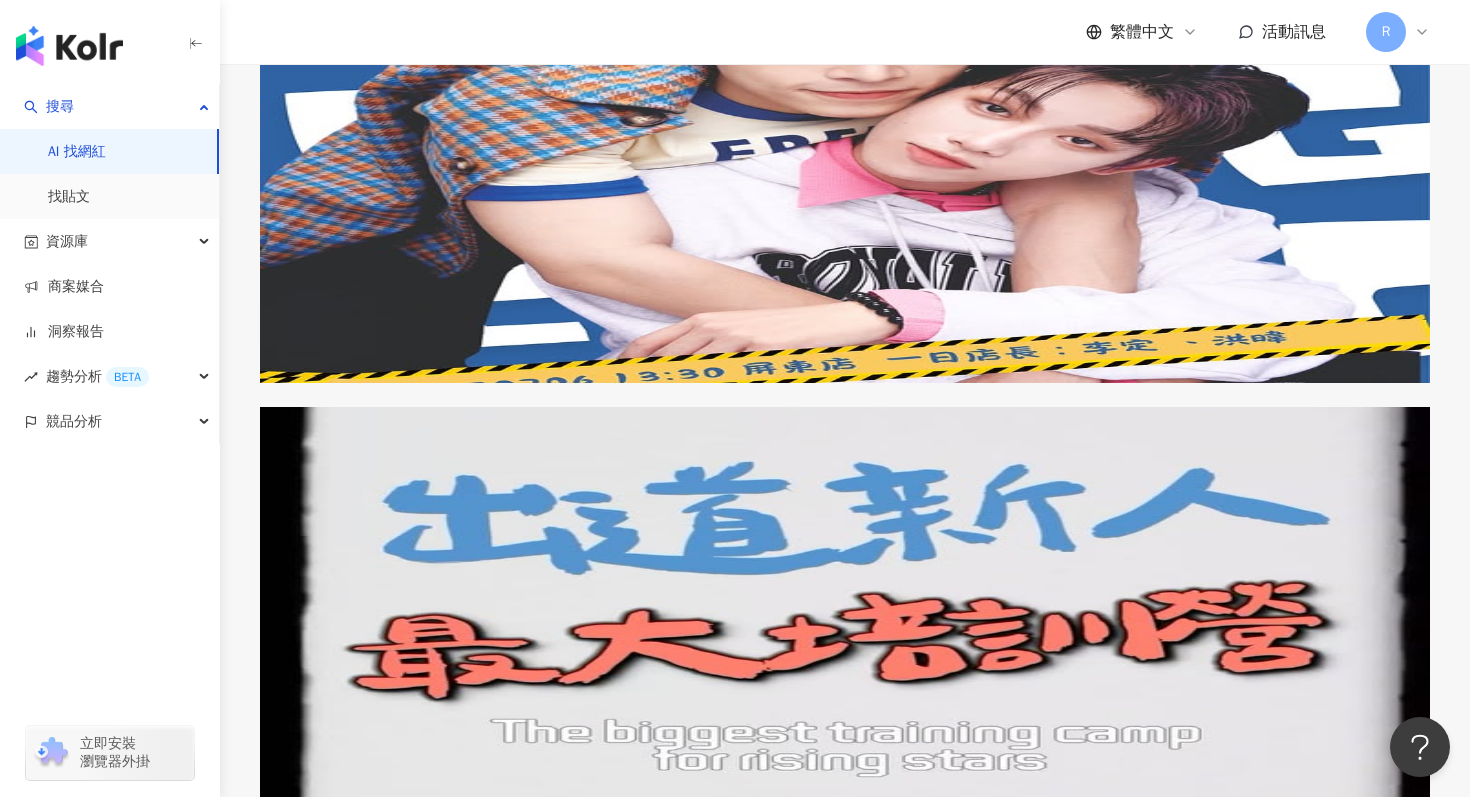 scroll, scrollTop: 3707, scrollLeft: 0, axis: vertical 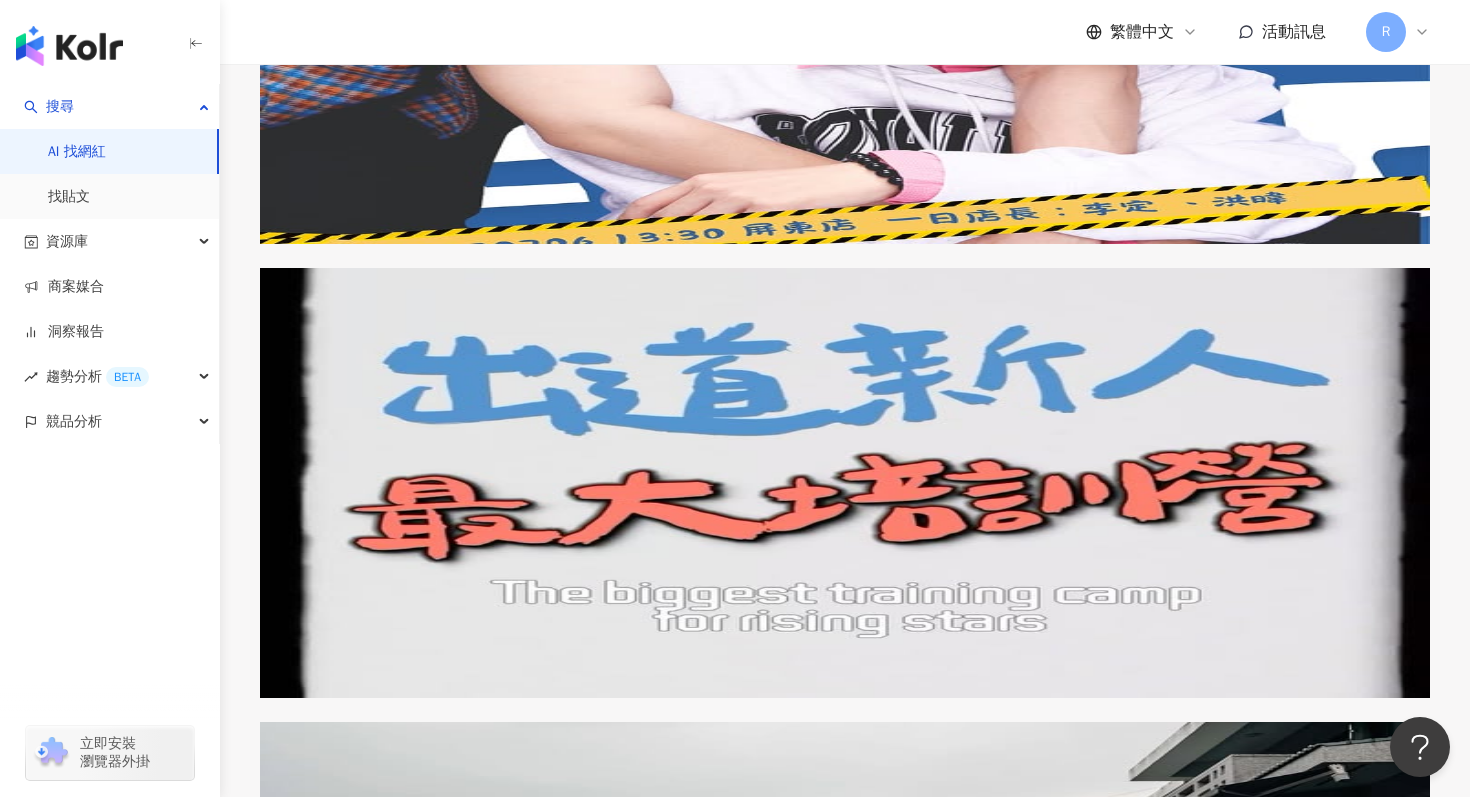 click on "繼續看更多" at bounding box center [339, 2530] 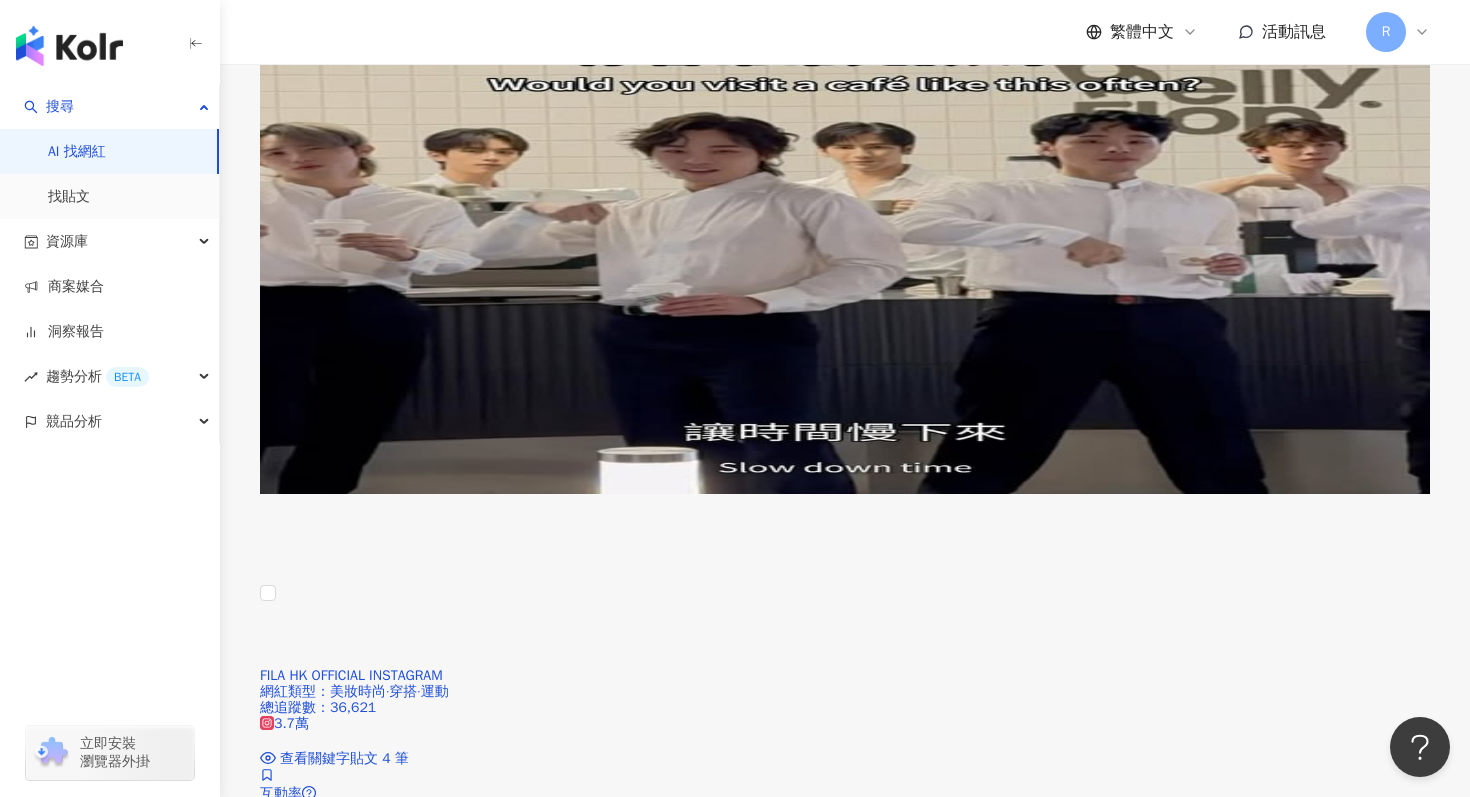 scroll, scrollTop: 7074, scrollLeft: 0, axis: vertical 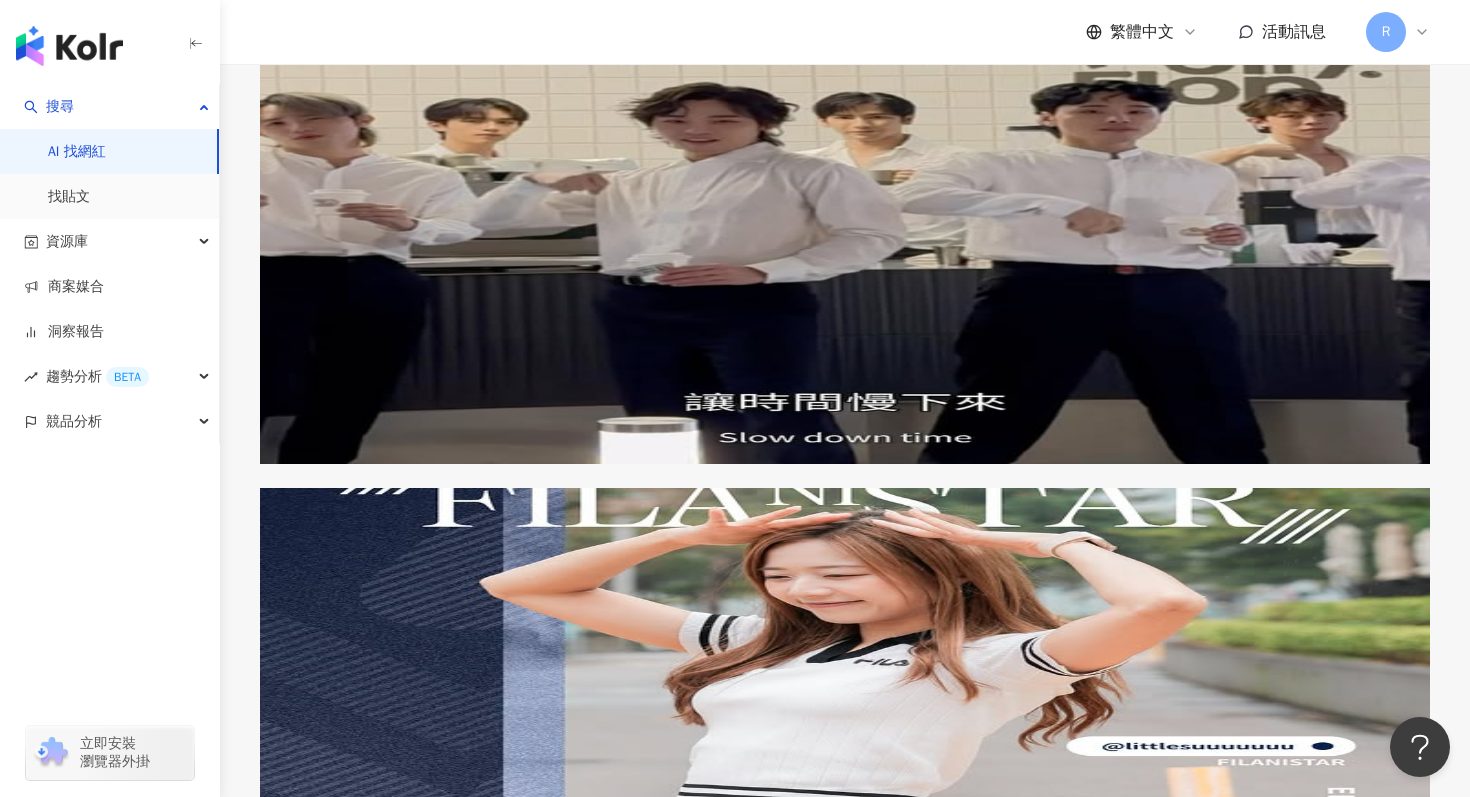 click on "繼續看更多" at bounding box center [352, 4681] 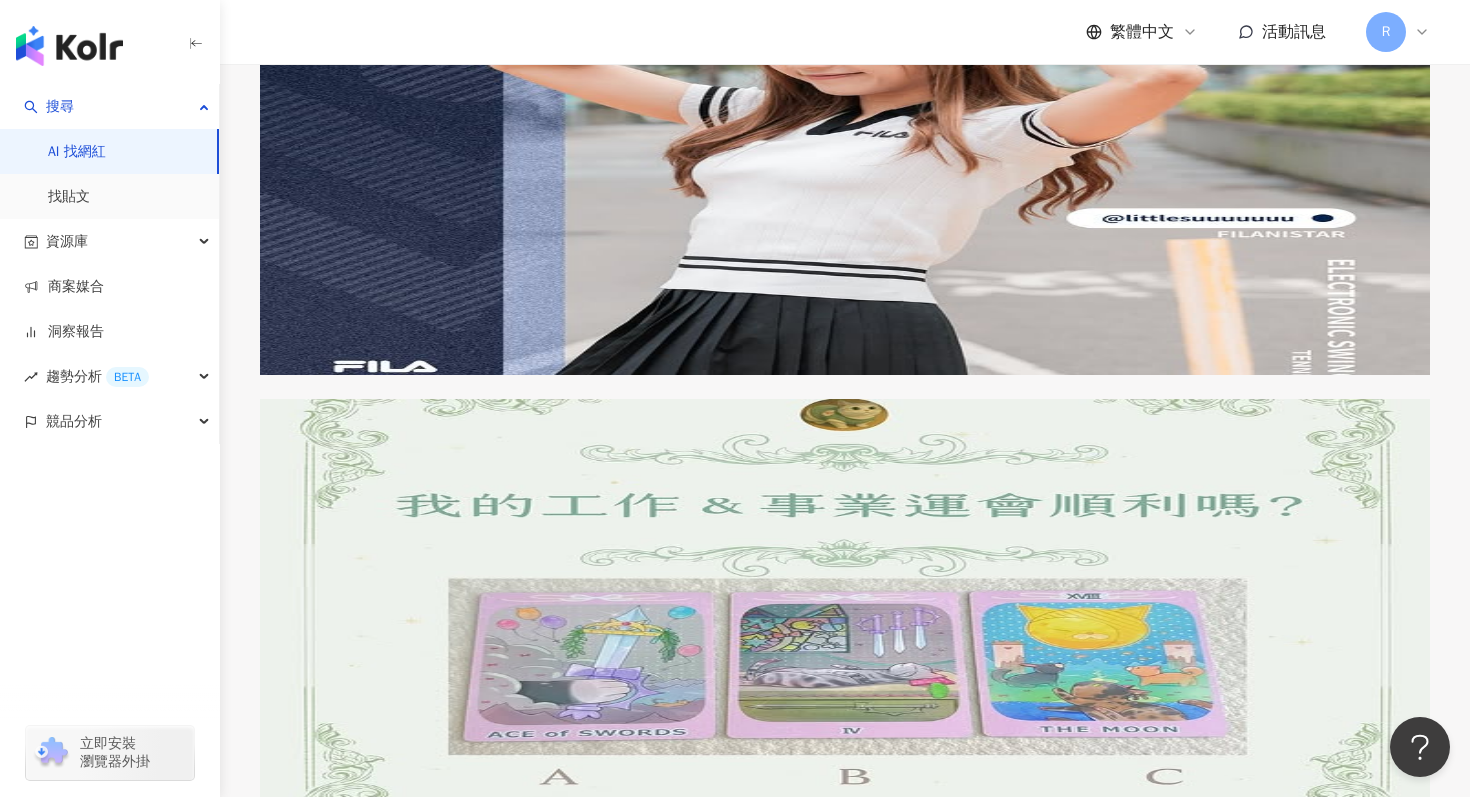 scroll, scrollTop: 7614, scrollLeft: 0, axis: vertical 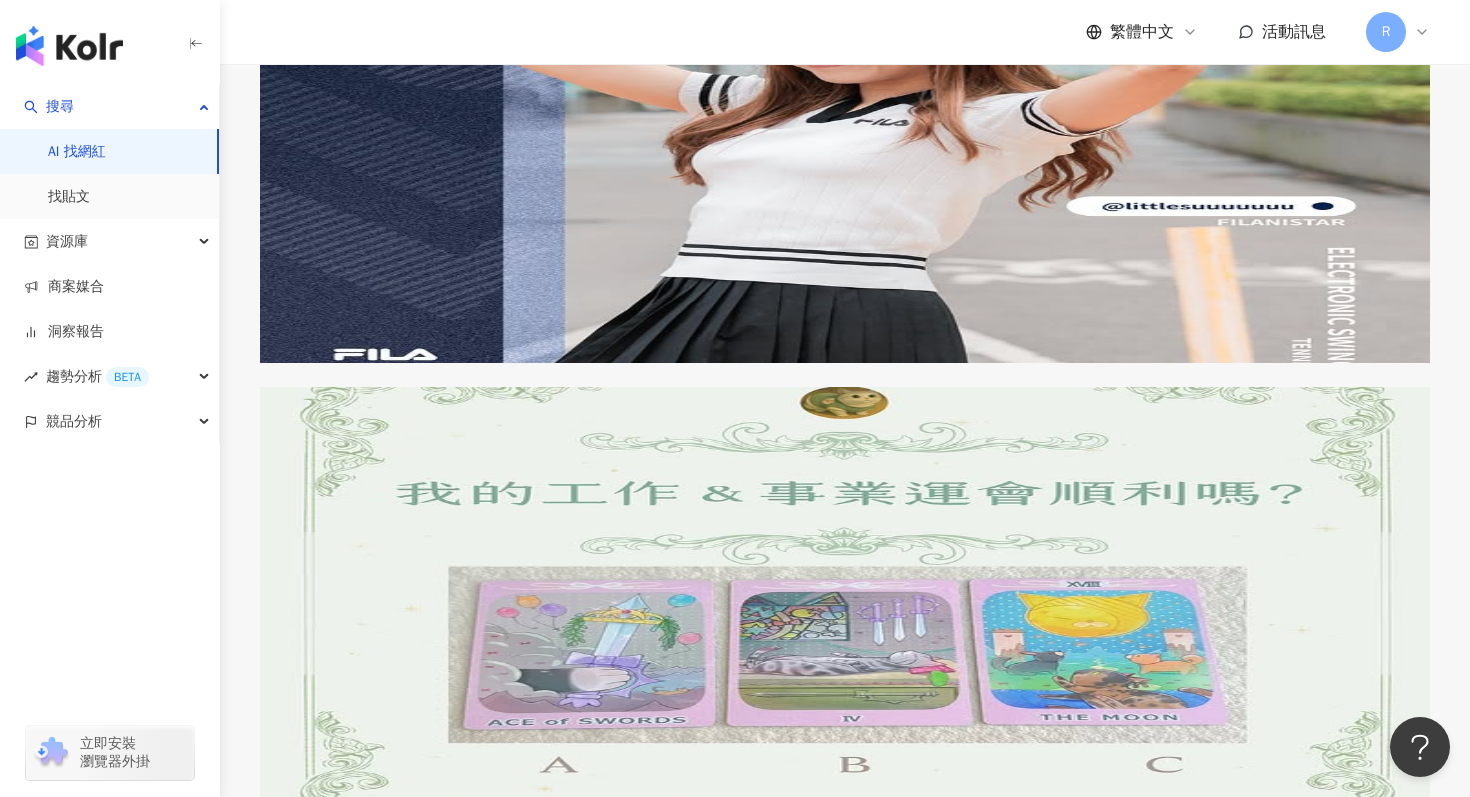click on "R" at bounding box center (1398, 32) 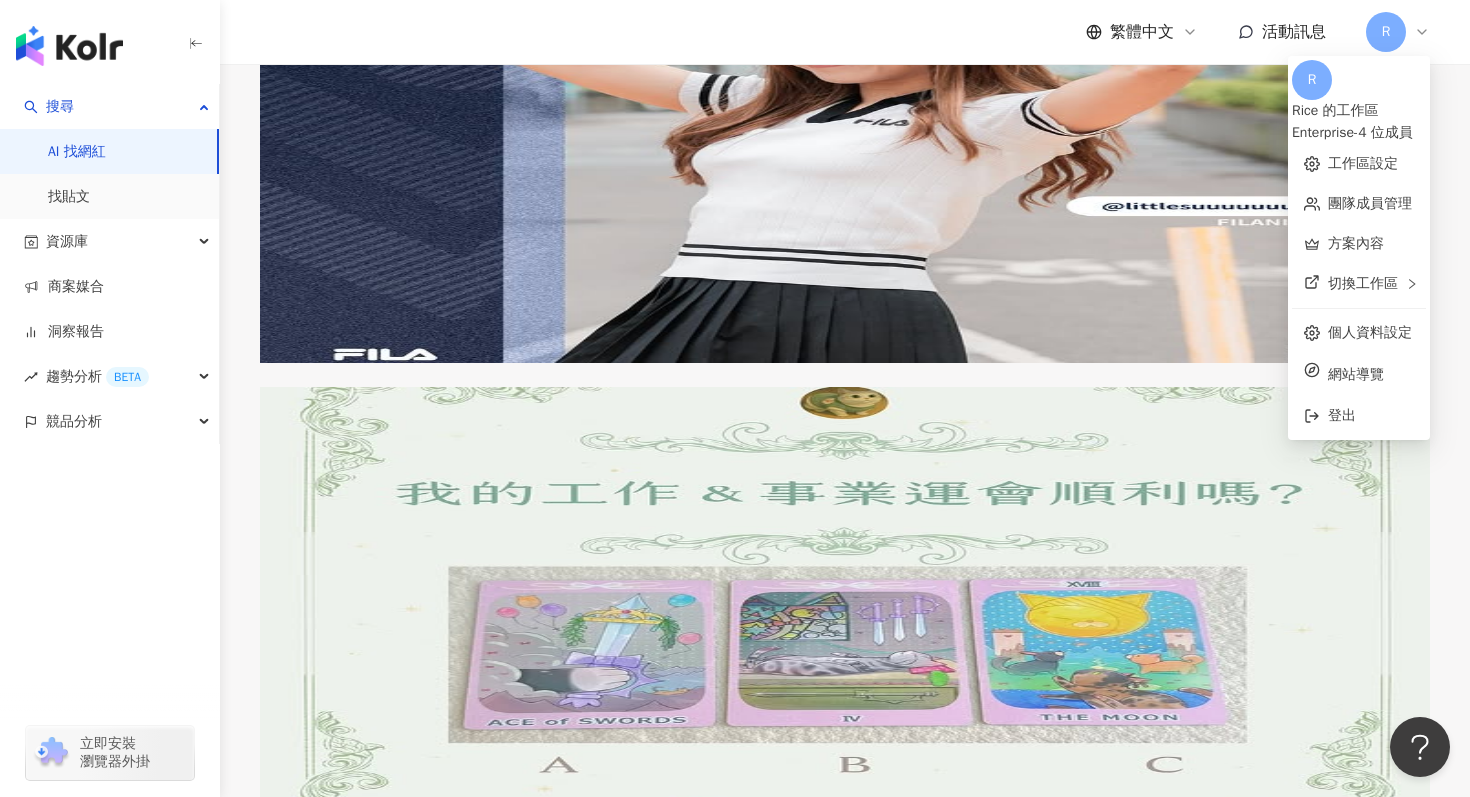 click on "[PERSON_NAME]" at bounding box center (536, 4730) 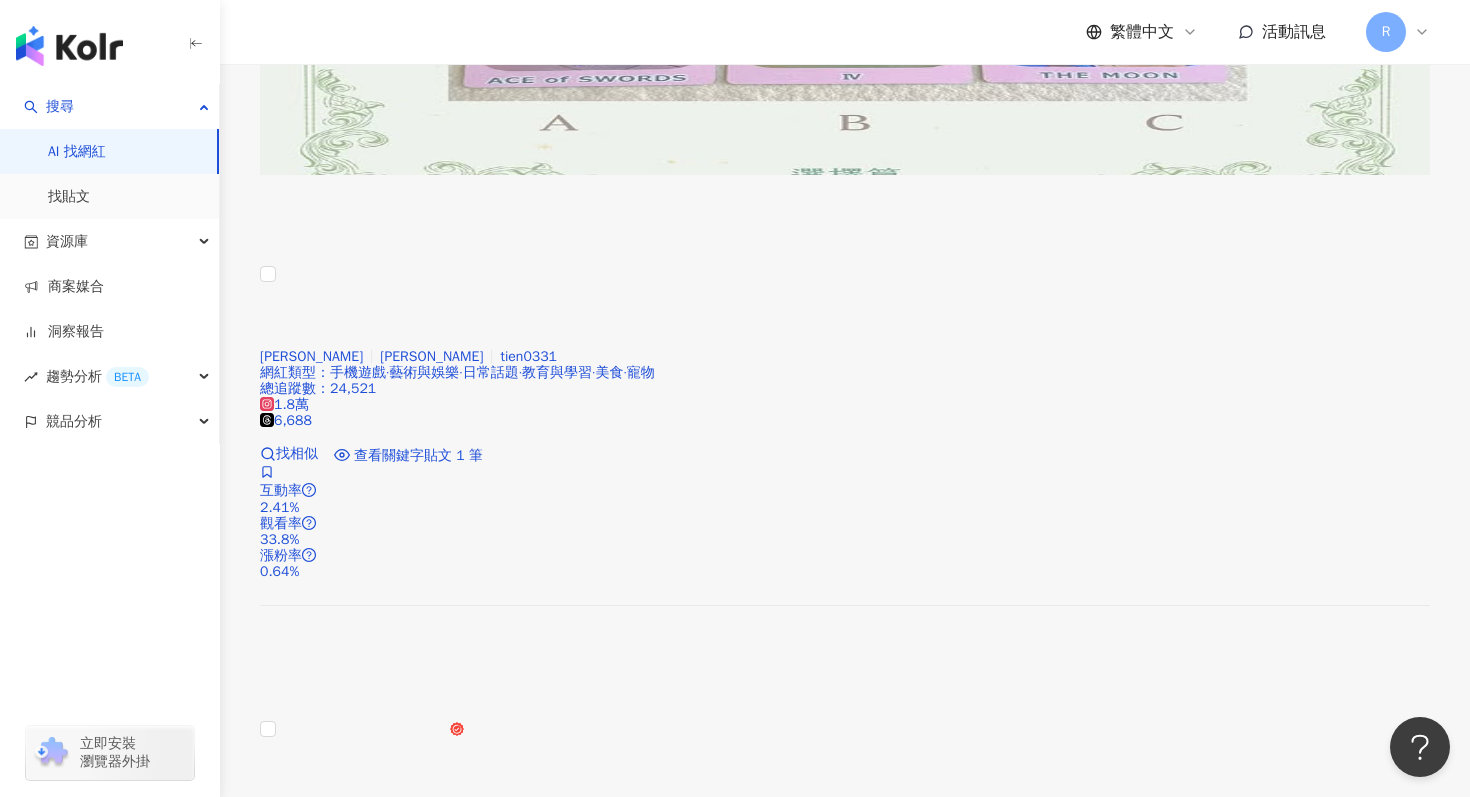 scroll, scrollTop: 8265, scrollLeft: 0, axis: vertical 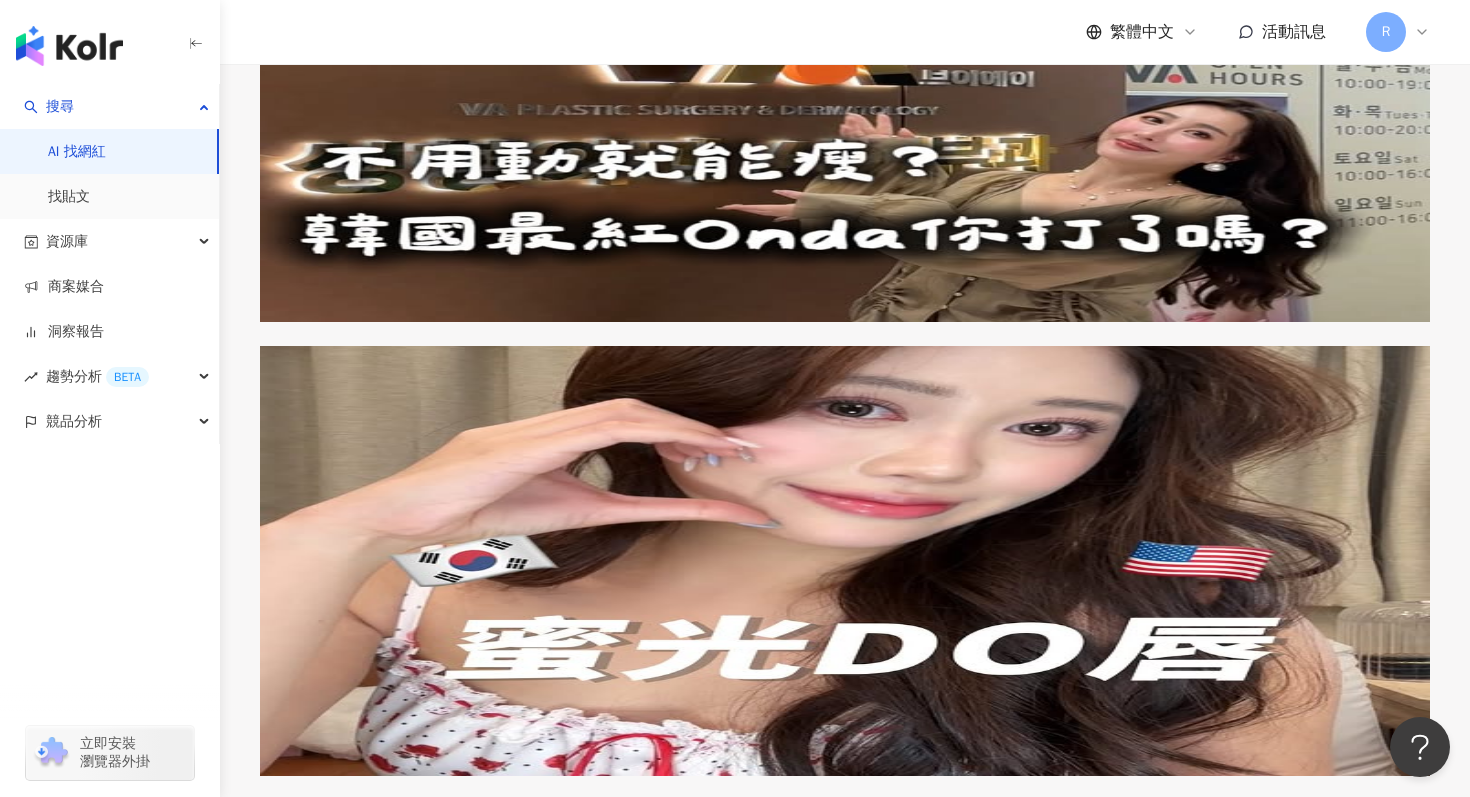click on "繼續看更多" at bounding box center [339, 6907] 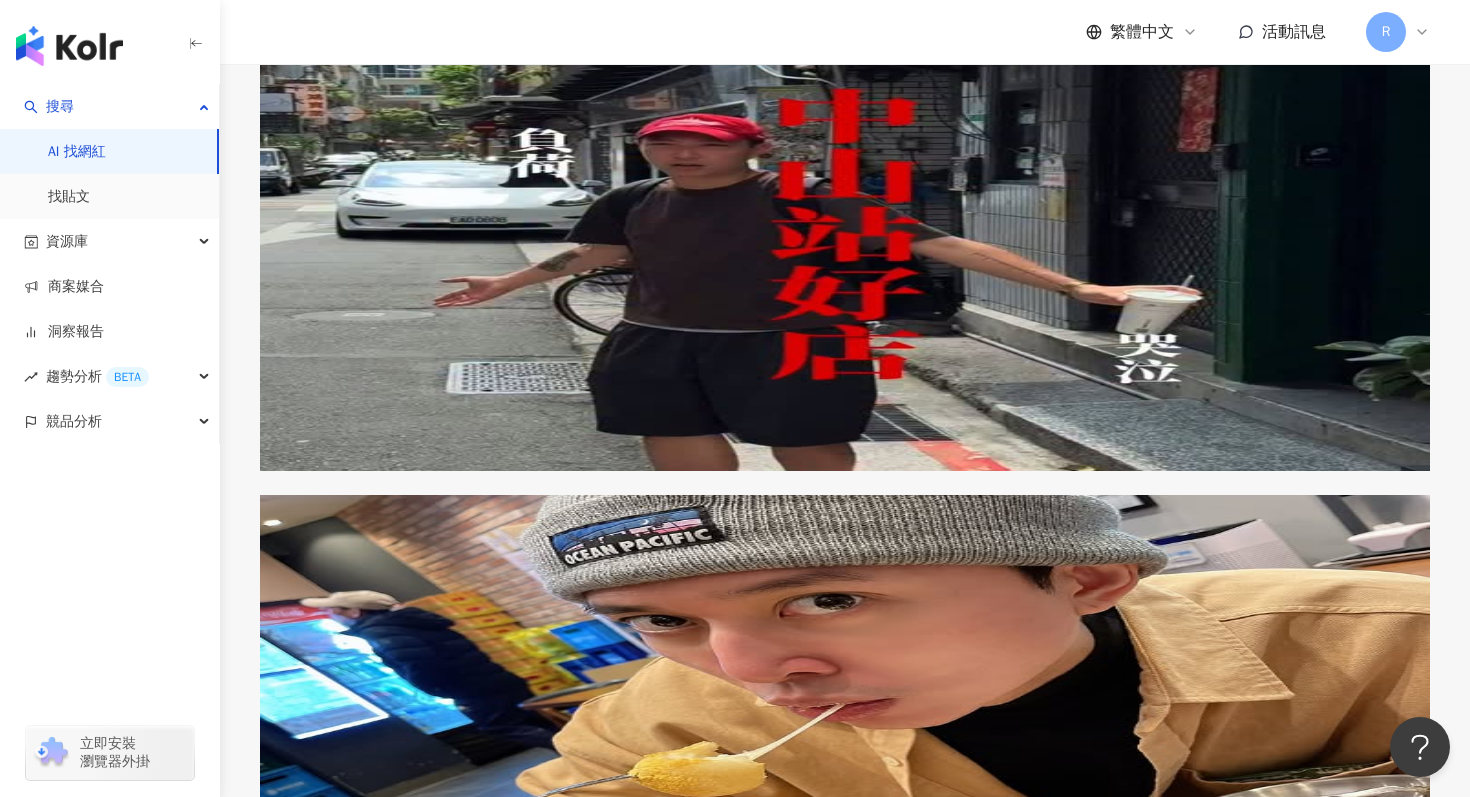 scroll, scrollTop: 13254, scrollLeft: 0, axis: vertical 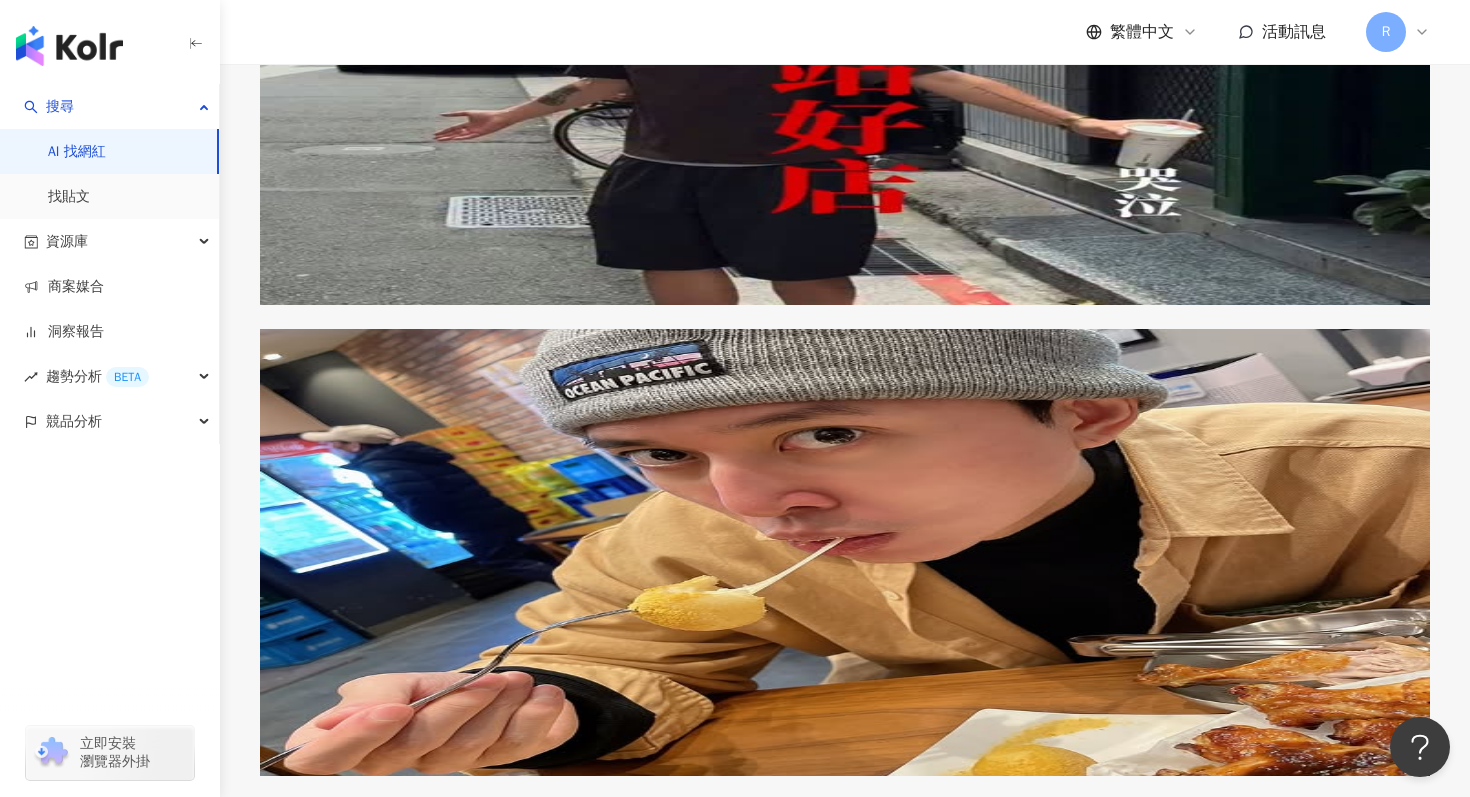 click at bounding box center [1026, 8401] 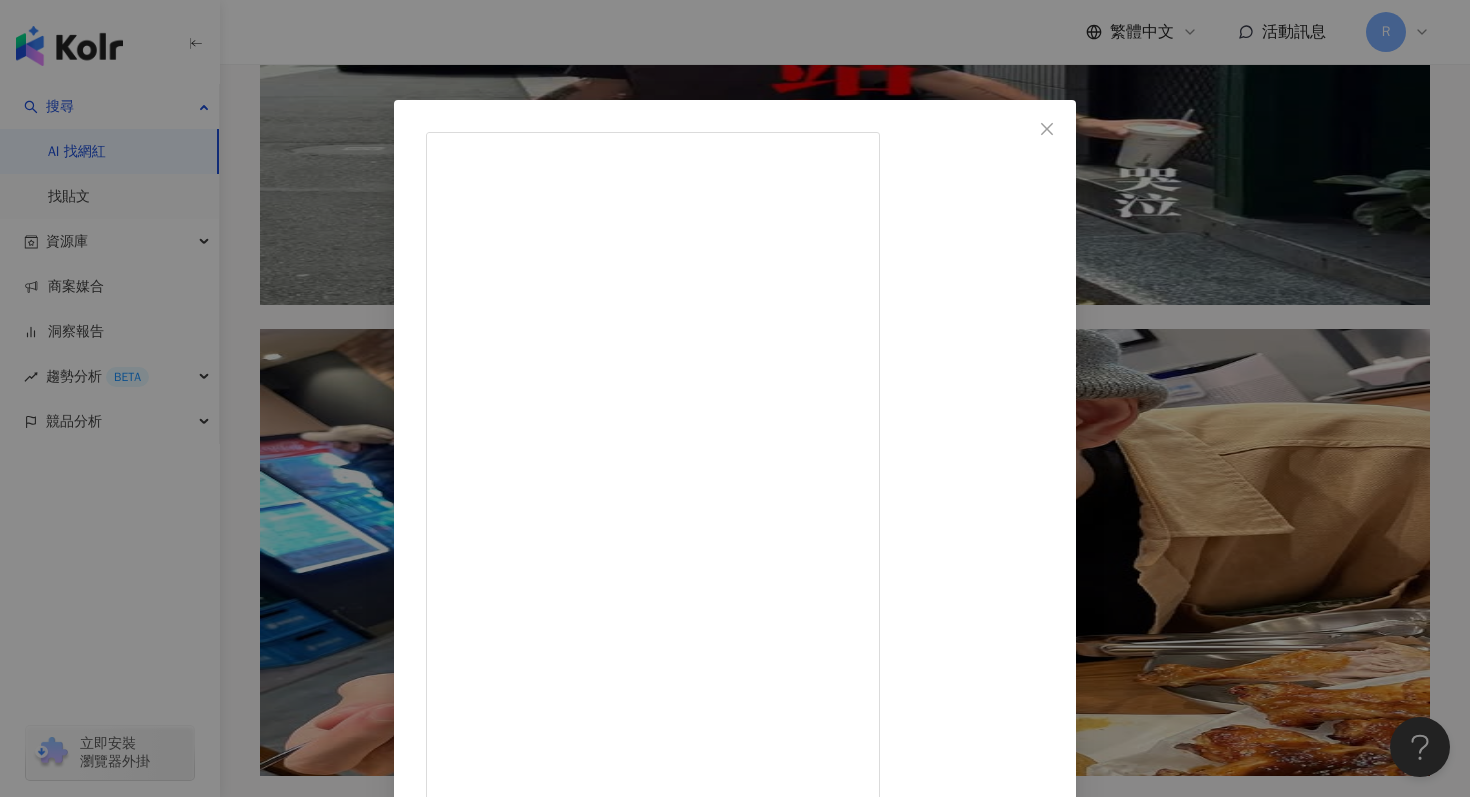 click on "[PERSON_NAME] [DATE] 186 5,935 查看原始貼文" at bounding box center (735, 398) 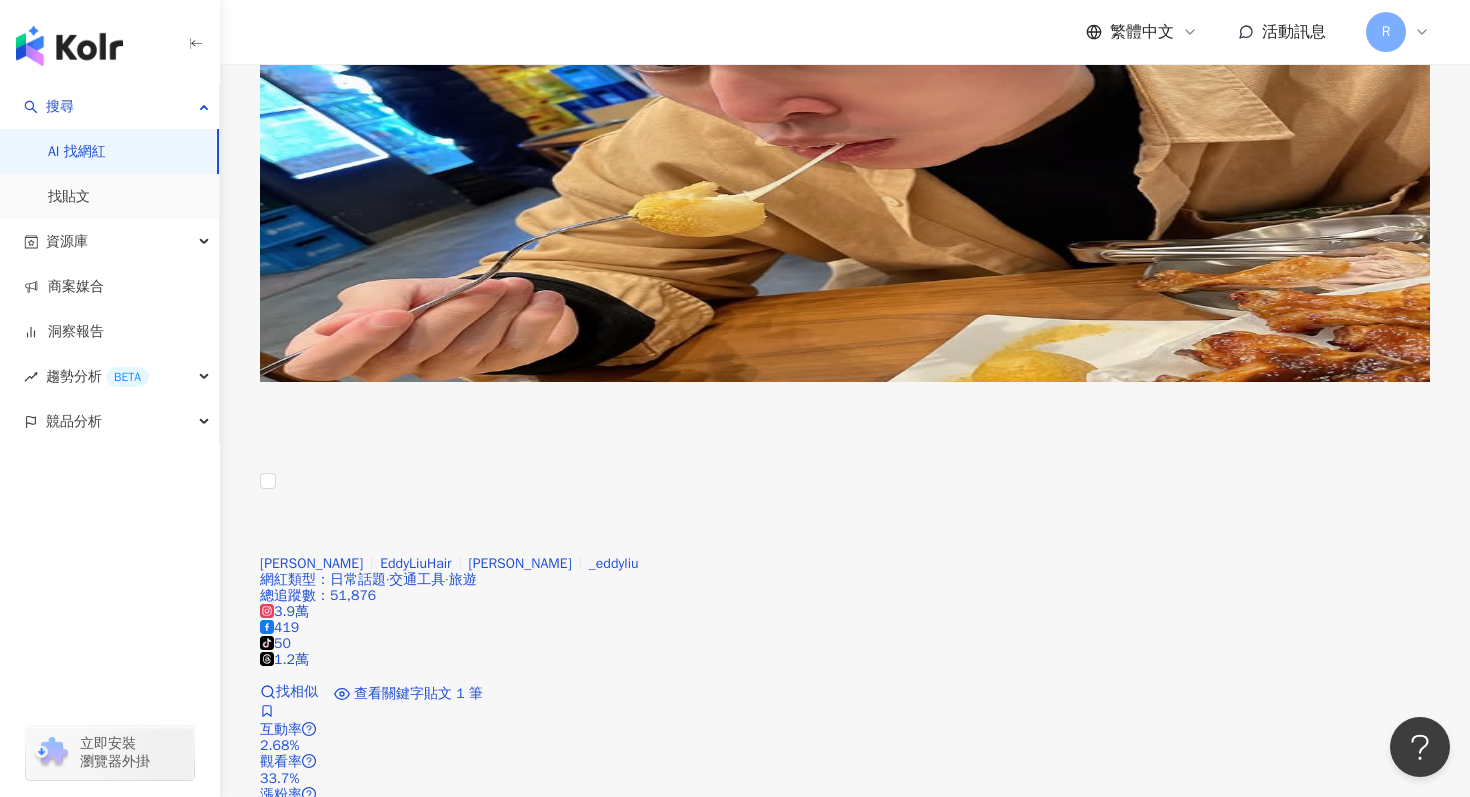 scroll, scrollTop: 13645, scrollLeft: 0, axis: vertical 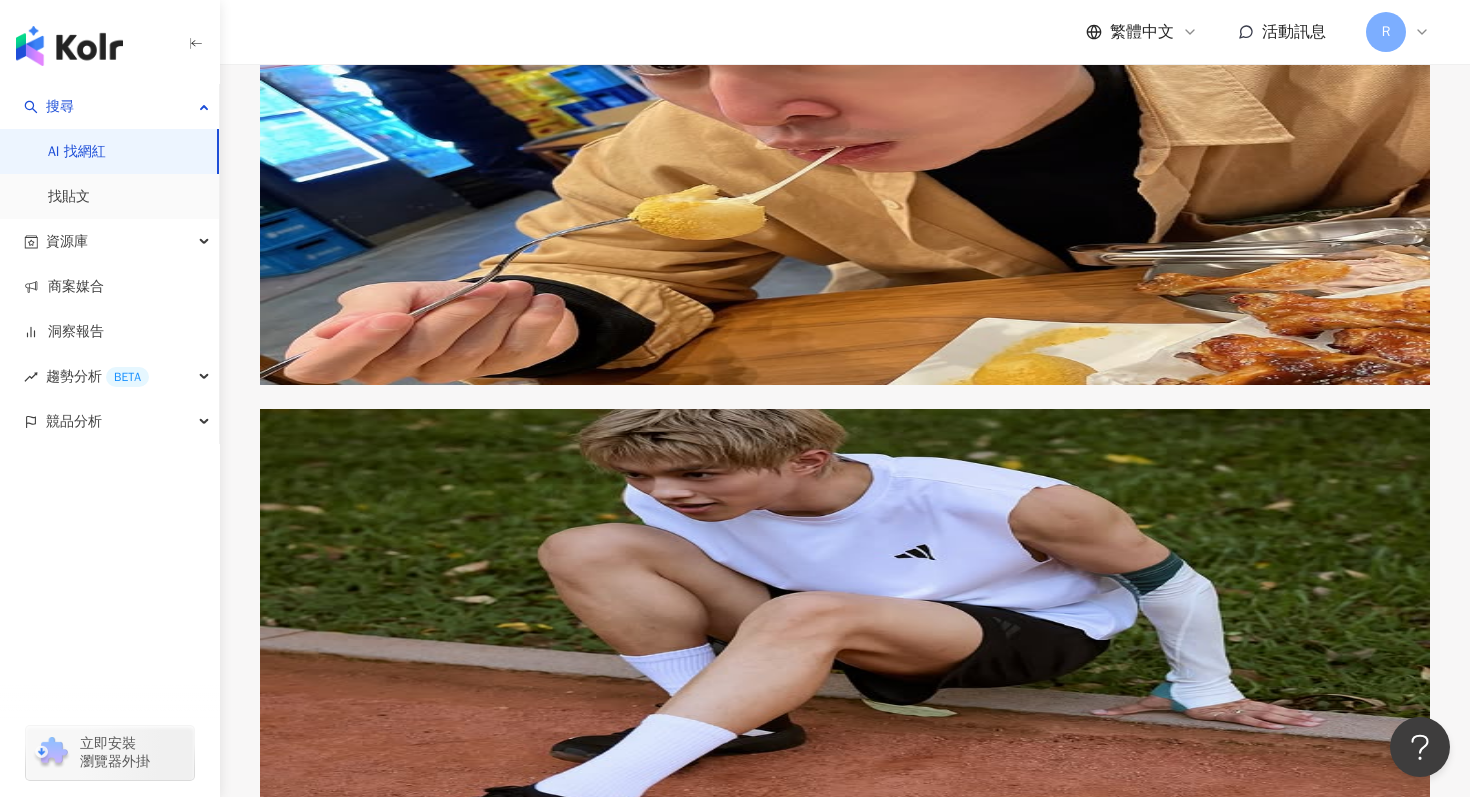 click at bounding box center (1091, 8486) 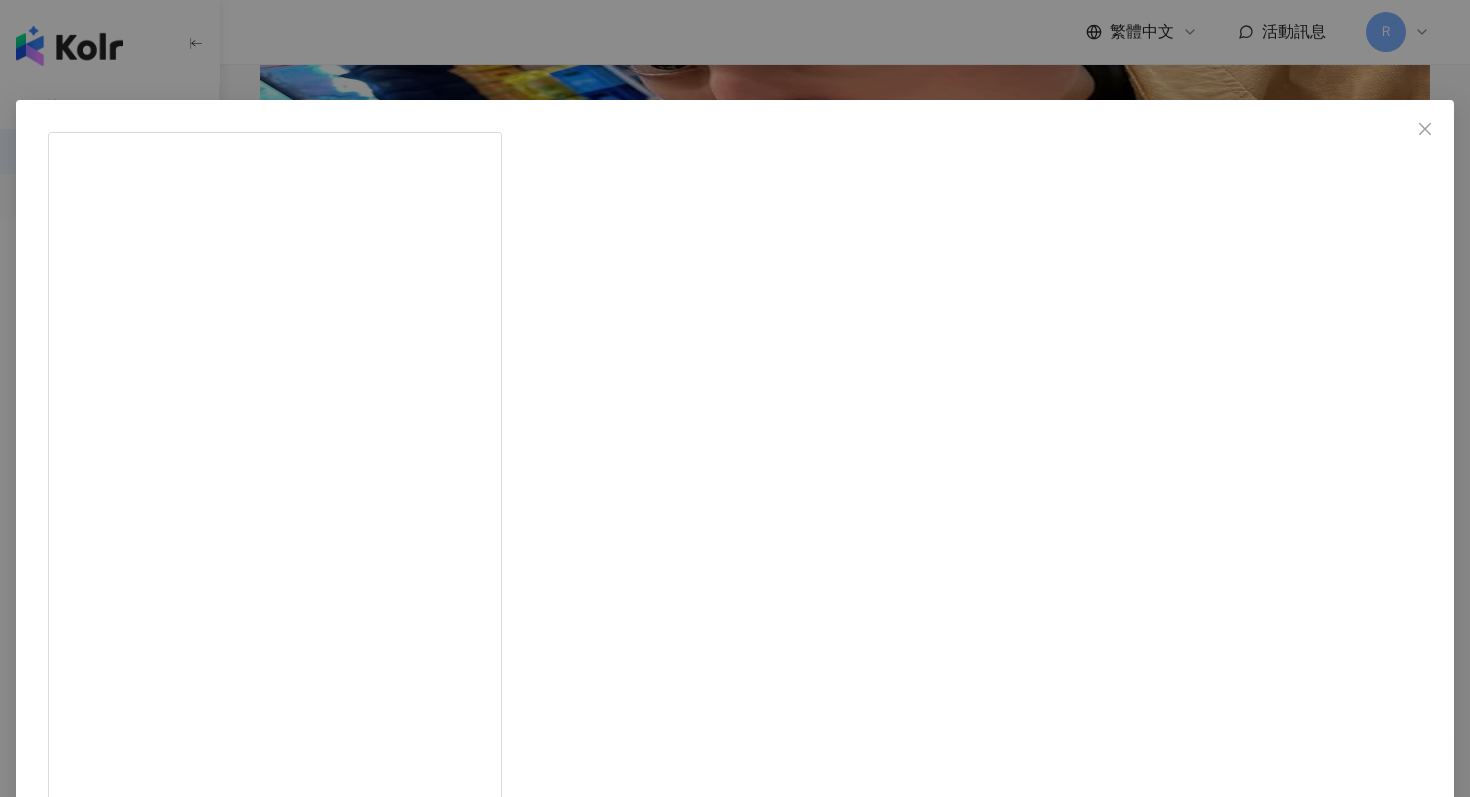 click on "ditto__tw [DATE] 87 1 4,659 查看原始貼文" at bounding box center (735, 398) 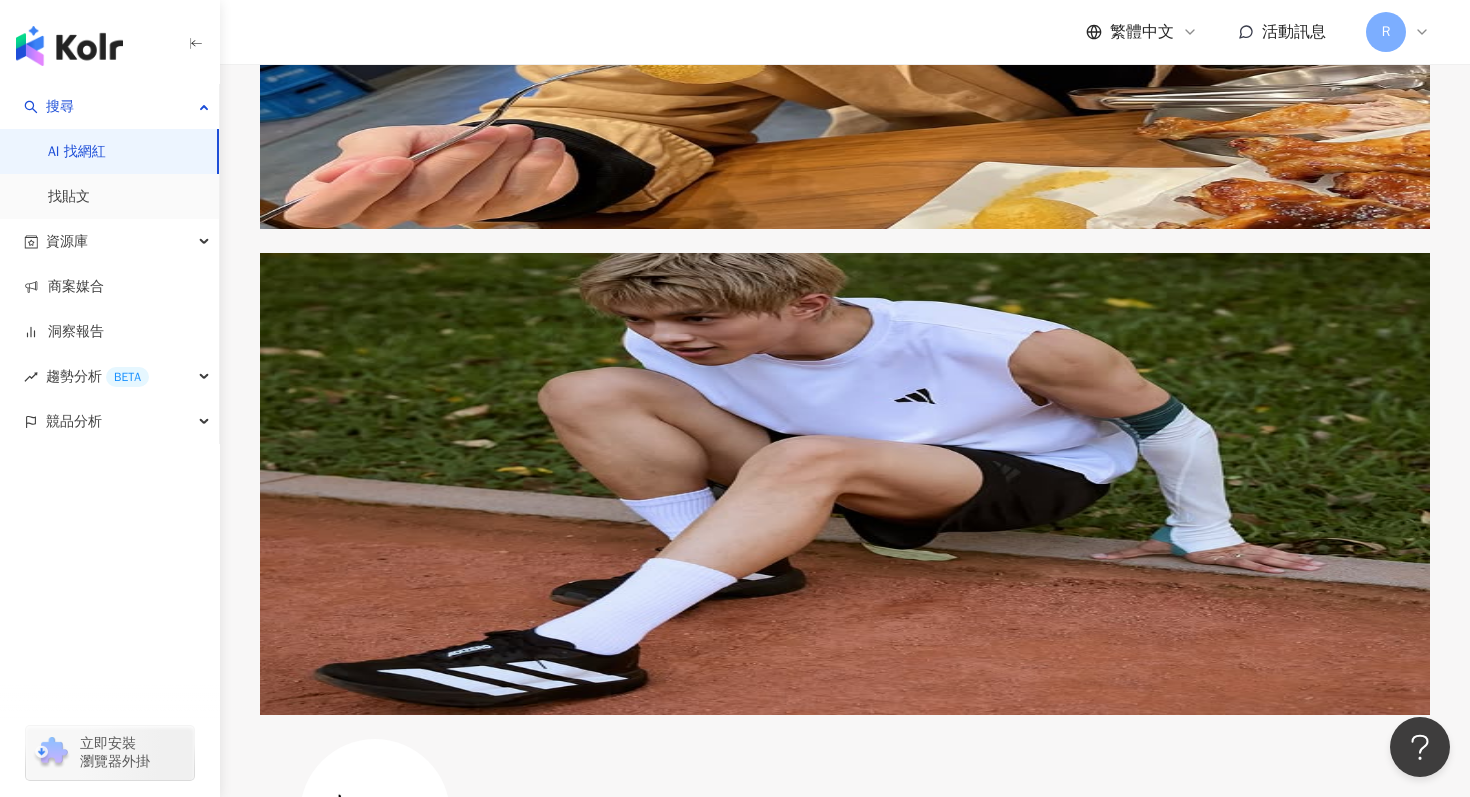 scroll, scrollTop: 13866, scrollLeft: 0, axis: vertical 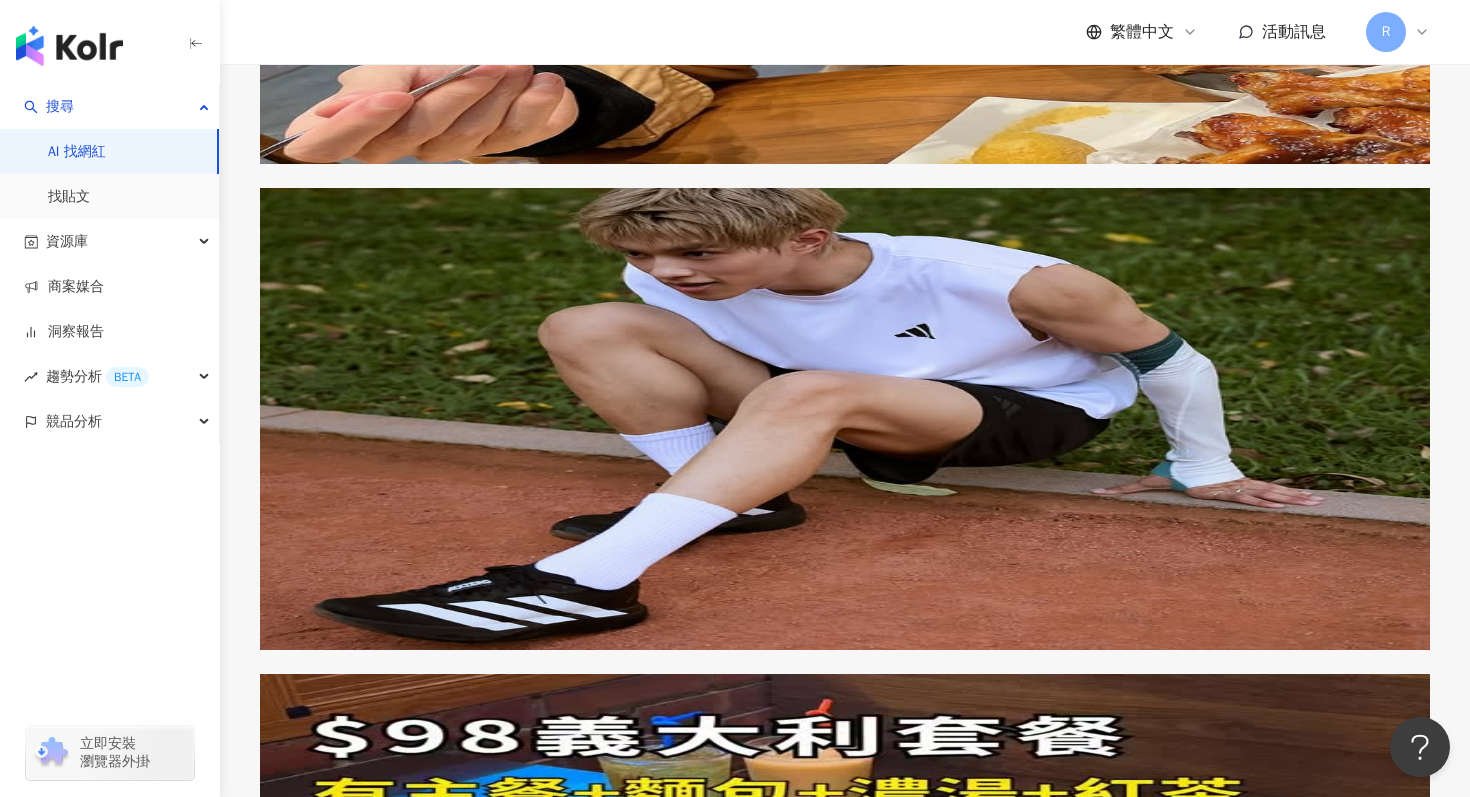 click on "繼續看更多" at bounding box center (339, 9021) 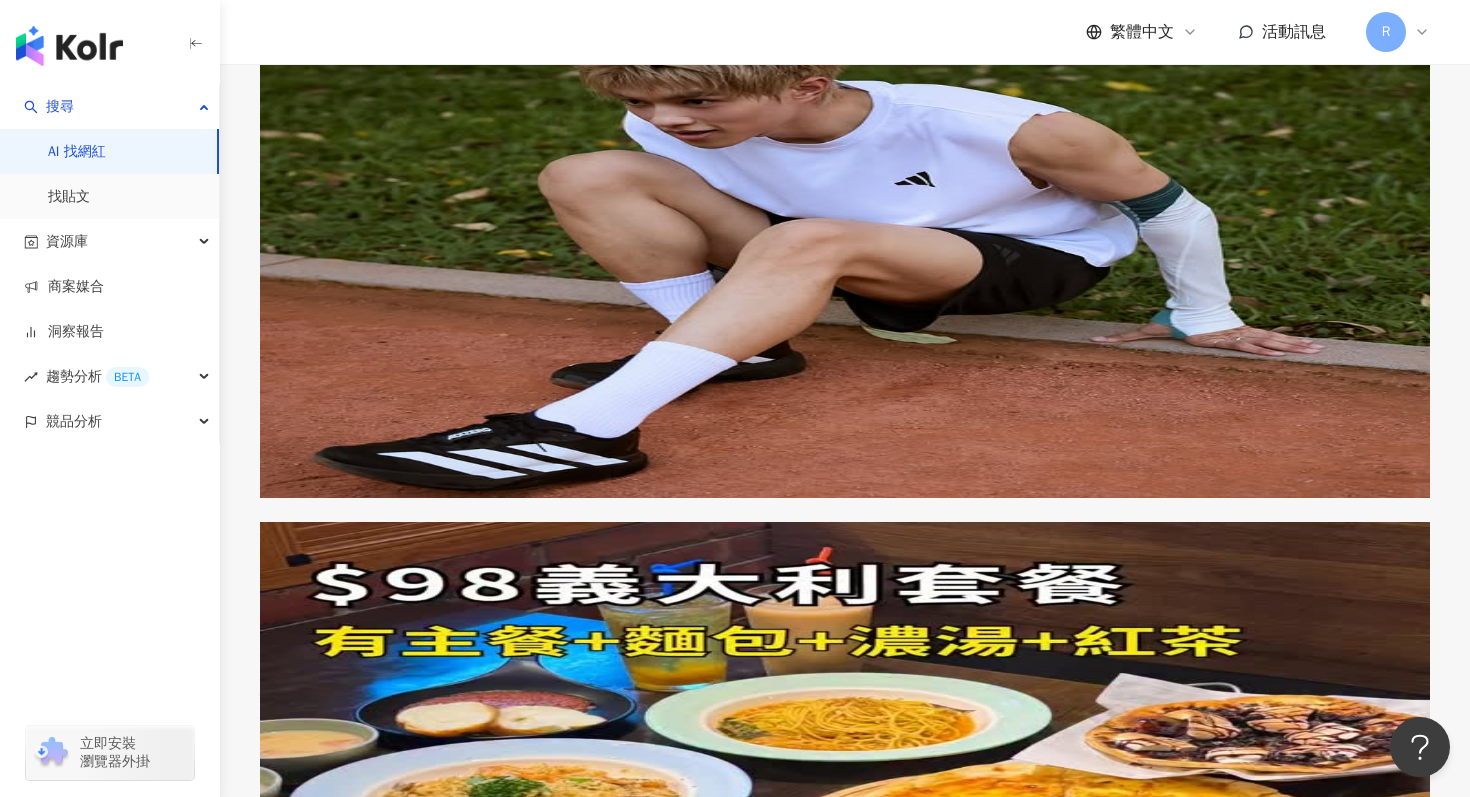 scroll, scrollTop: 14031, scrollLeft: 0, axis: vertical 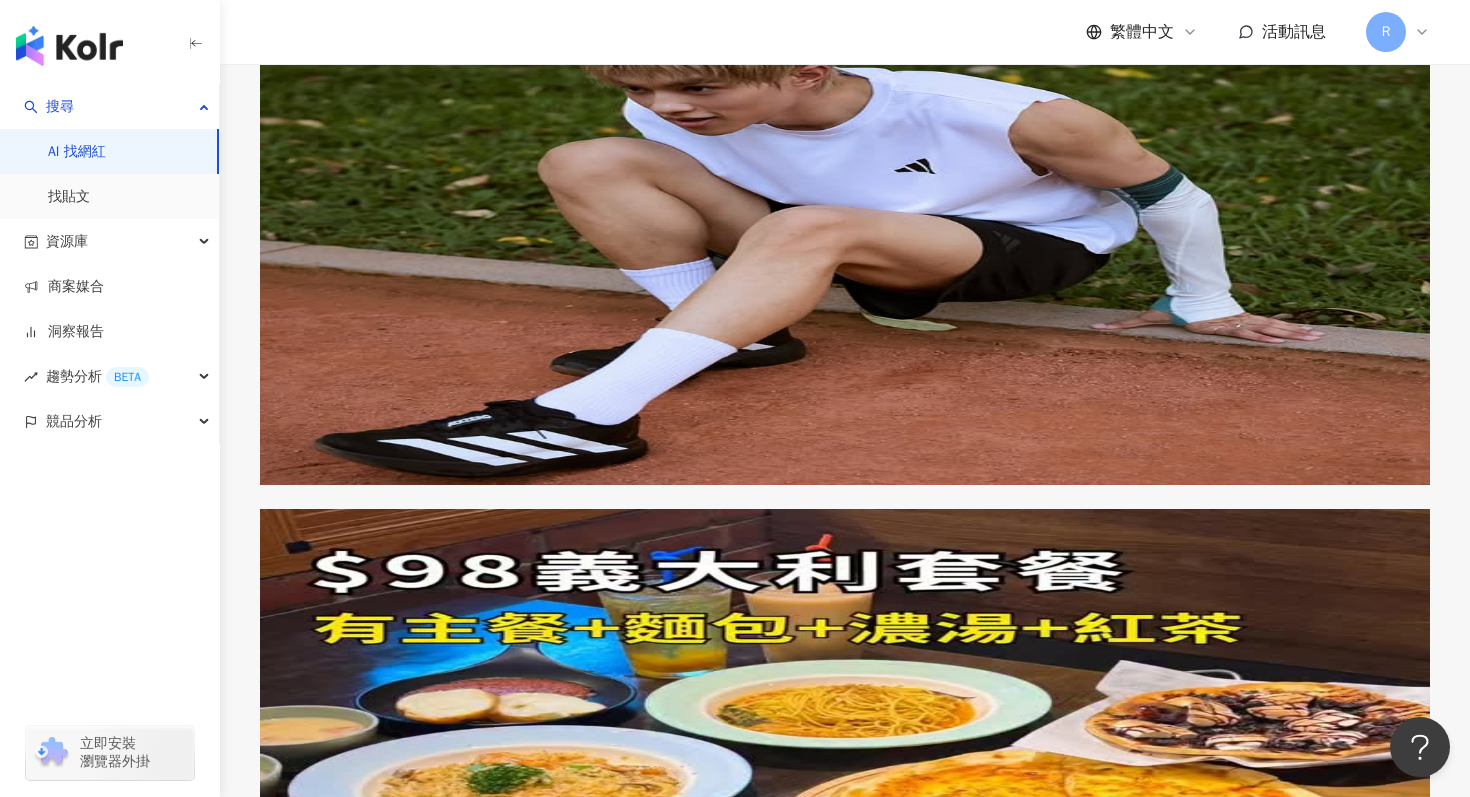 click at bounding box center (1034, 8971) 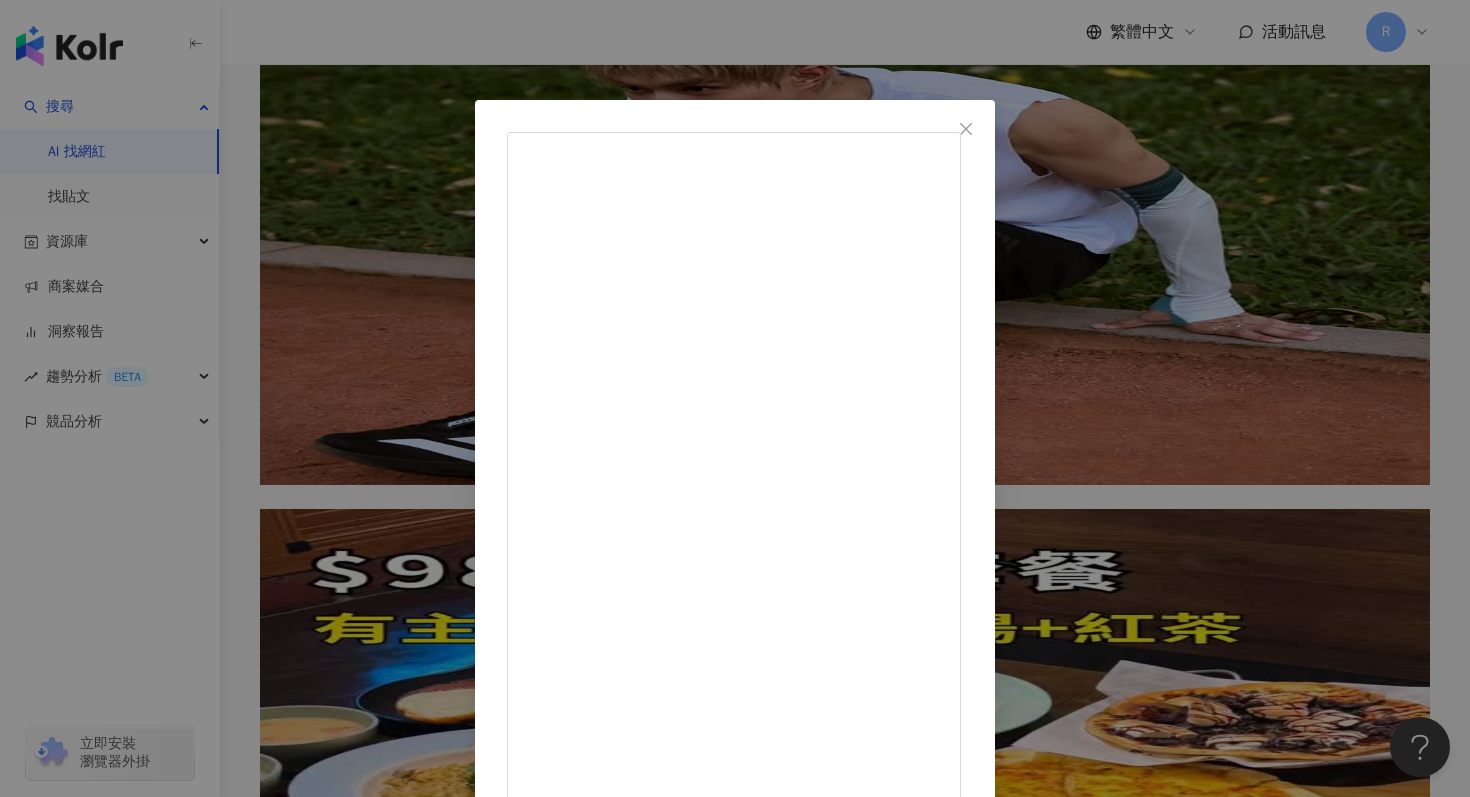 click on "[PERSON_NAME][DATE] 777 22 查看原始貼文" at bounding box center [735, 398] 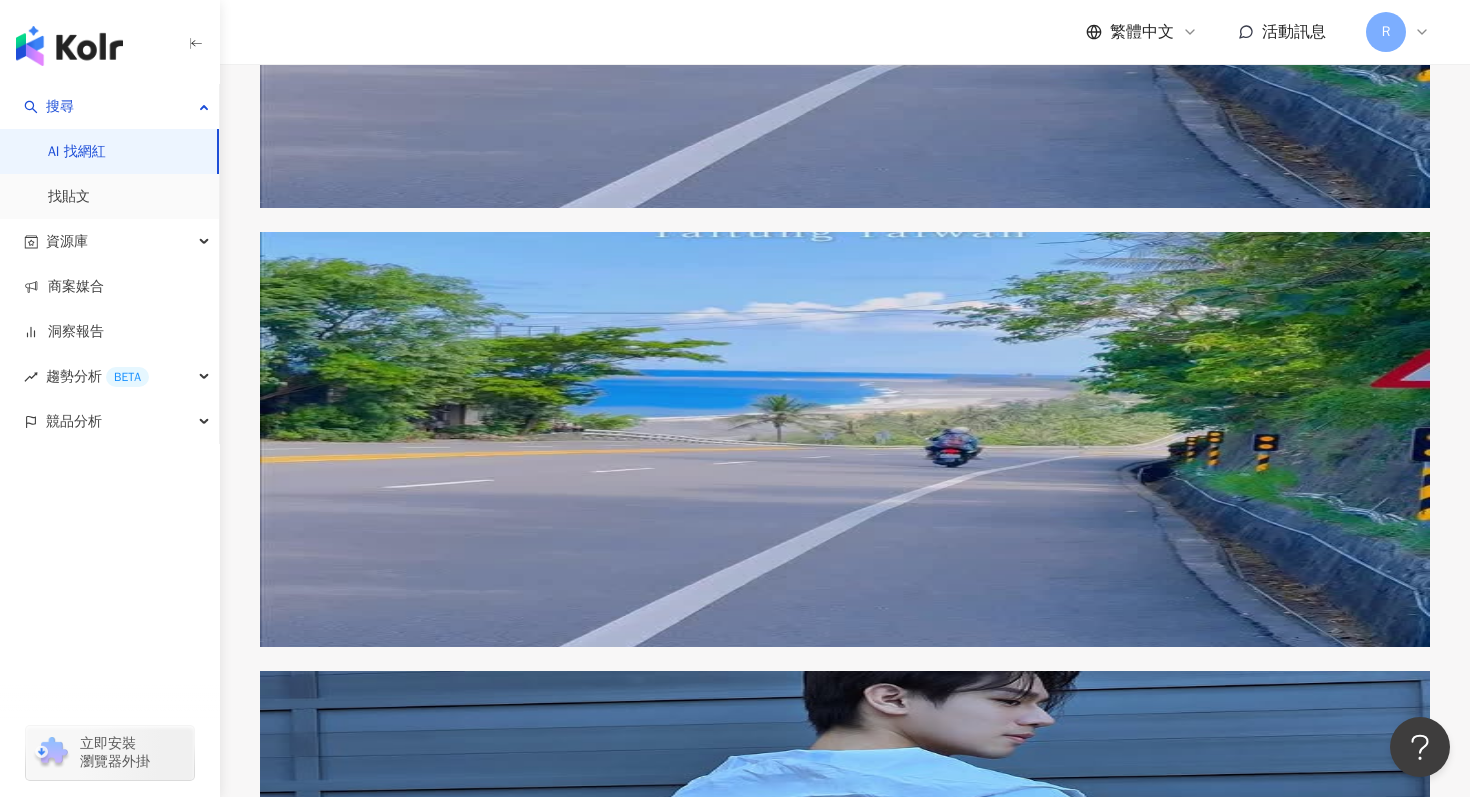 scroll, scrollTop: 17093, scrollLeft: 0, axis: vertical 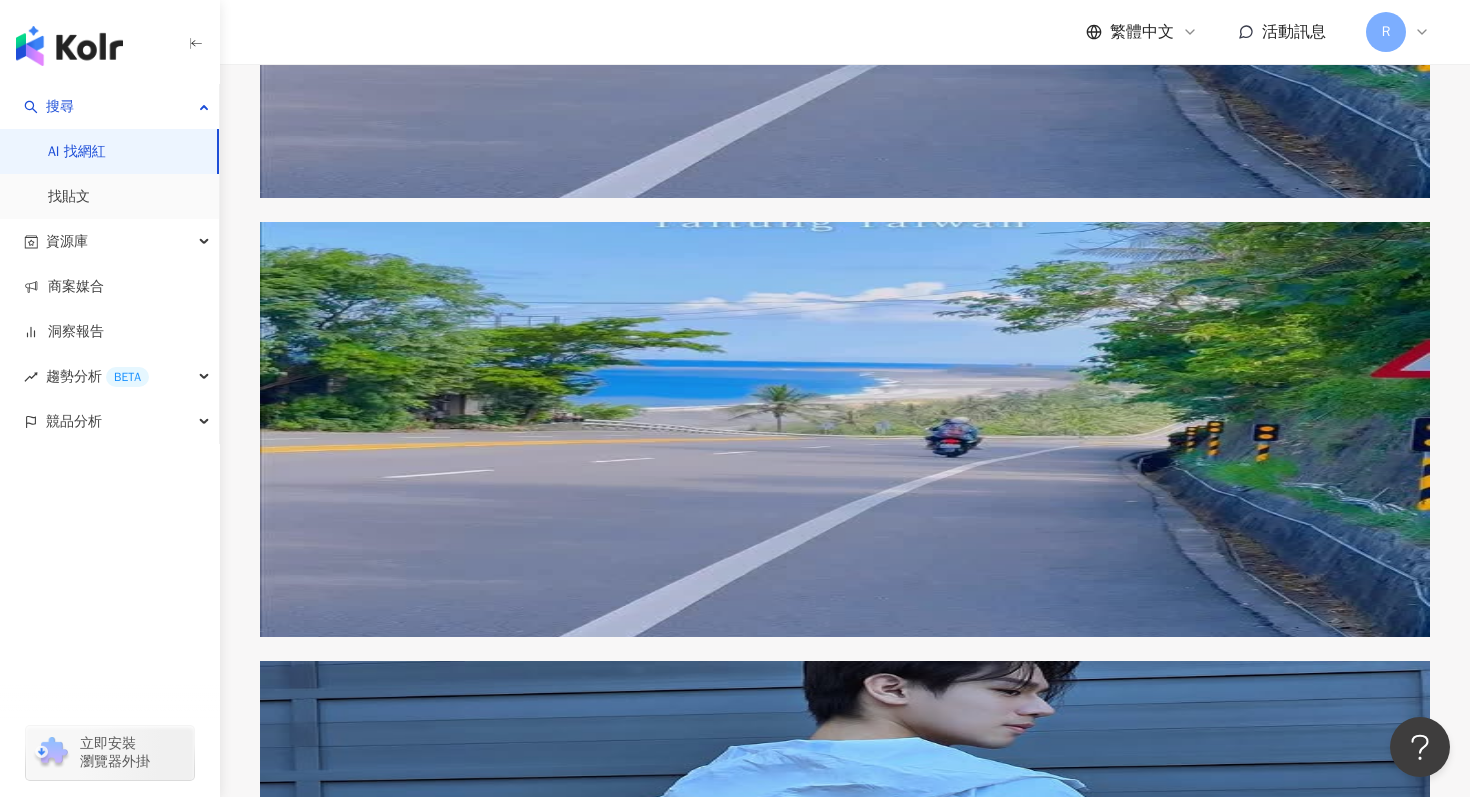click on "繼續看更多" at bounding box center [339, 11345] 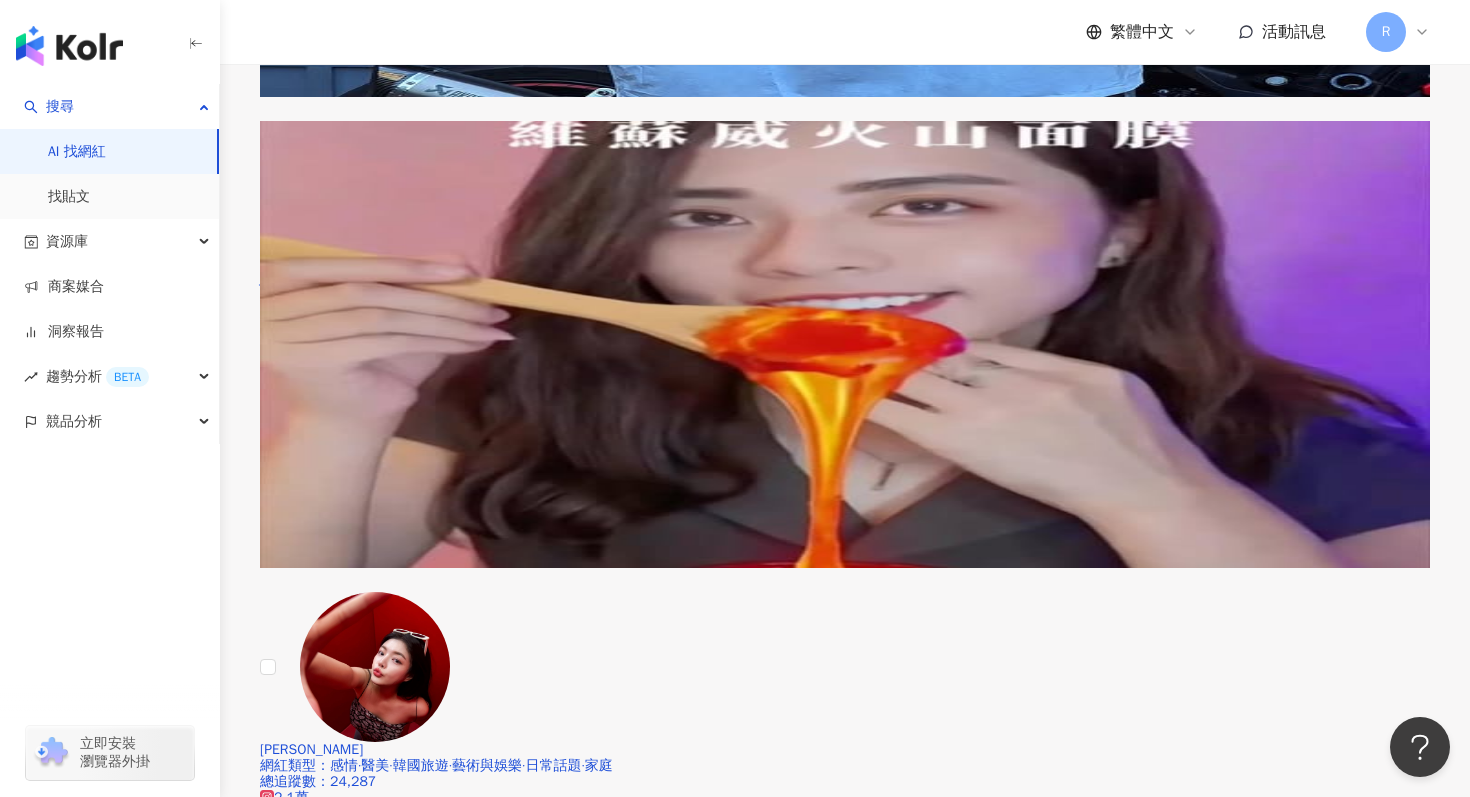 scroll, scrollTop: 18136, scrollLeft: 0, axis: vertical 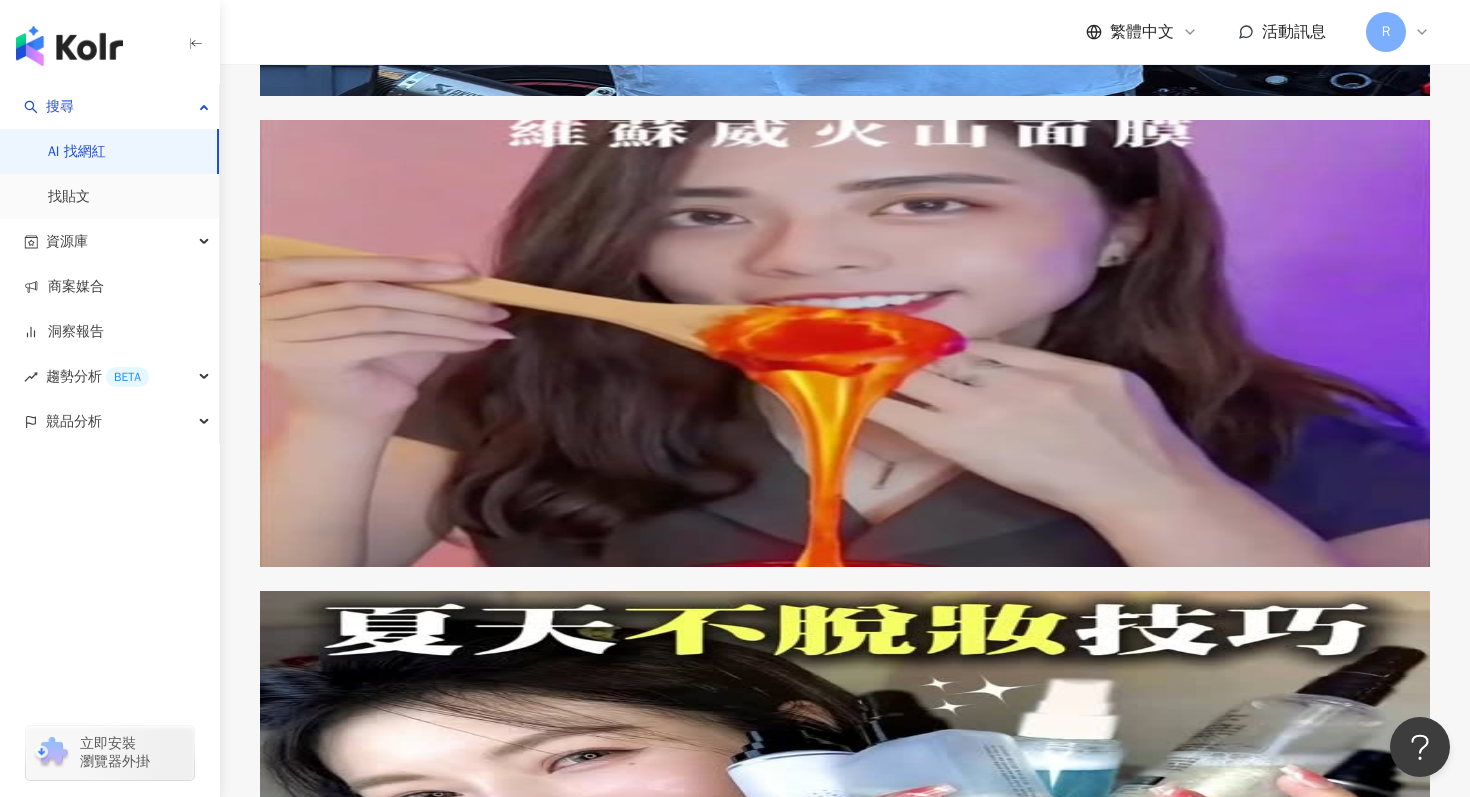 click 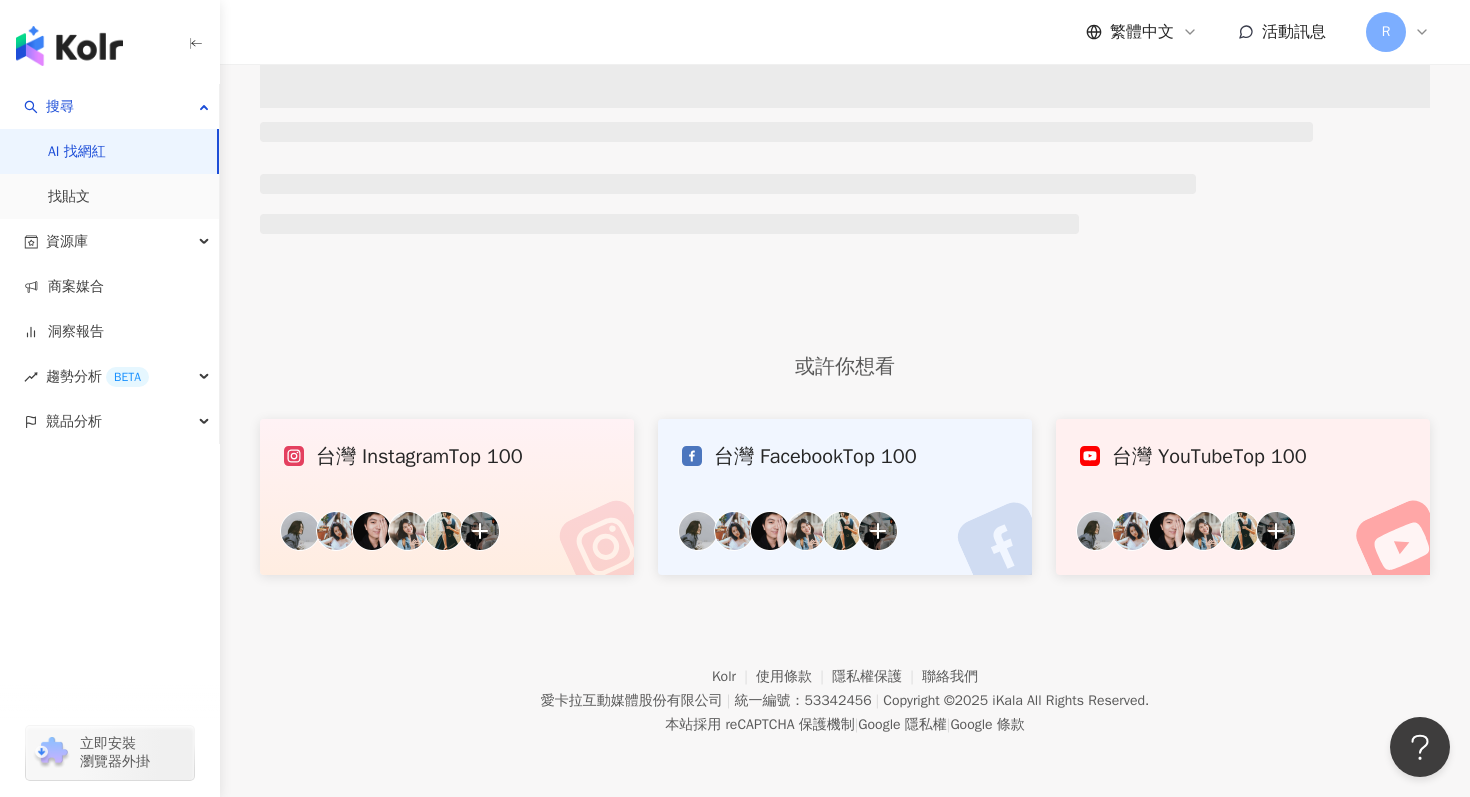 scroll, scrollTop: 0, scrollLeft: 0, axis: both 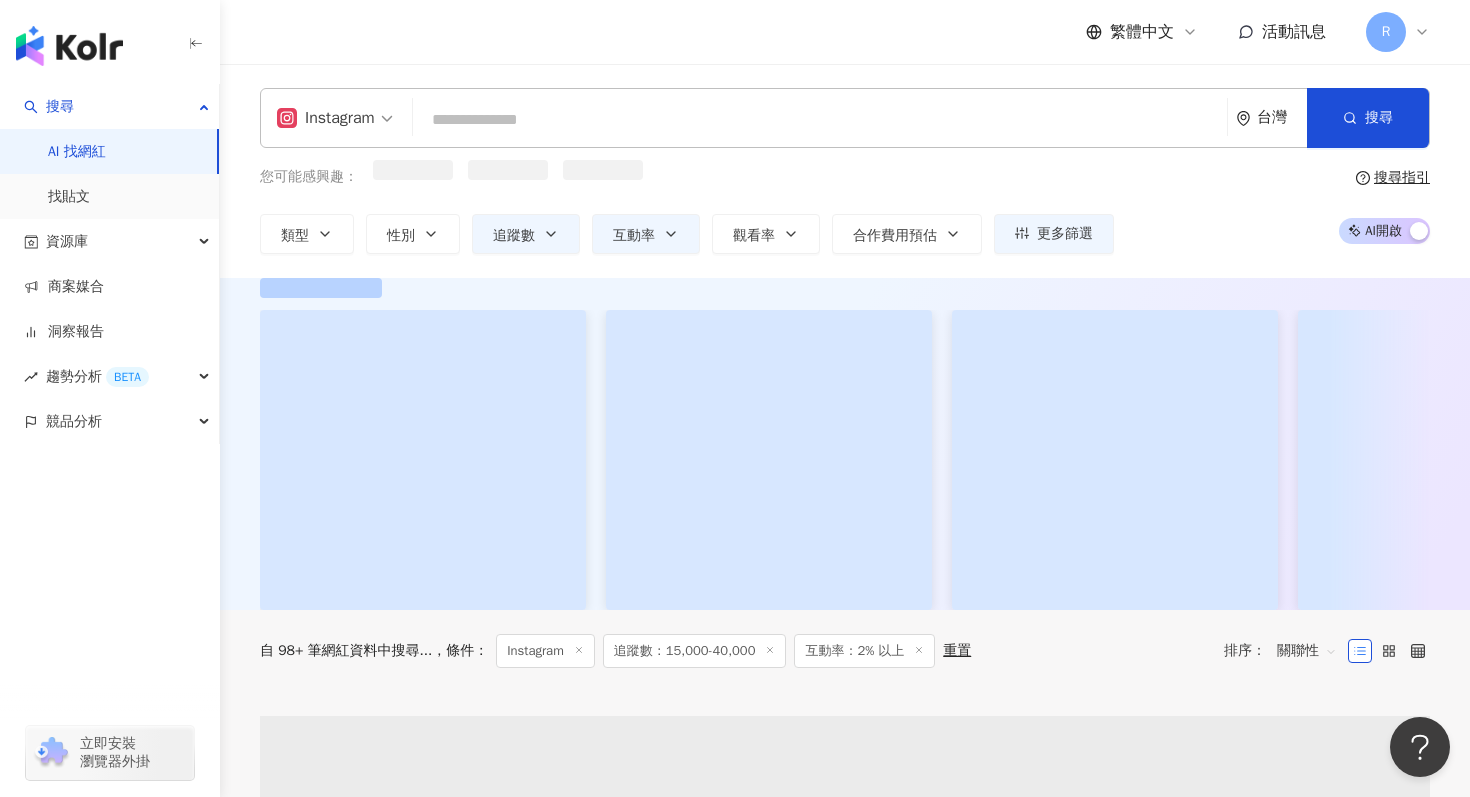 click at bounding box center [820, 120] 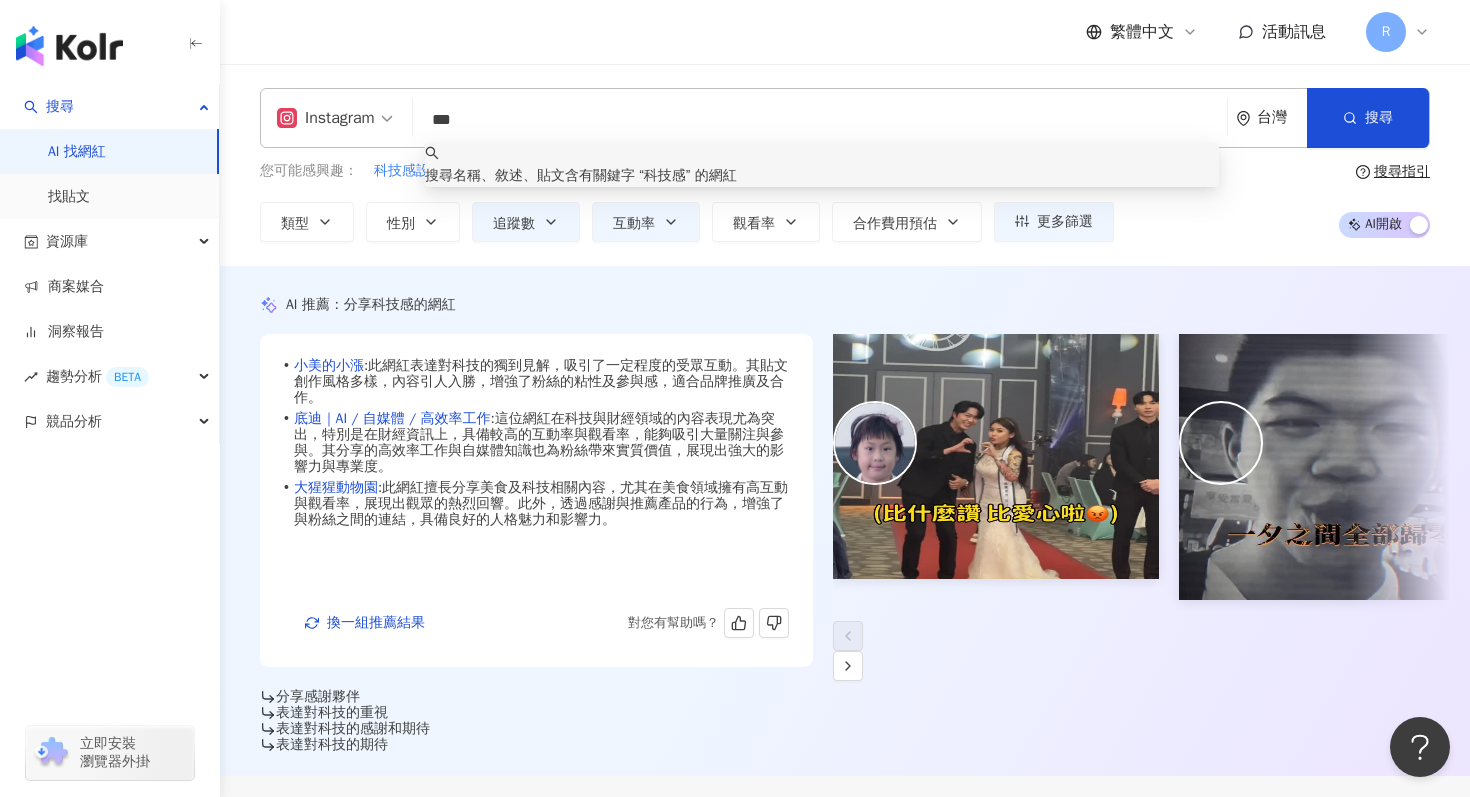 scroll, scrollTop: 73, scrollLeft: 0, axis: vertical 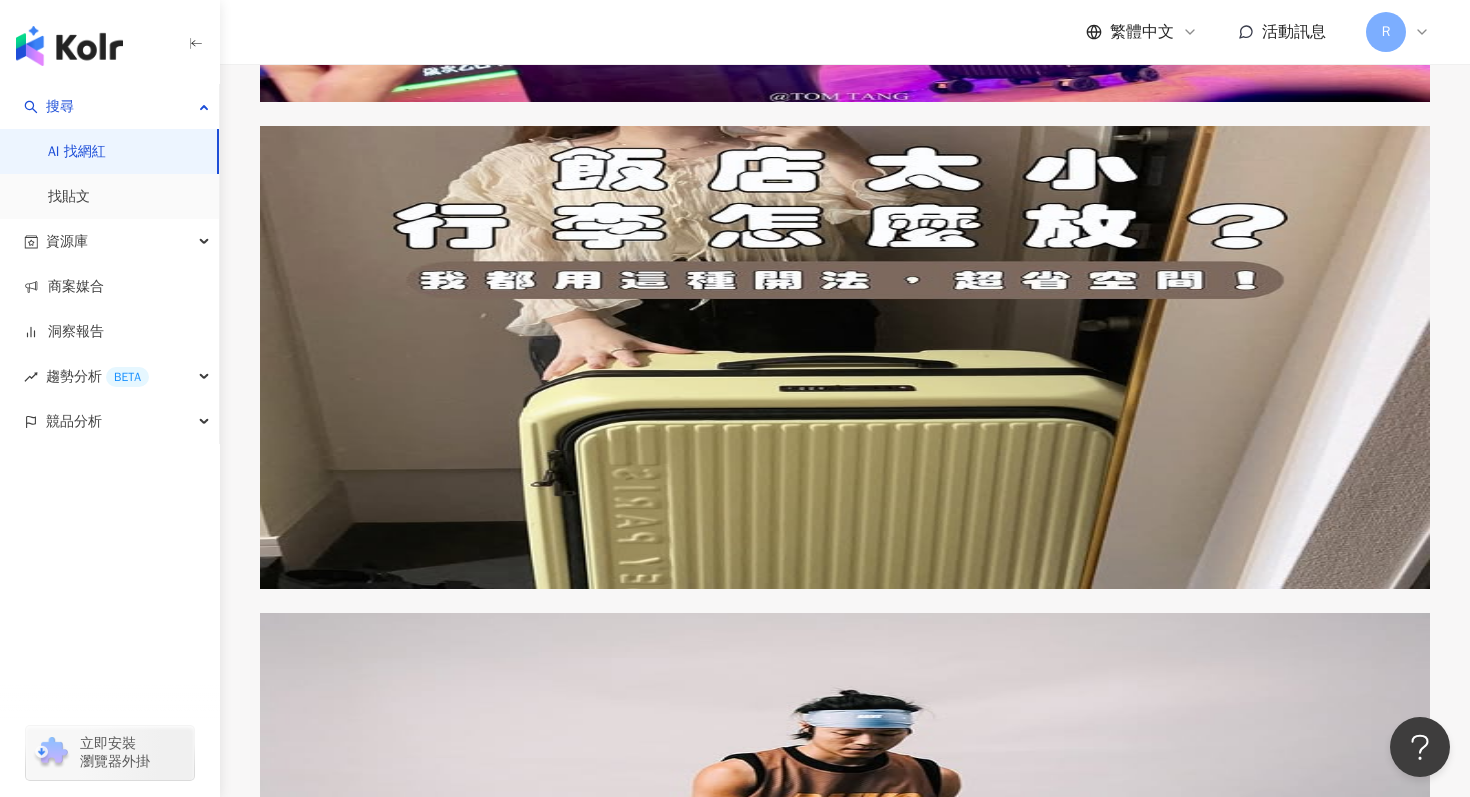 type on "***" 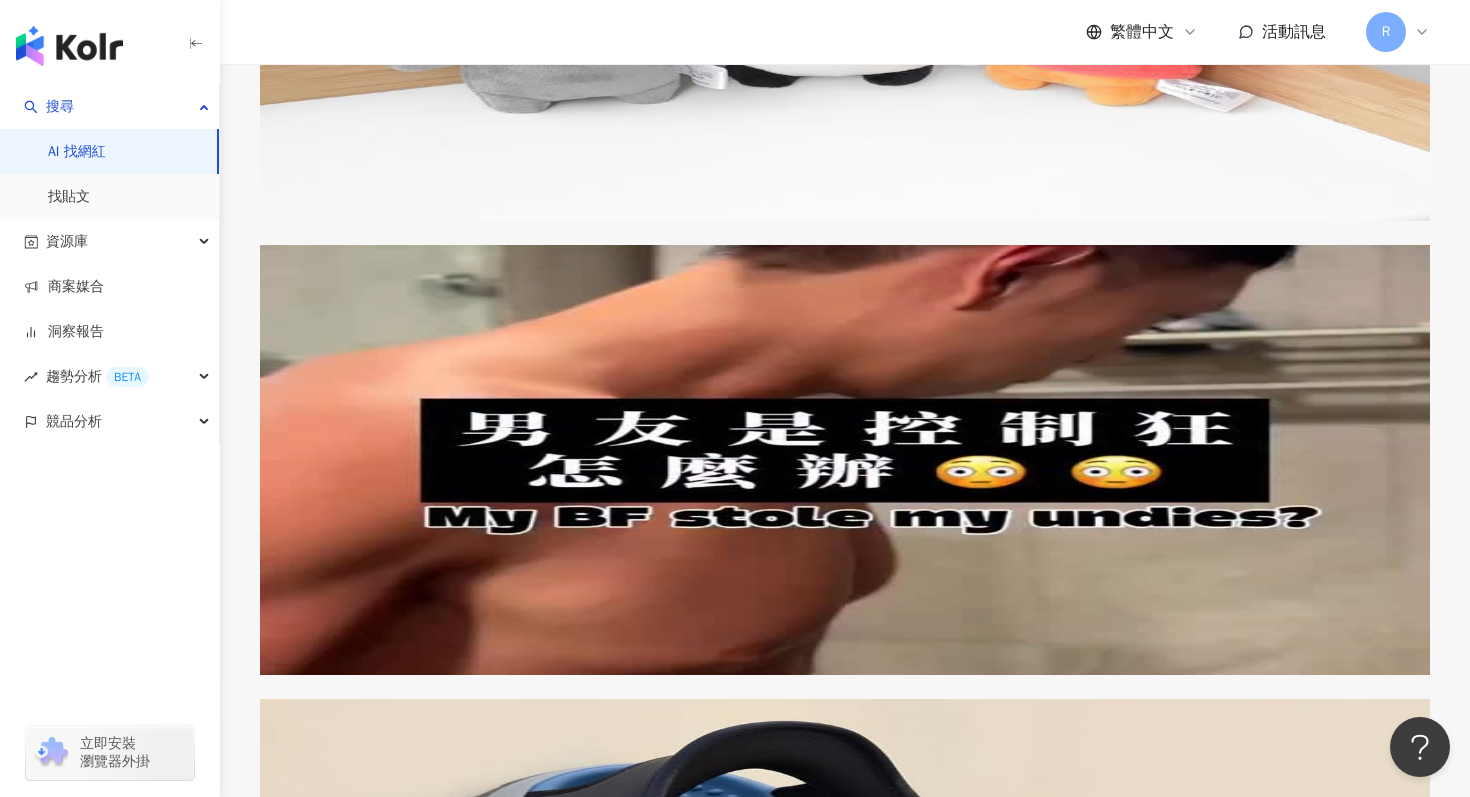 scroll, scrollTop: 7080, scrollLeft: 0, axis: vertical 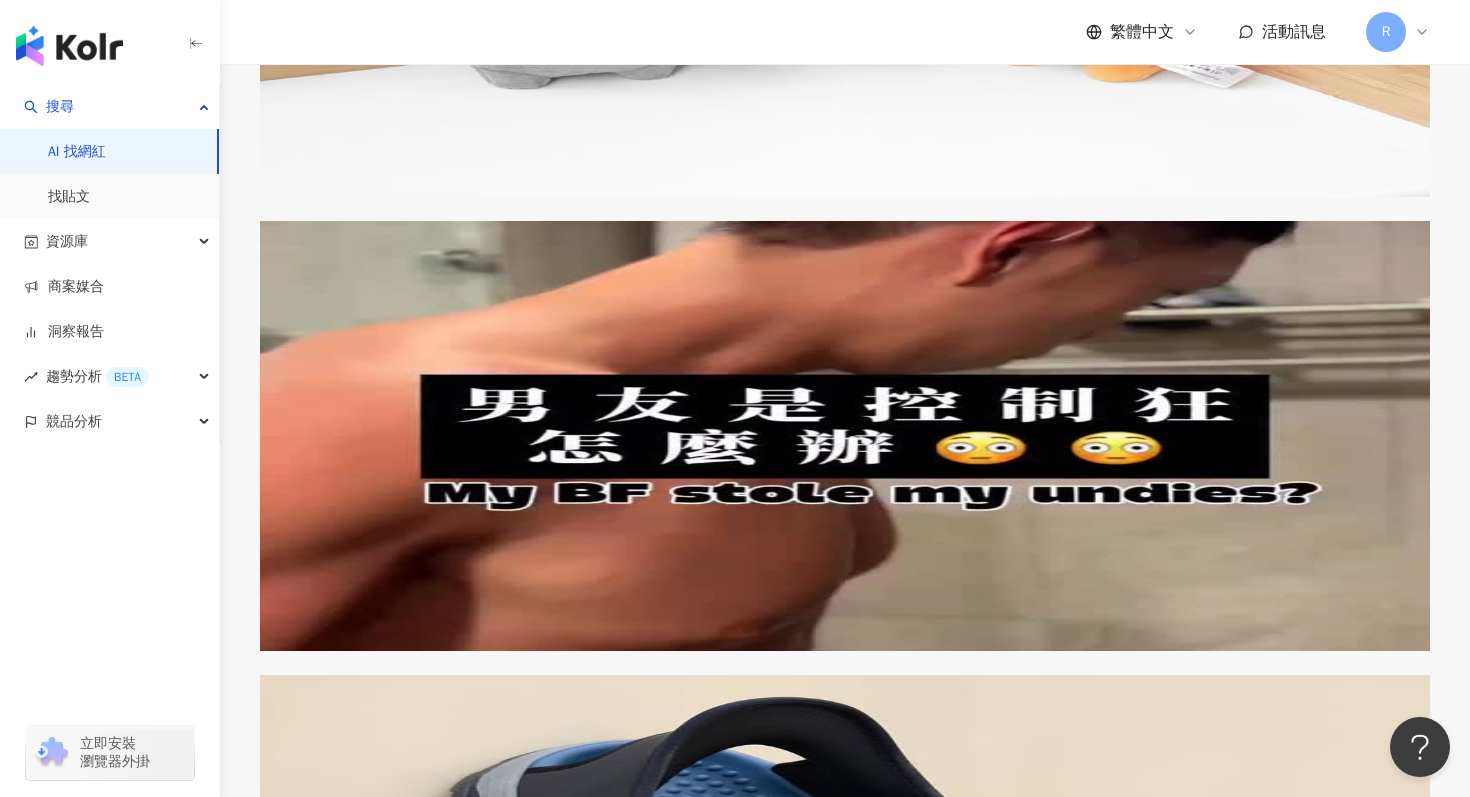 click on "繼續看更多" at bounding box center (352, 4801) 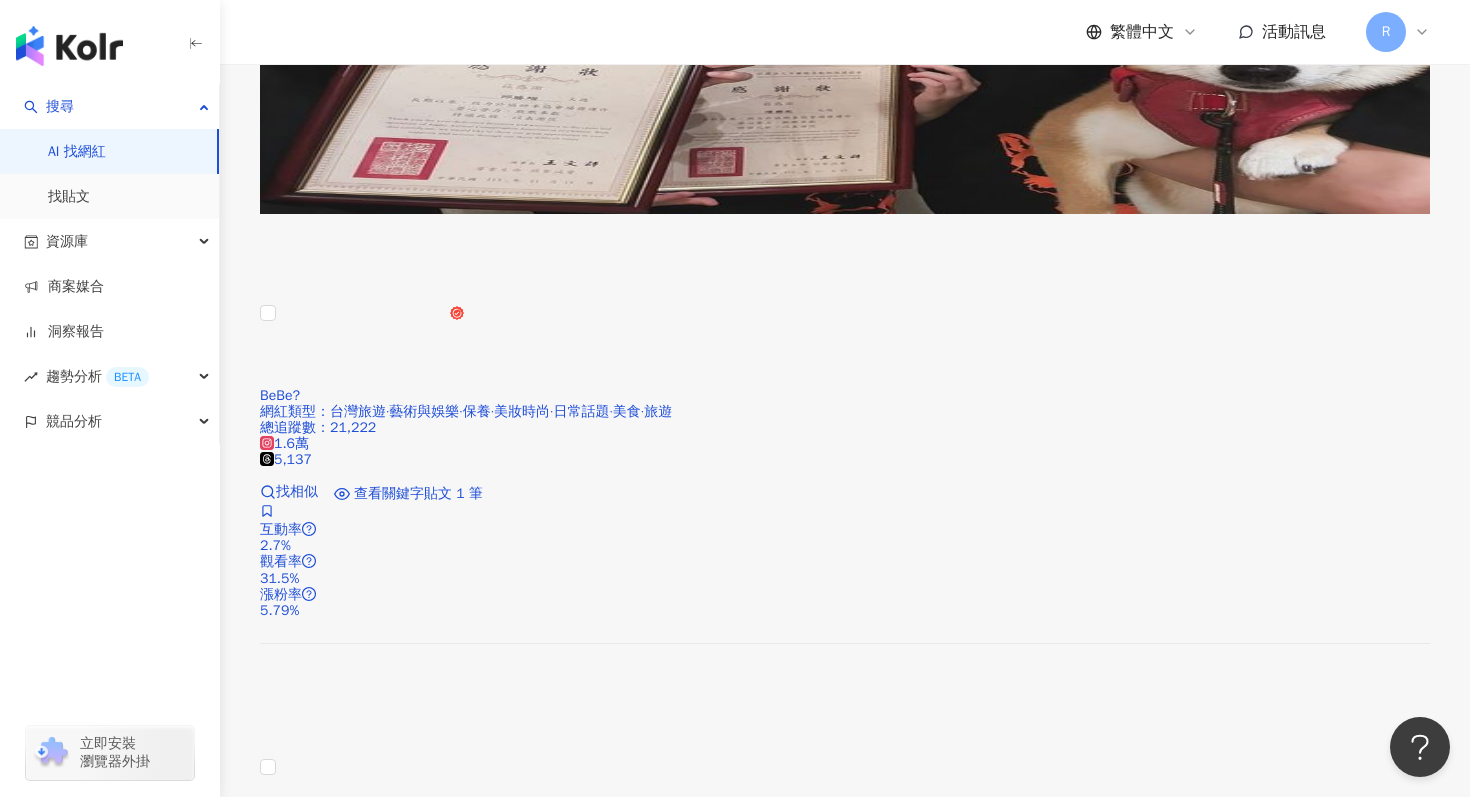 scroll, scrollTop: 10248, scrollLeft: 0, axis: vertical 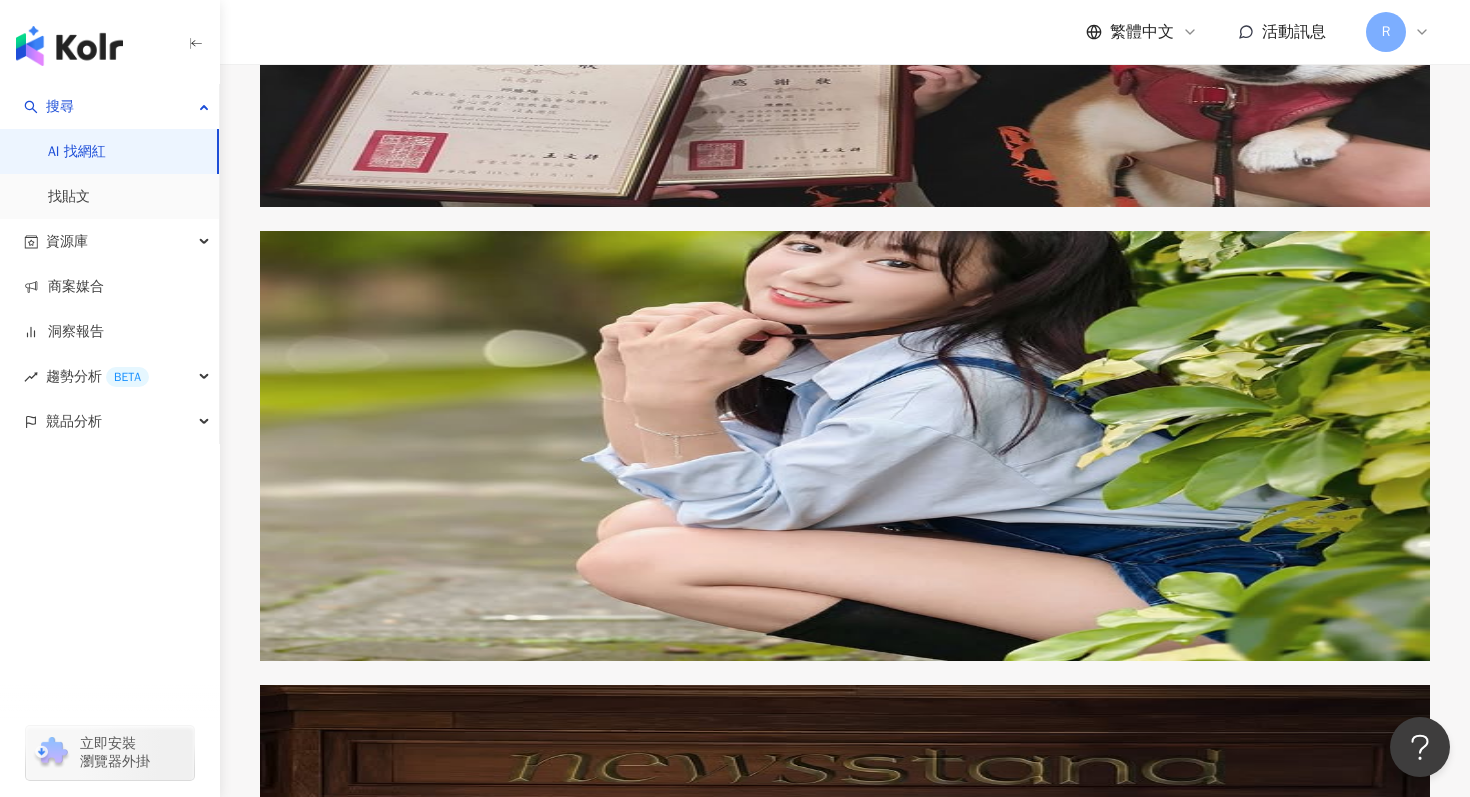 click 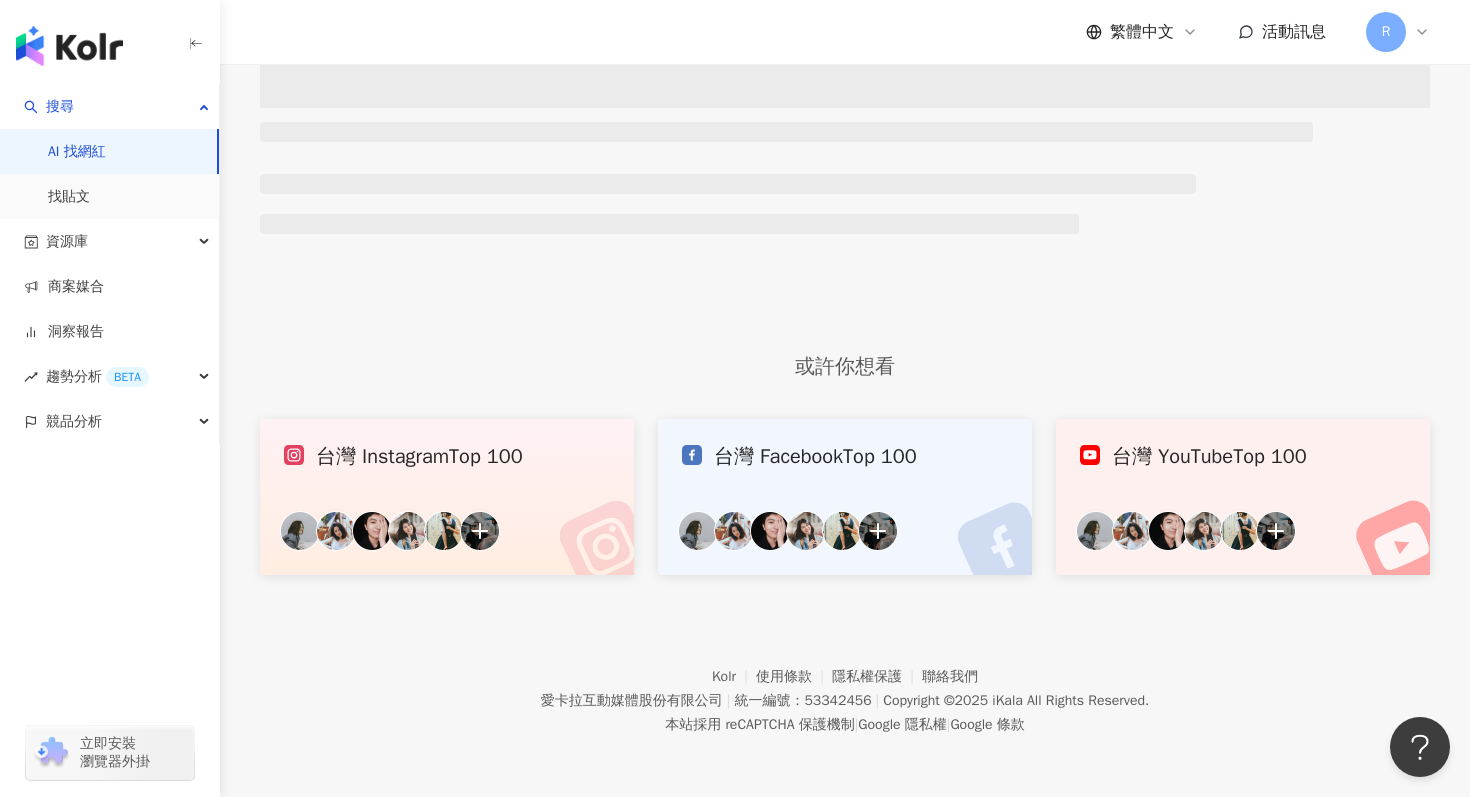 scroll, scrollTop: 0, scrollLeft: 0, axis: both 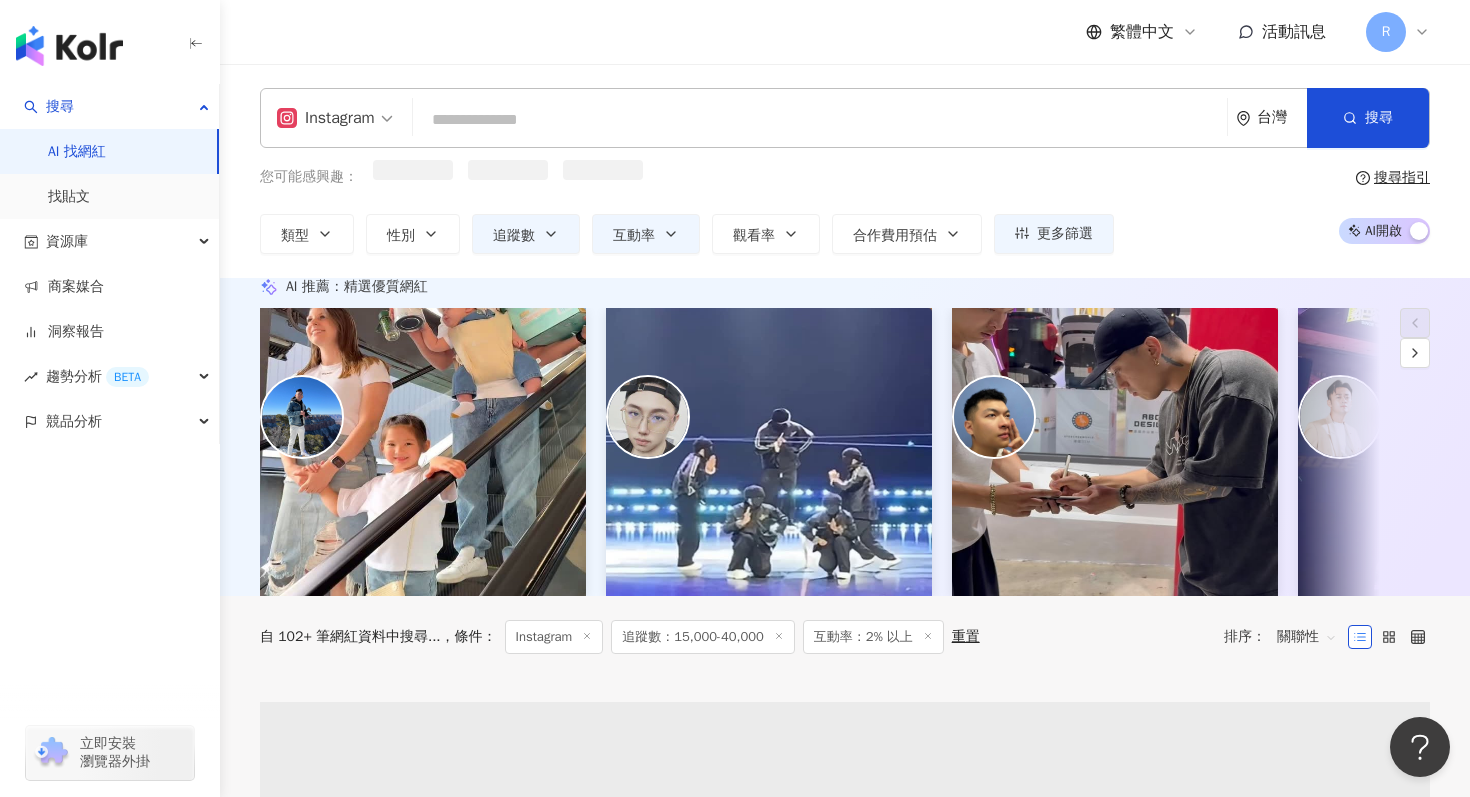 click at bounding box center (820, 120) 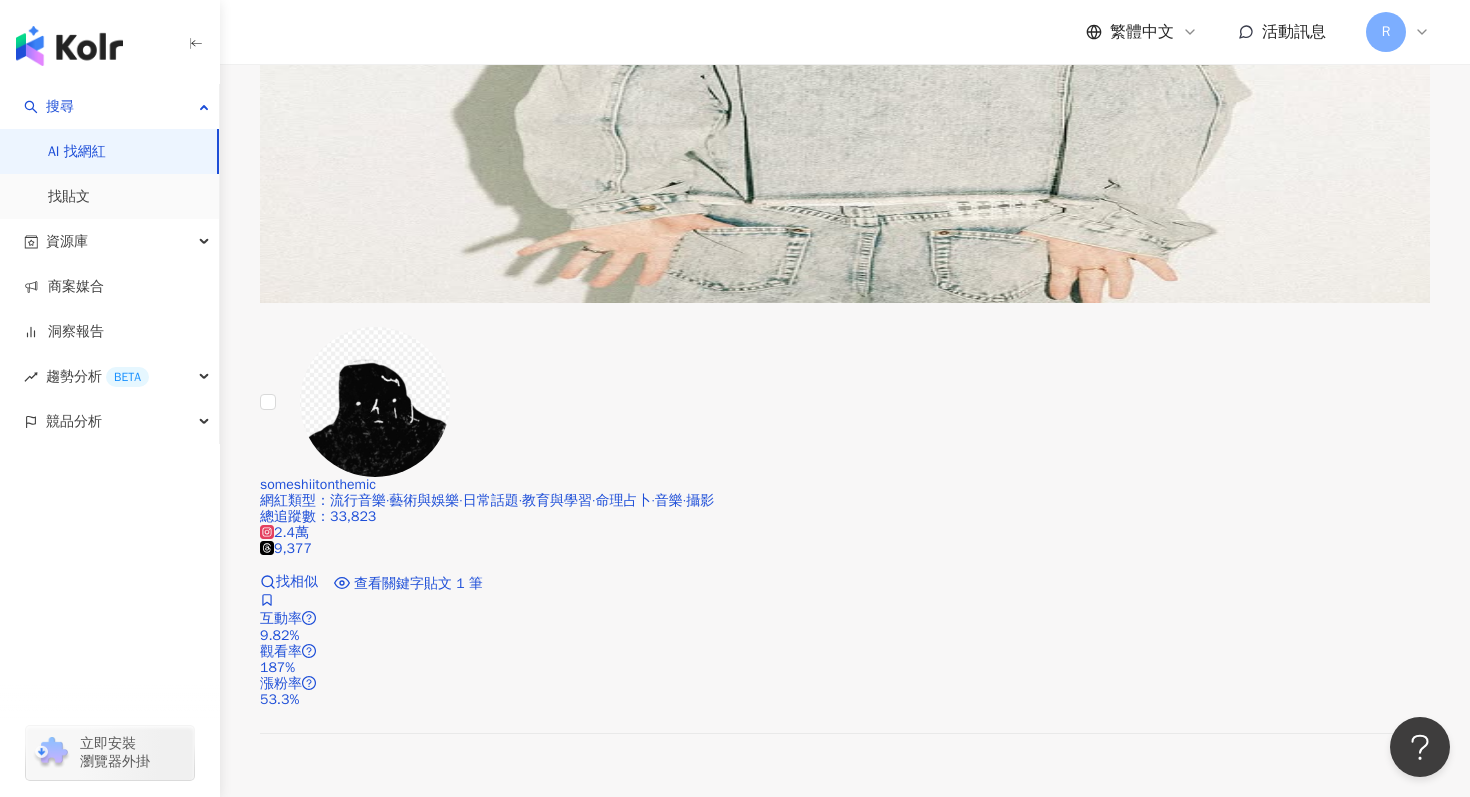 scroll, scrollTop: 944, scrollLeft: 0, axis: vertical 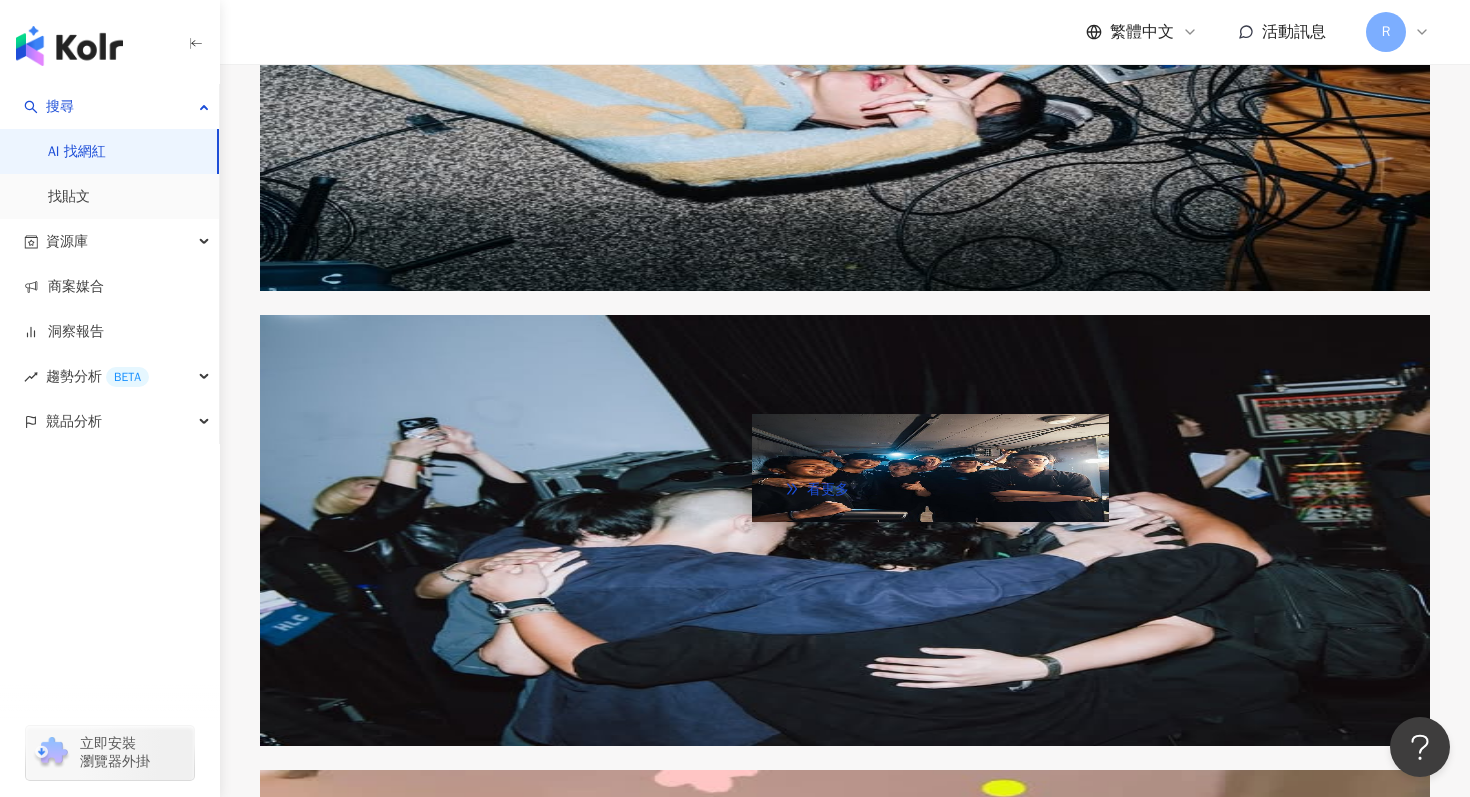 click at bounding box center [930, 468] 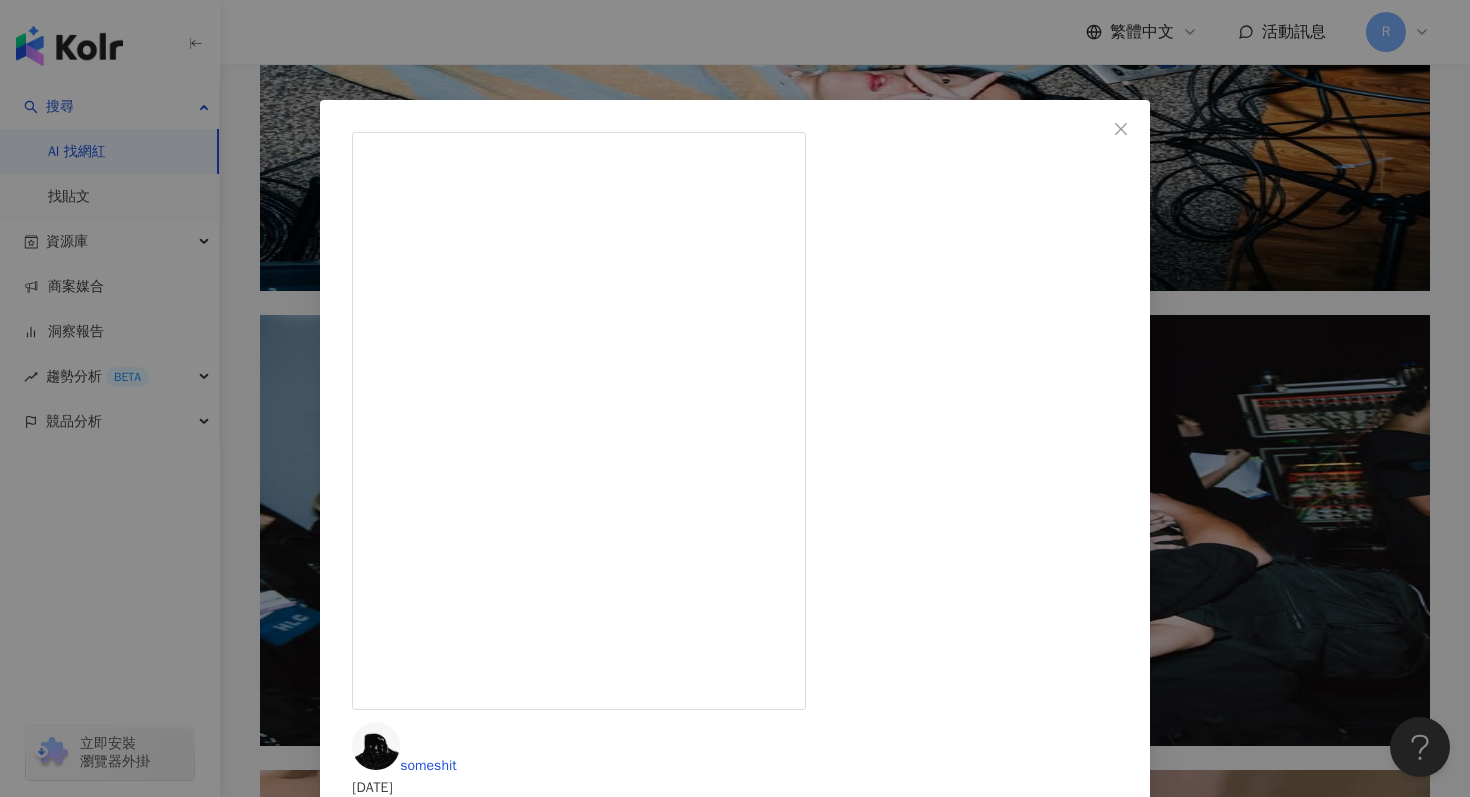 click on "查看原始貼文" at bounding box center [394, 1645] 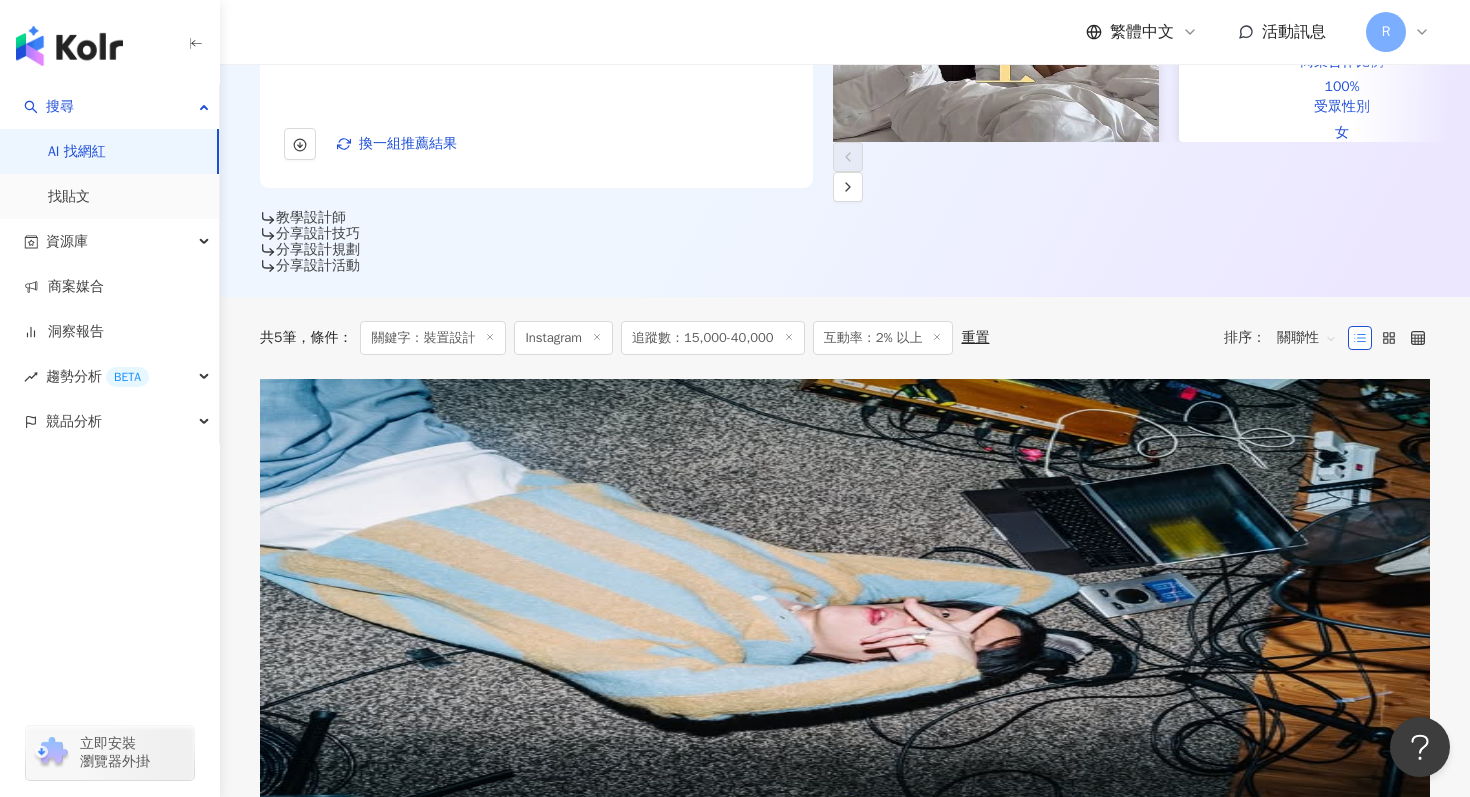 scroll, scrollTop: 451, scrollLeft: 0, axis: vertical 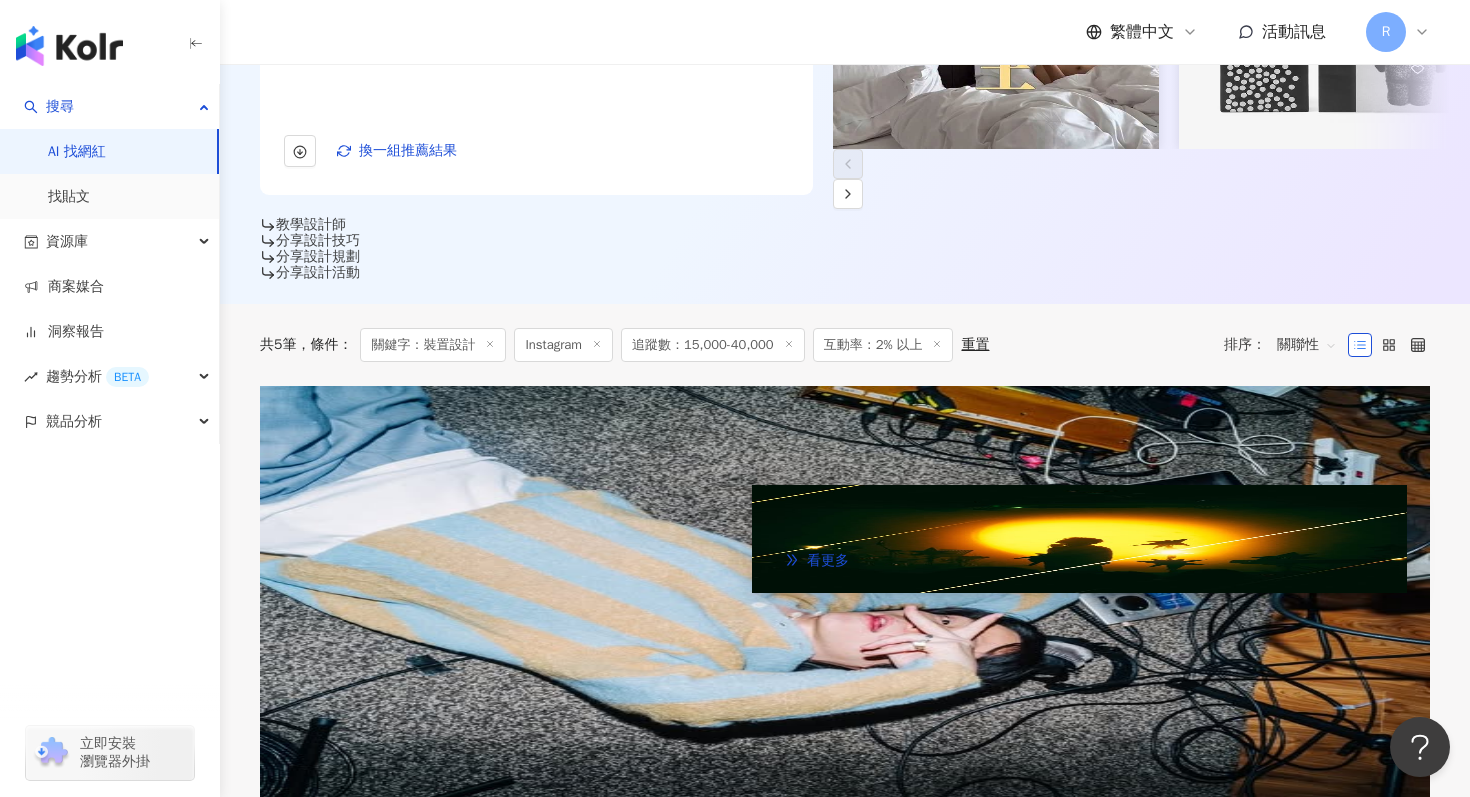 click on "[DATE] w
燈光助理 桑尼
舞美設計 [PERSON_NAME]
裝置設計  [PERSON_NAME]
裝置設計  [PERSON_NAME]  看更多" at bounding box center (1079, 539) 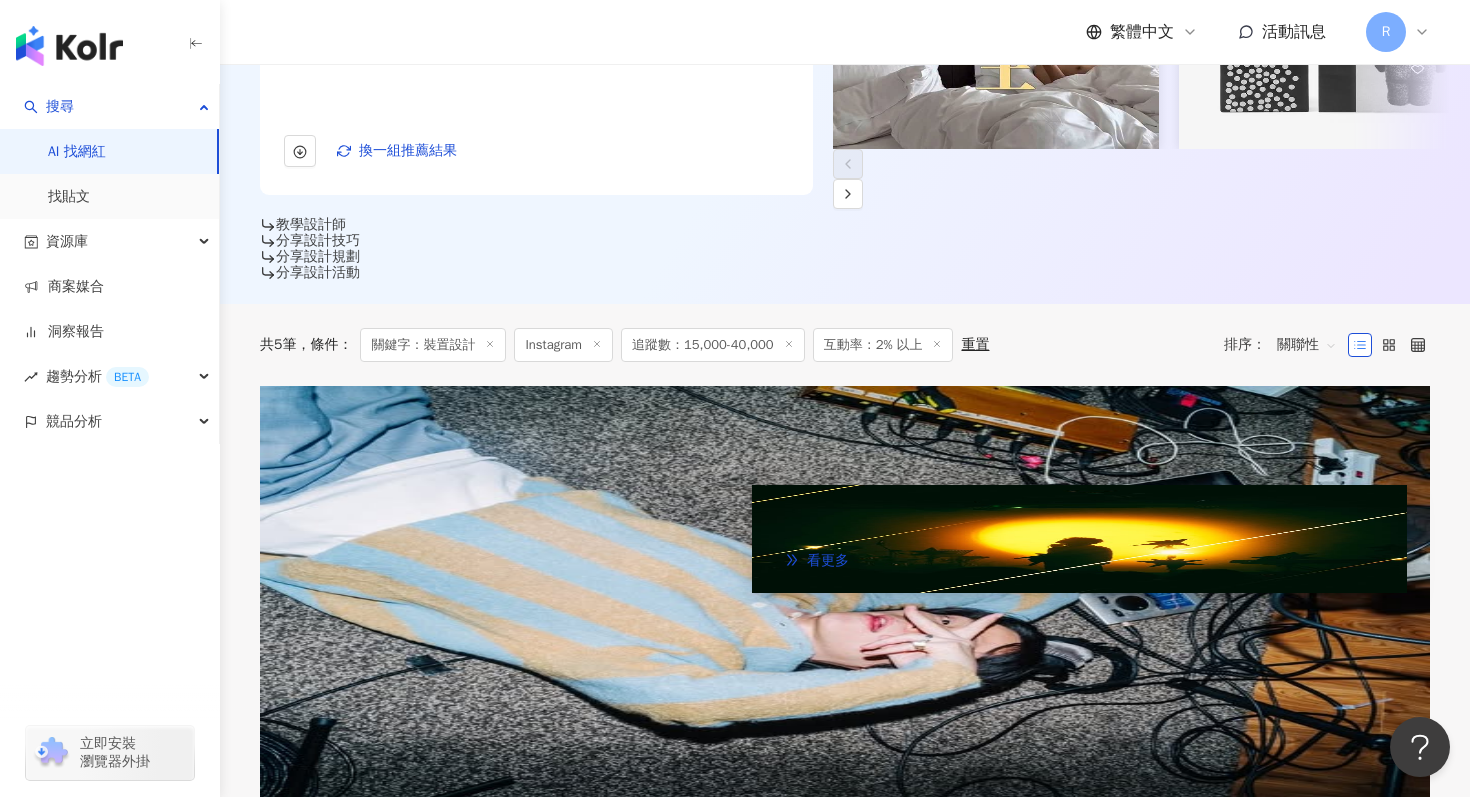 click at bounding box center (1079, 539) 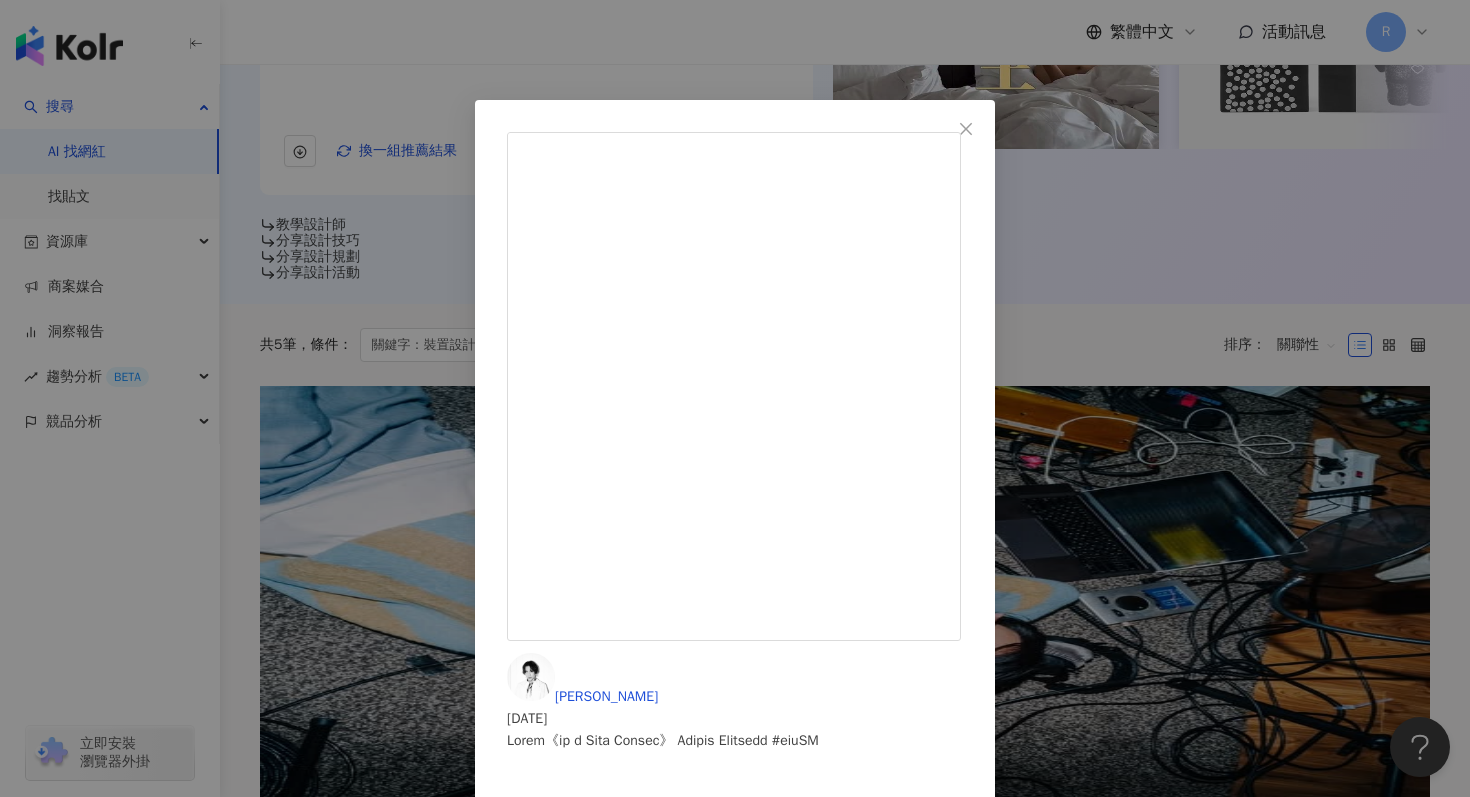 click on "[PERSON_NAME] [DATE] 678 3 查看原始貼文" at bounding box center [735, 398] 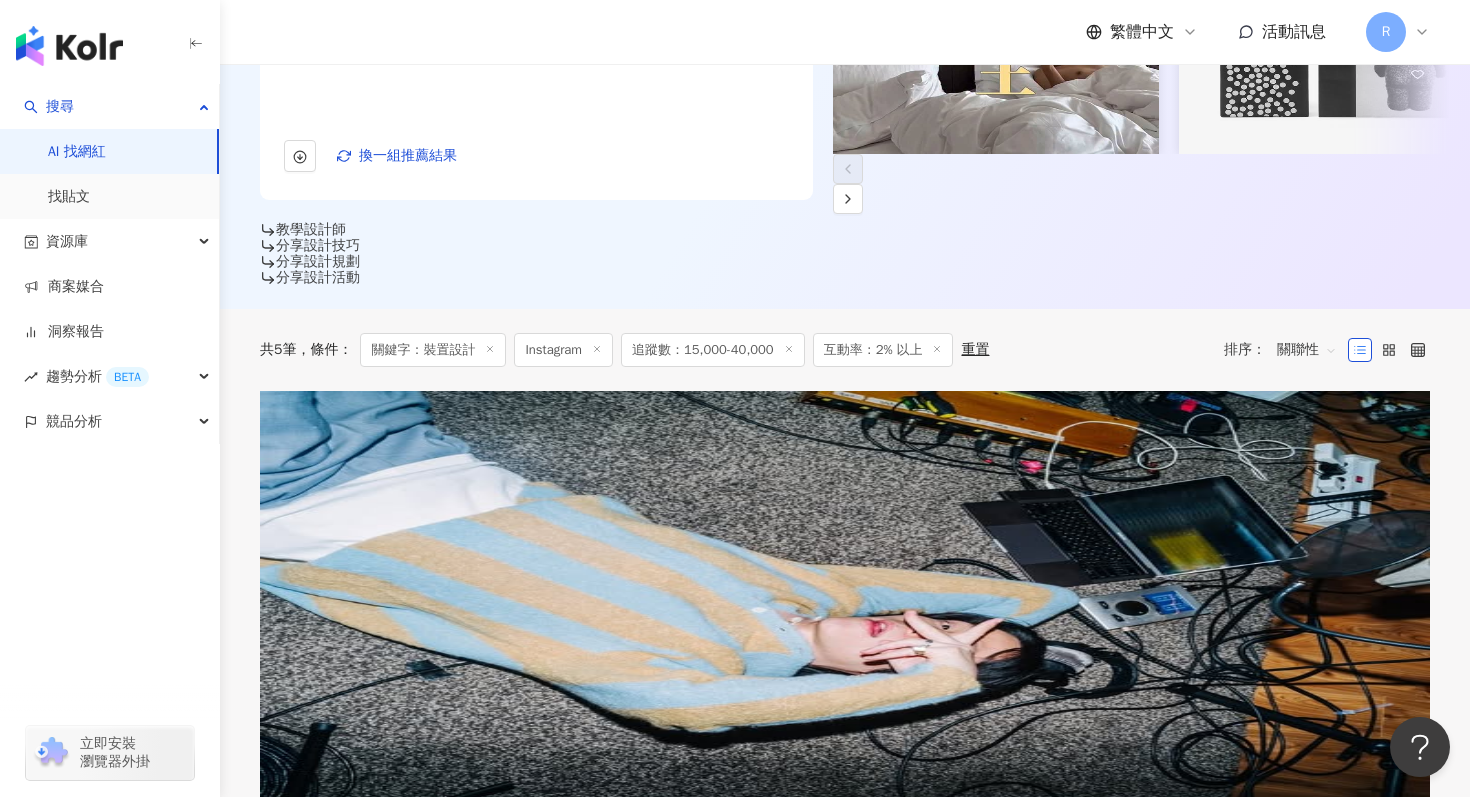 scroll, scrollTop: 0, scrollLeft: 0, axis: both 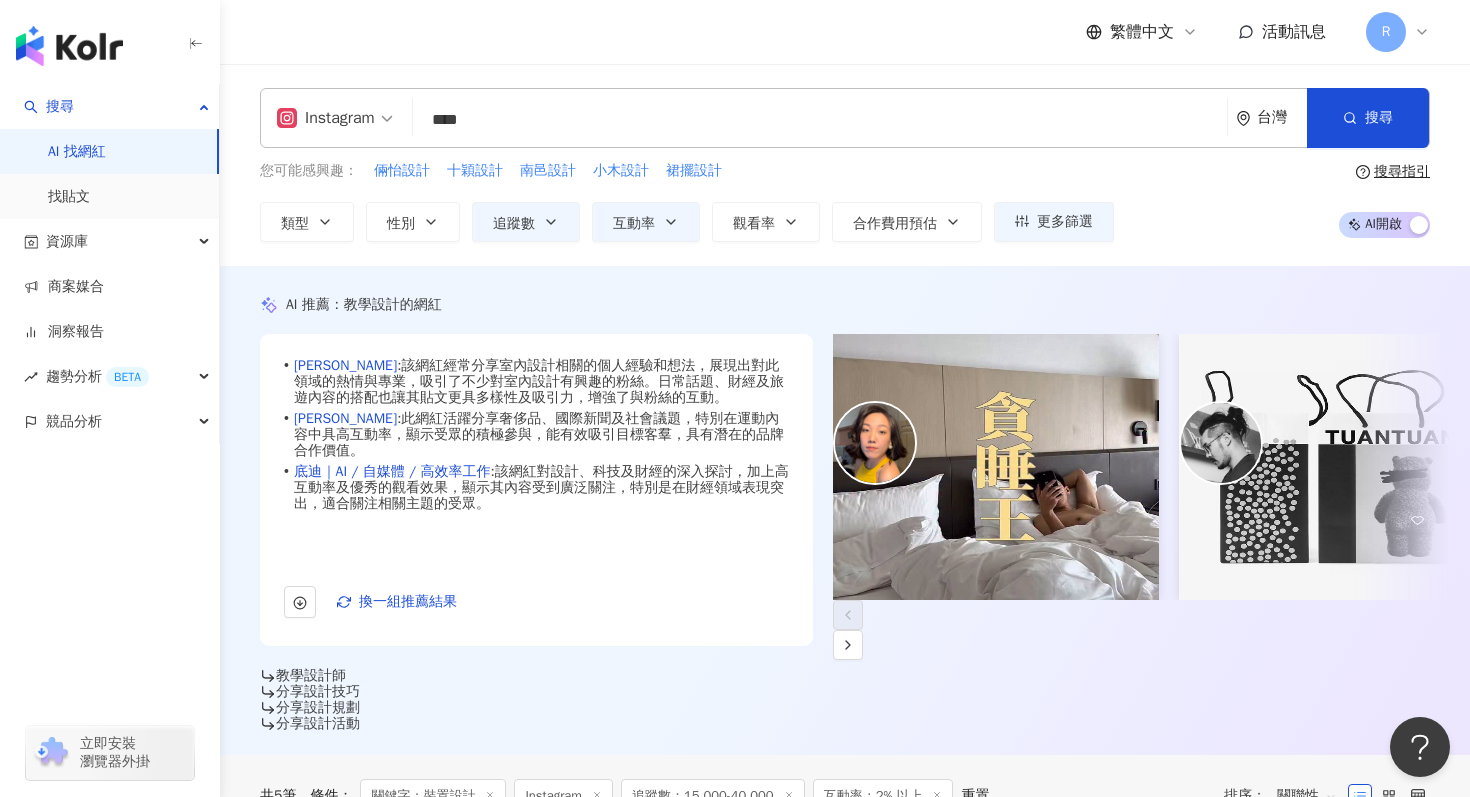 click on "****" at bounding box center (820, 120) 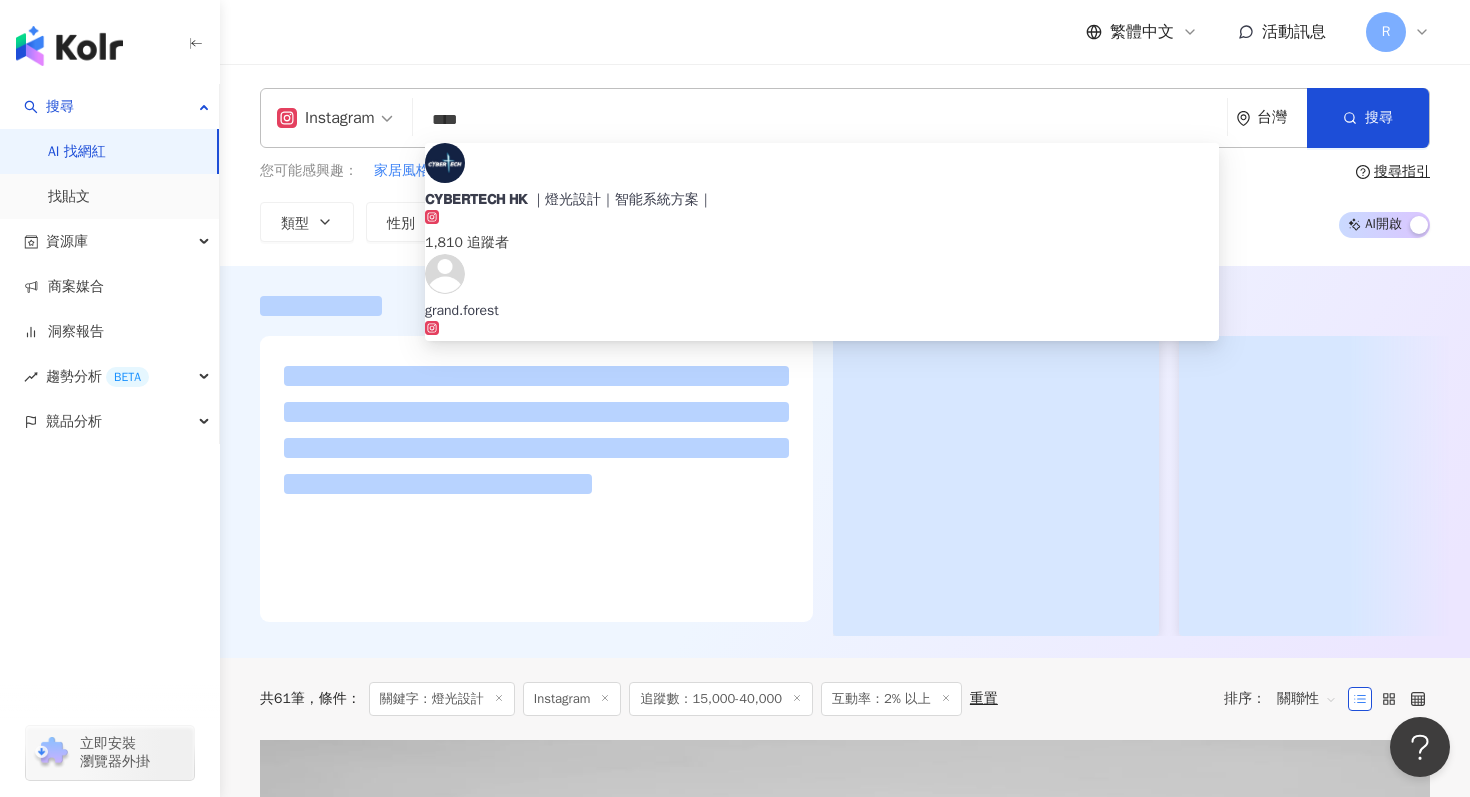 type on "****" 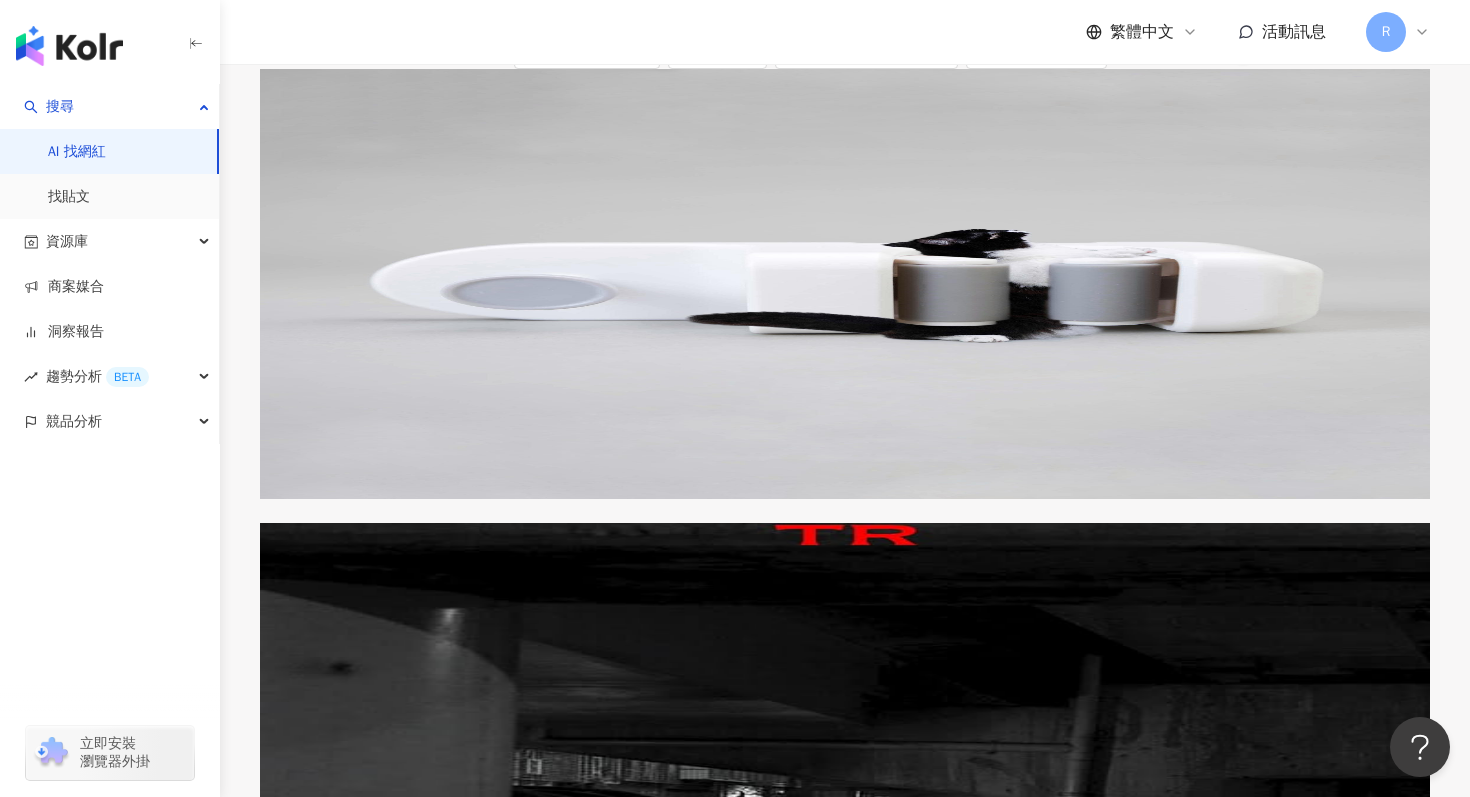scroll, scrollTop: 729, scrollLeft: 0, axis: vertical 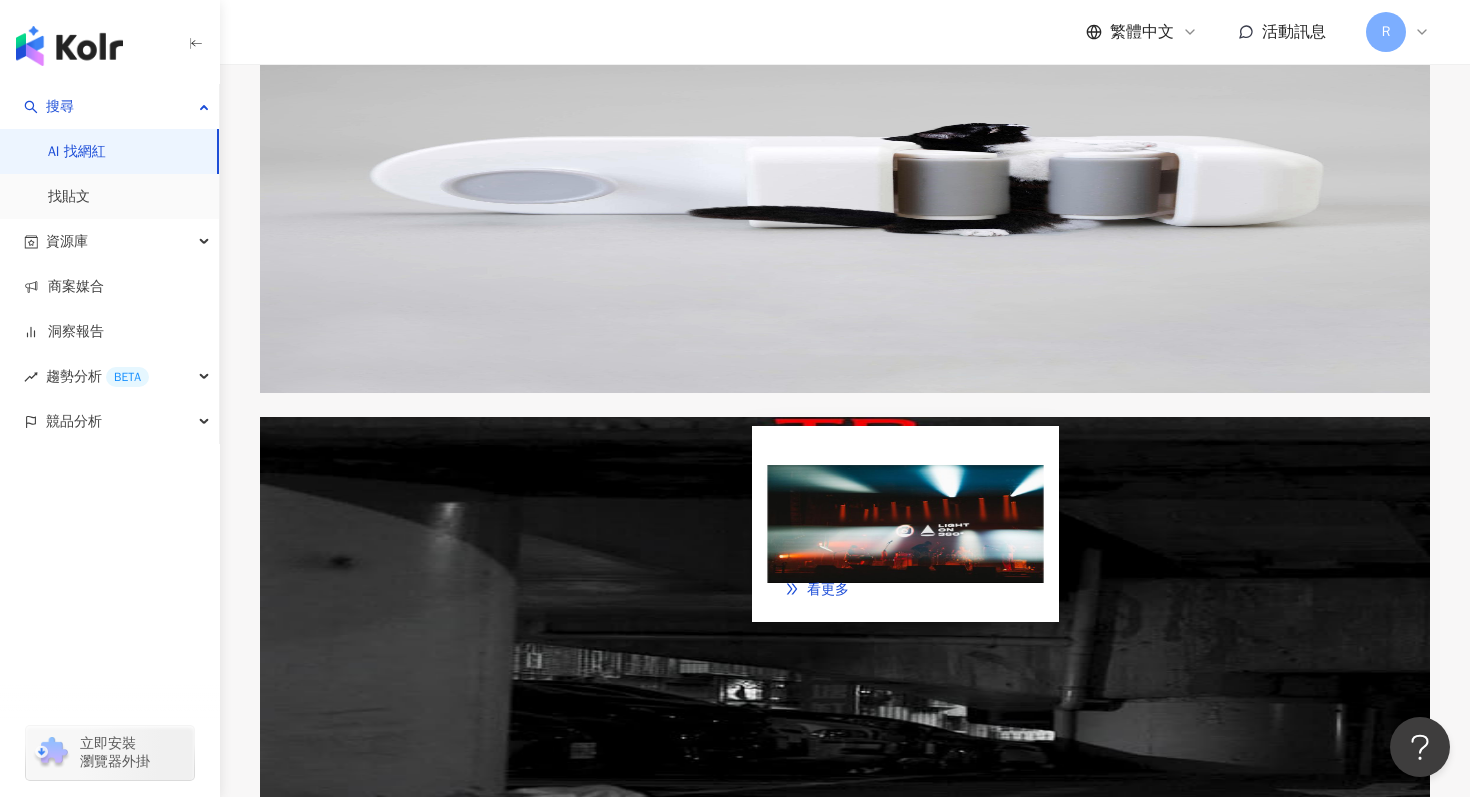 click at bounding box center [905, 524] 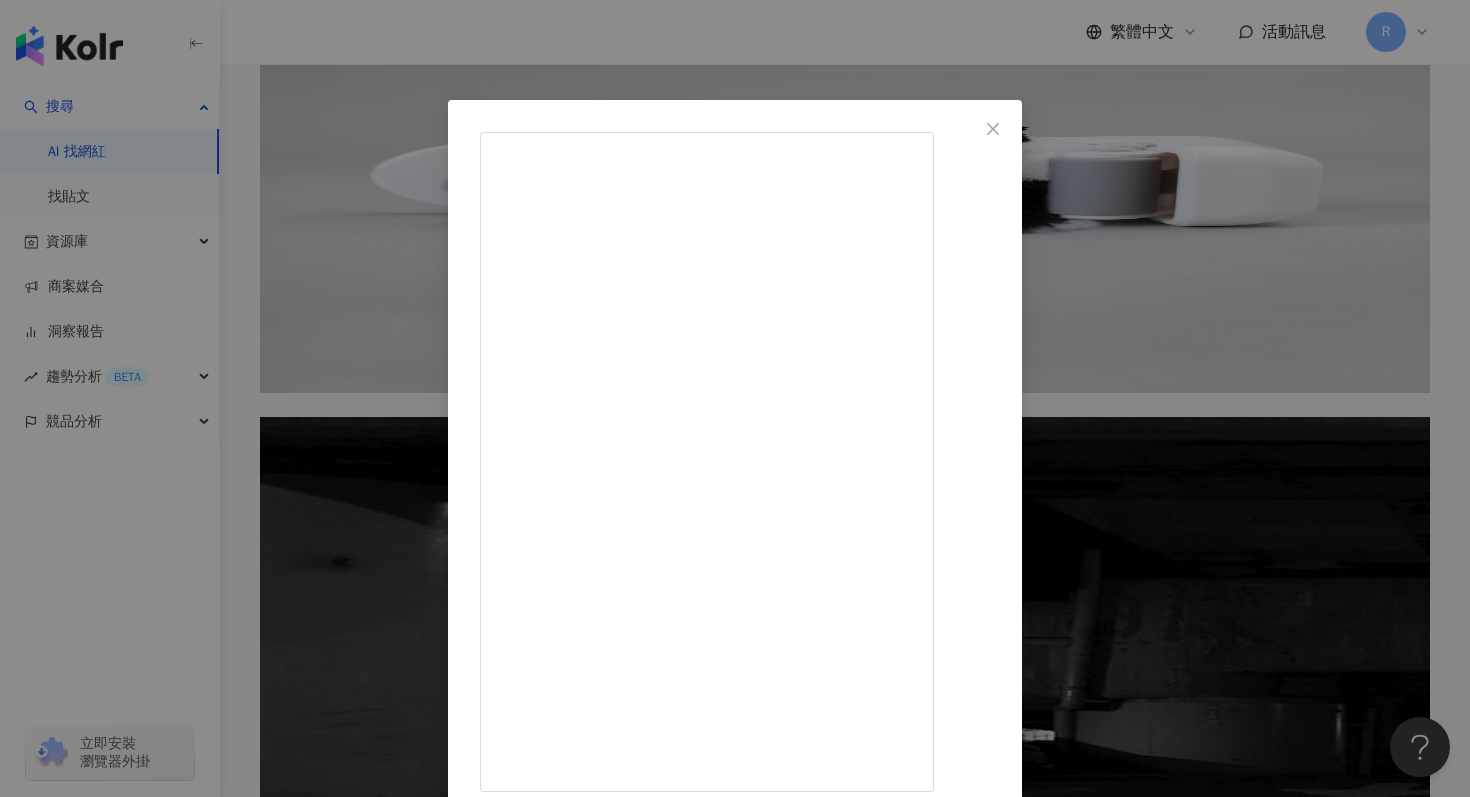 click on "[PERSON_NAME][DATE] [DATE] 體熊專科 at 禾火設計 @anhlightdesign LIGHT ON 360° 演唱會燈光設計課程 227 查看原始貼文" at bounding box center (735, 398) 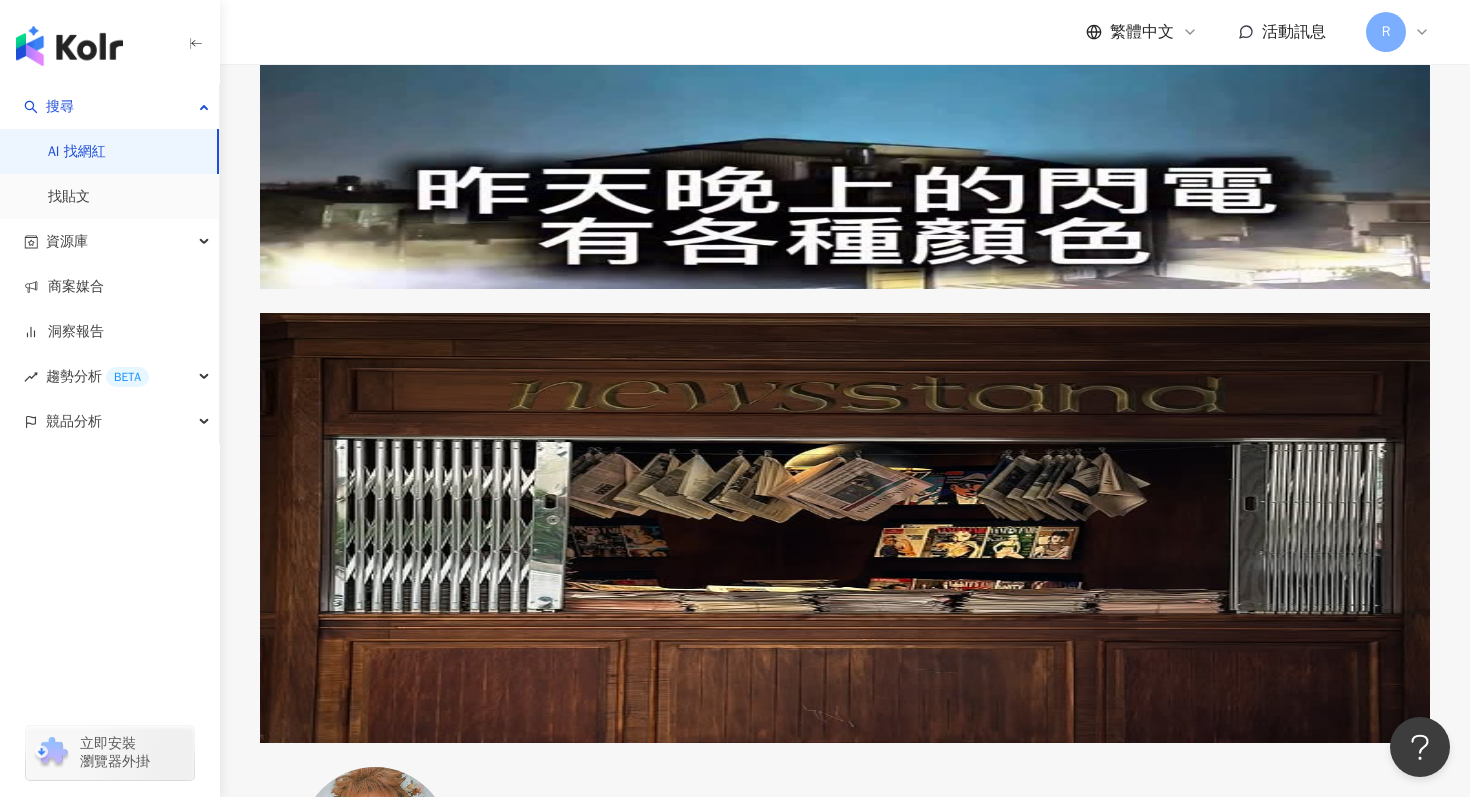 scroll, scrollTop: 2405, scrollLeft: 0, axis: vertical 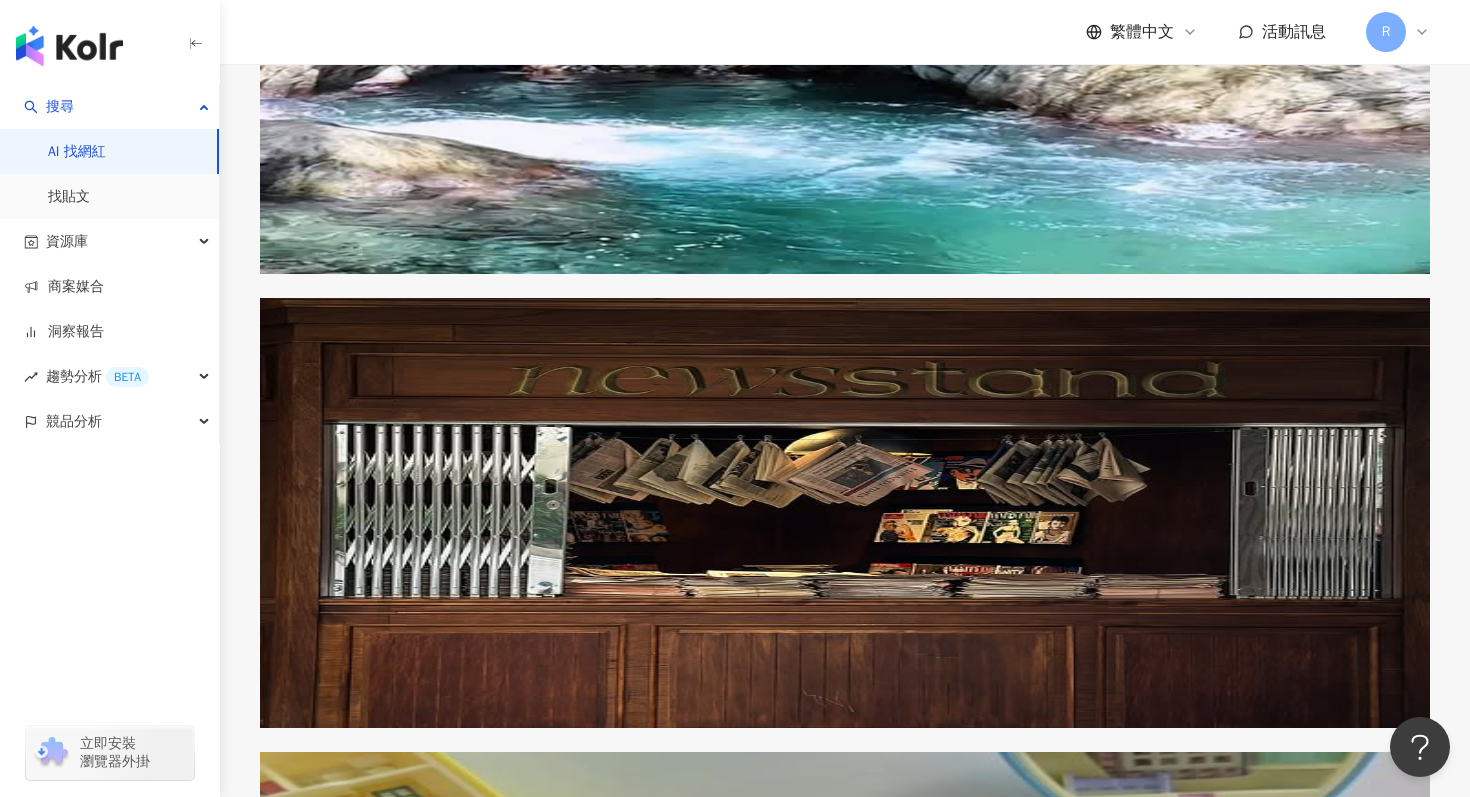 click at bounding box center [1091, 1347] 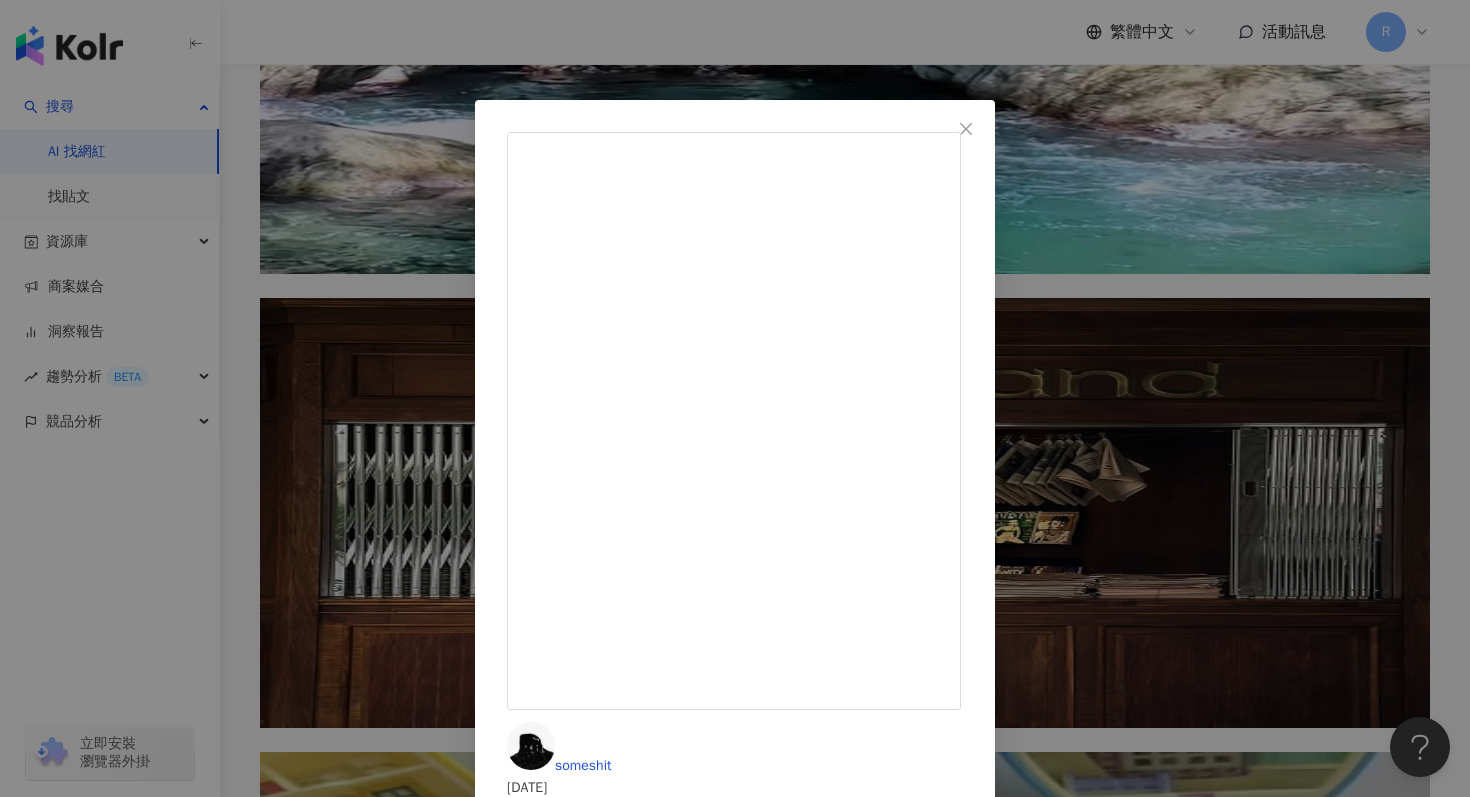 click on "someshit [DATE] [DATE]【 somethiings BEHIND 】
250329
大港開唱・海波浪｜高雄・駁二 @megaportfest
吉他手：連震堂 @tm430 、DEW
鍵盤手：DEW @deanwangmusic
DJ：Flowstrong @flowstrong
鼓手：[PERSON_NAME] @whitewuwwww
貝斯手：[PERSON_NAME]@stuart69414
現場音控：[PERSON_NAME]何 @jihe.[PERSON_NAME]
燈光設計：[PERSON_NAME]@csc521122 (from @dididodesign )
音樂總監：[PERSON_NAME]@yangshihhsuan
平面紀錄：tt @y.ti_
動態紀錄：Oz @oz_eastdragon
現場執行：[PERSON_NAME] @shuan0526 975 9 查看原始貼文" at bounding box center (735, 398) 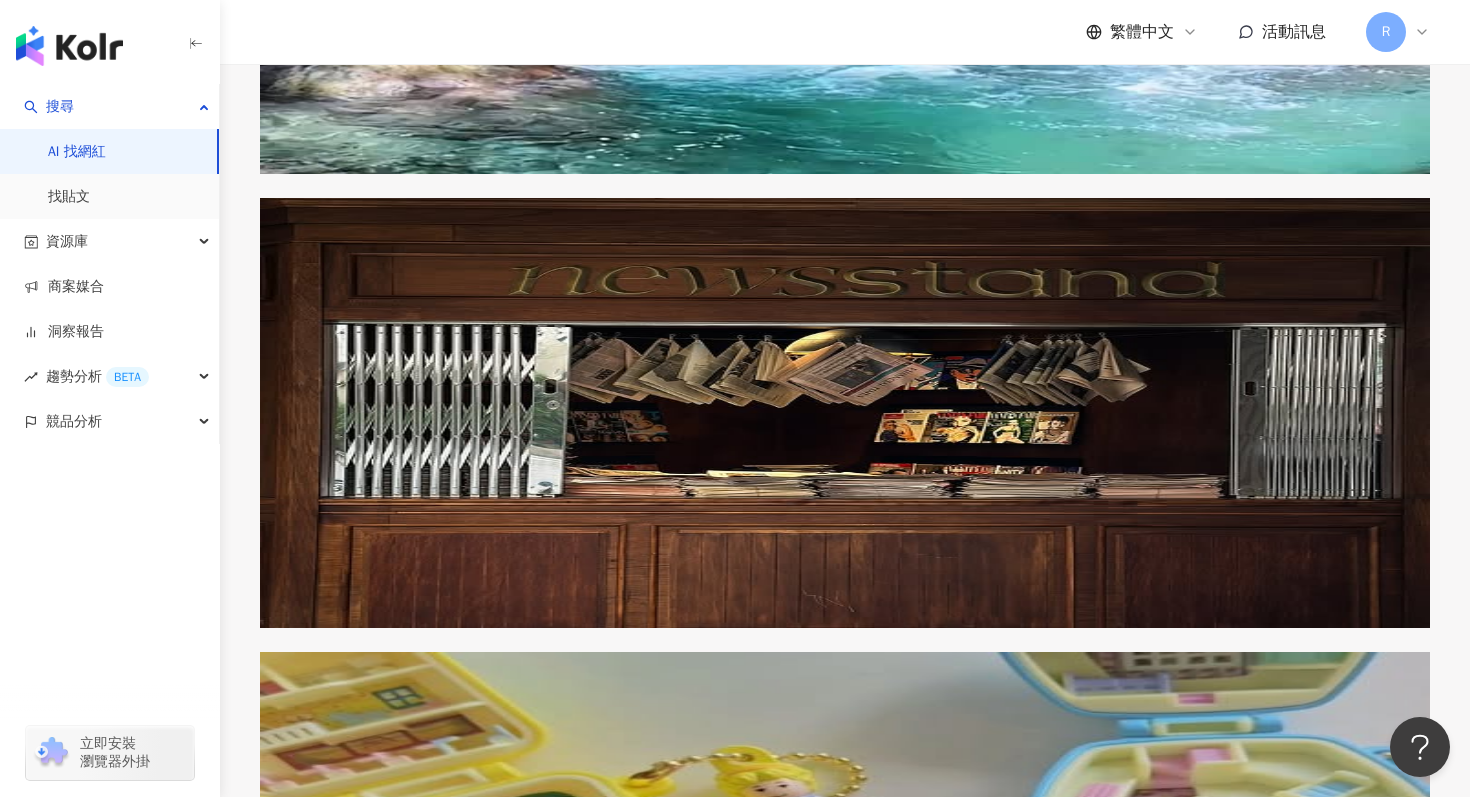 scroll, scrollTop: 2442, scrollLeft: 0, axis: vertical 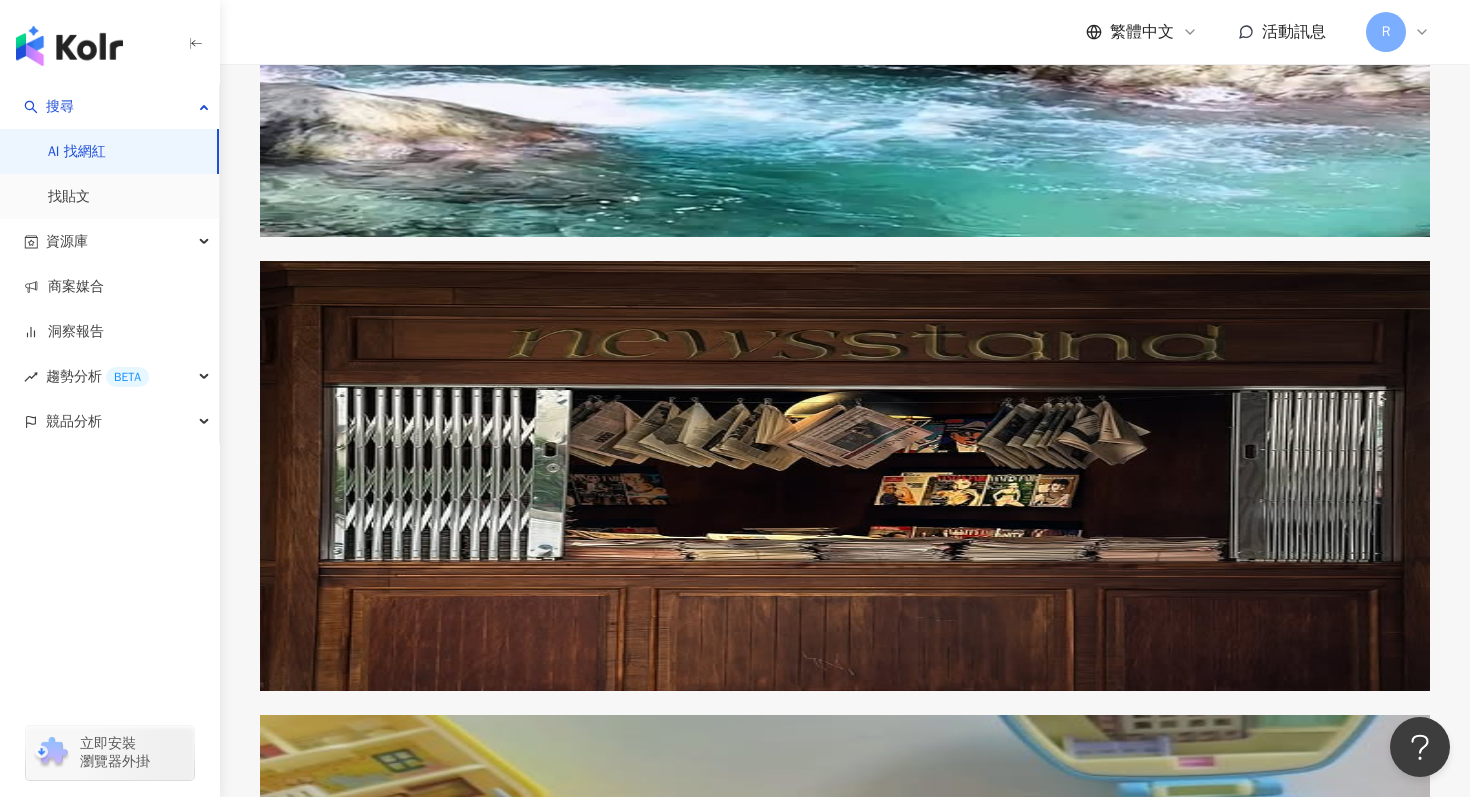click on "現場音控：[PERSON_NAME]何 @jihe.[PERSON_NAME]" at bounding box center [930, 1289] 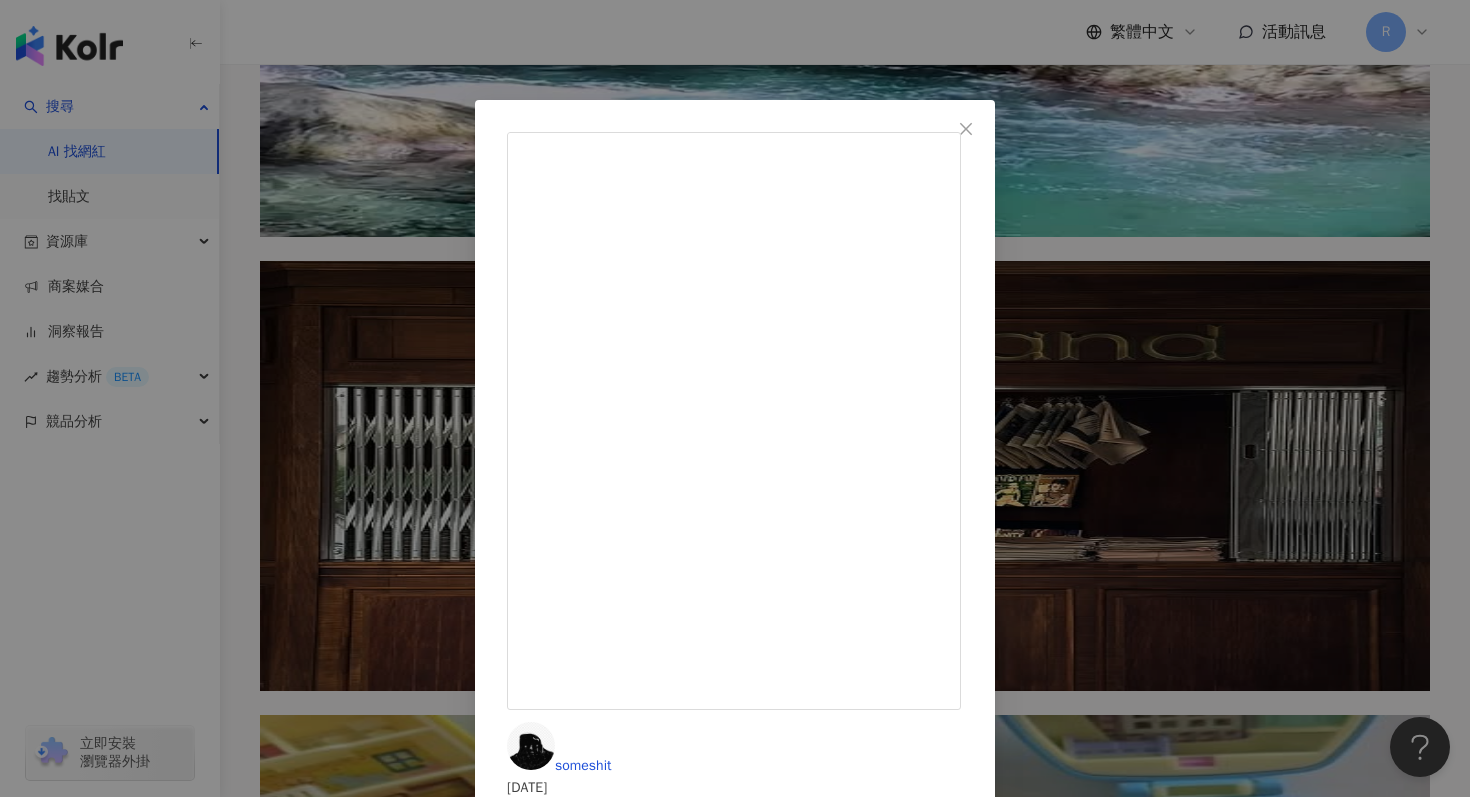 drag, startPoint x: 901, startPoint y: 460, endPoint x: 967, endPoint y: 454, distance: 66.27216 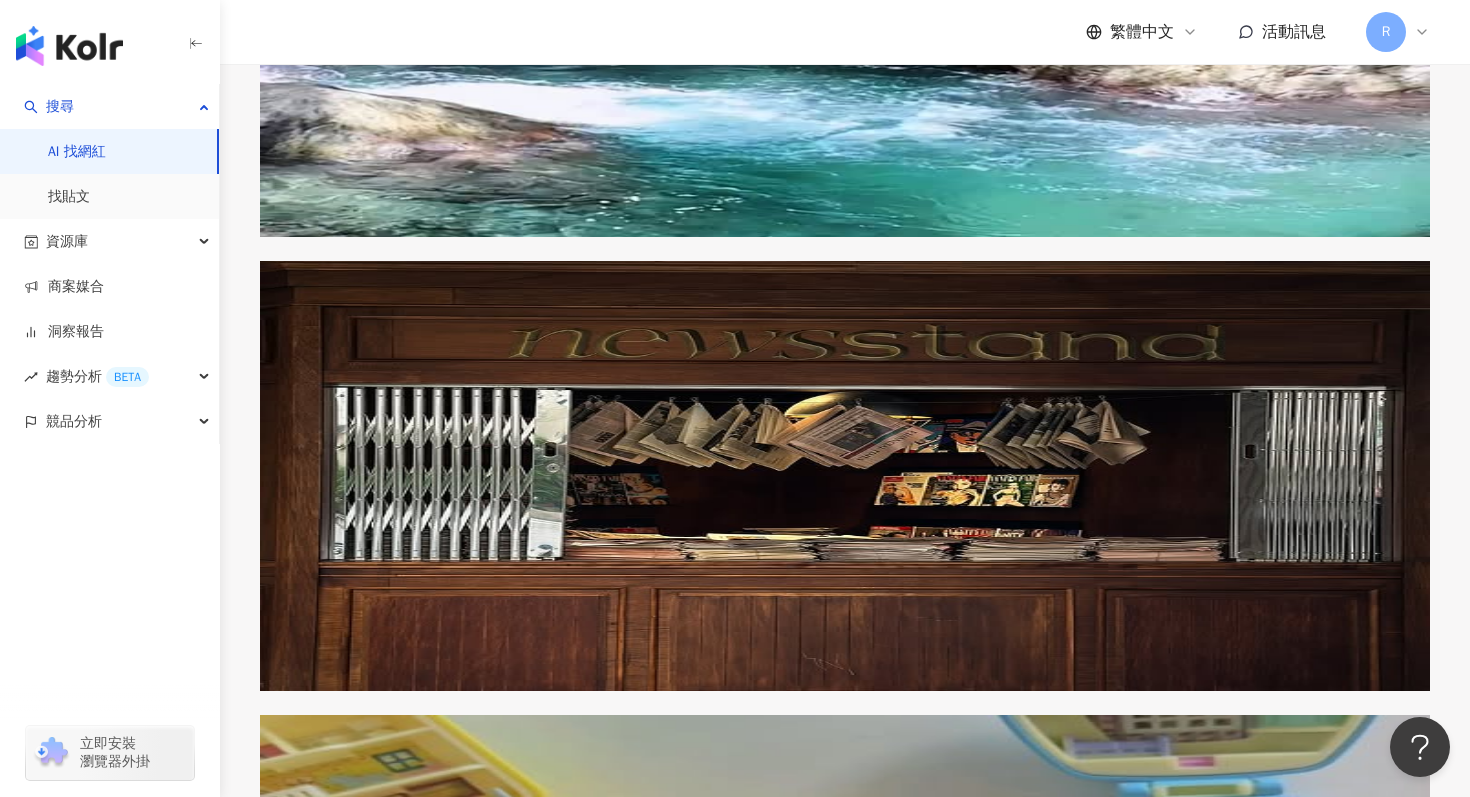 click on "關鍵字：燈光設計" at bounding box center (587, -1670) 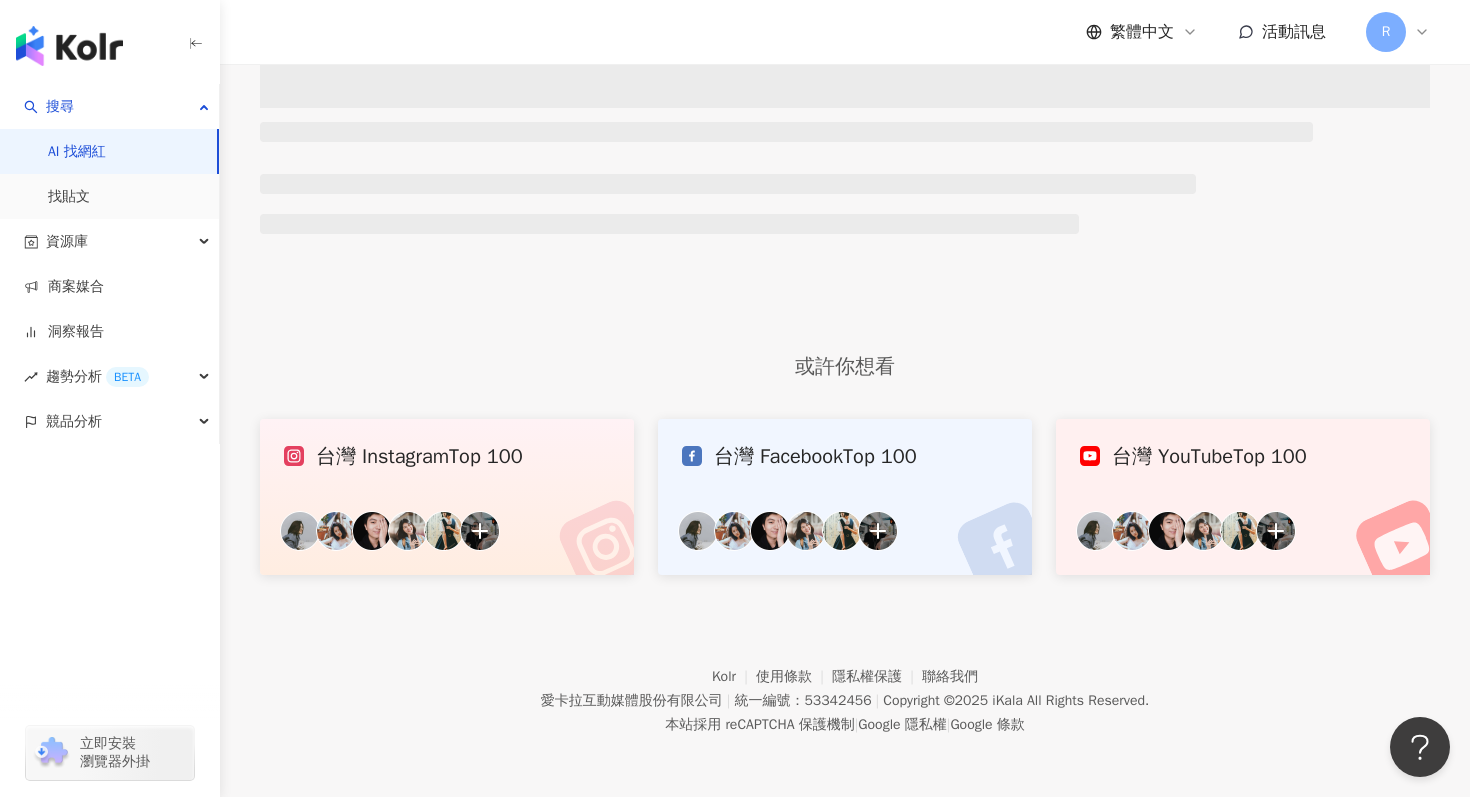 scroll, scrollTop: 0, scrollLeft: 0, axis: both 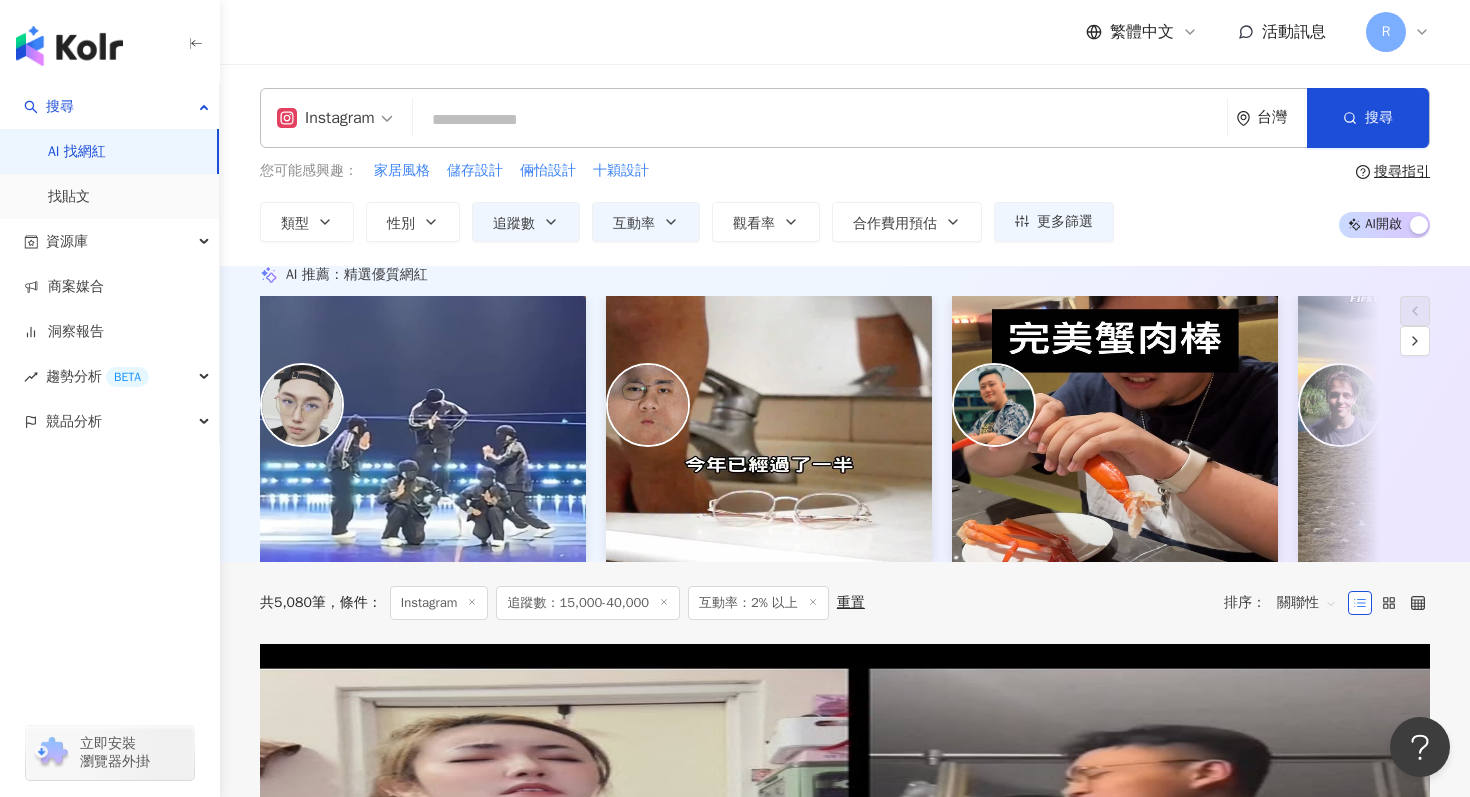 click on "Instagram 台灣 搜尋 2a23965e-3789-4cff-82af-8cf158702116 𝗖𝗬𝗕𝗘𝗥𝗧𝗘𝗖𝗛 𝗛𝗞 ｜燈光設計｜智能系統方案｜ 1,810   追蹤者 grand.forest 1,821   追蹤者 搜尋名稱、敘述、貼文含有關鍵字 “ 燈光設計 ” 的網紅 您可能感興趣： 家居風格  儲存設計  倆怡設計  十穎設計  類型 性別 追蹤數 互動率 觀看率 合作費用預估  更多篩選 *****  -  ***** 不限 小型 奈米網紅 (<1萬) 微型網紅 (1萬-3萬) 小型網紅 (3萬-5萬) 中型 中小型網紅 (5萬-10萬) 中型網紅 (10萬-30萬) 中大型網紅 (30萬-50萬) 大型 大型網紅 (50萬-100萬) 百萬網紅 (>100萬) * %  -  % 不限 5% 以下 5%~20% 20% 以上 搜尋指引 AI  開啟 AI  關閉" at bounding box center [845, 165] 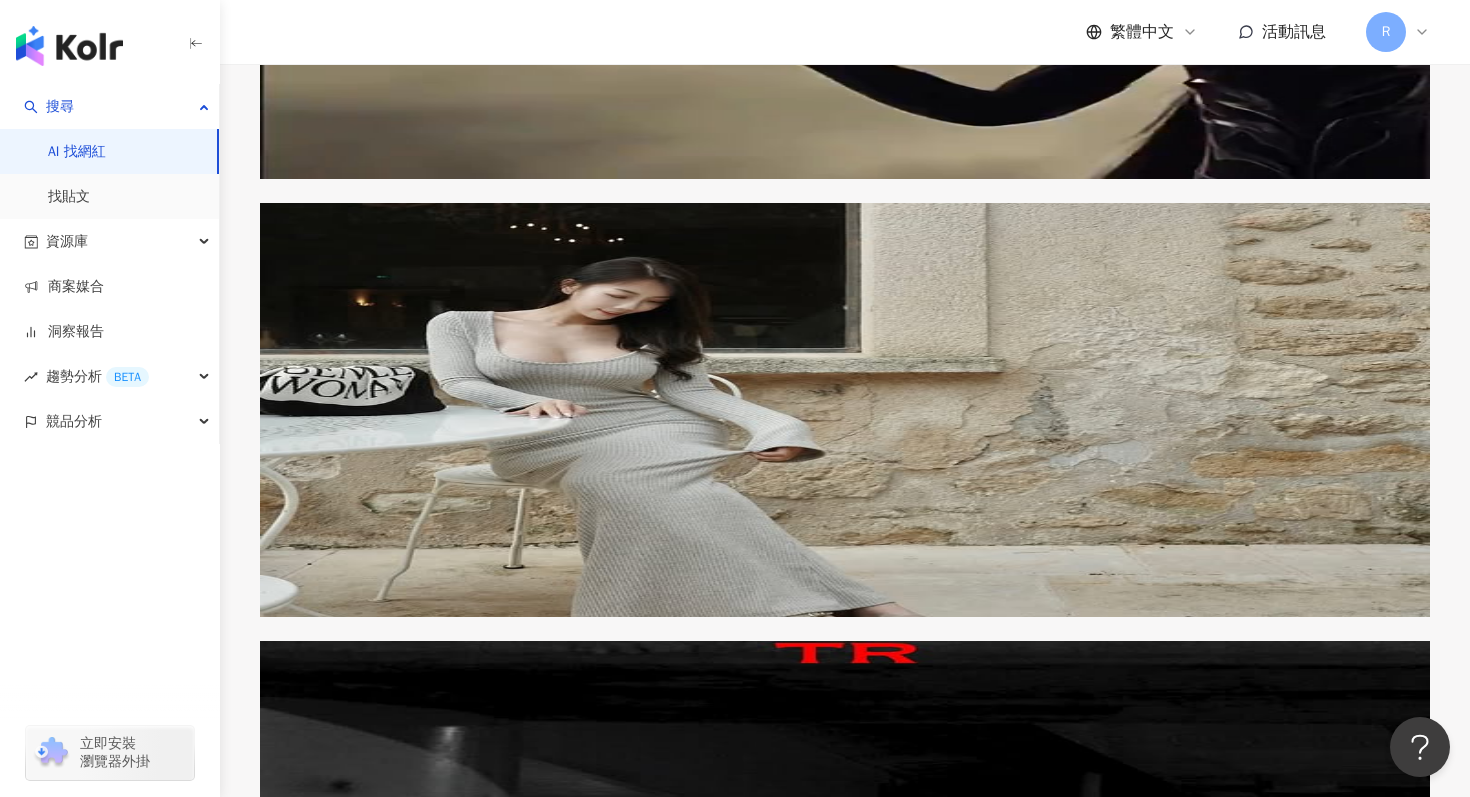 scroll, scrollTop: 3410, scrollLeft: 0, axis: vertical 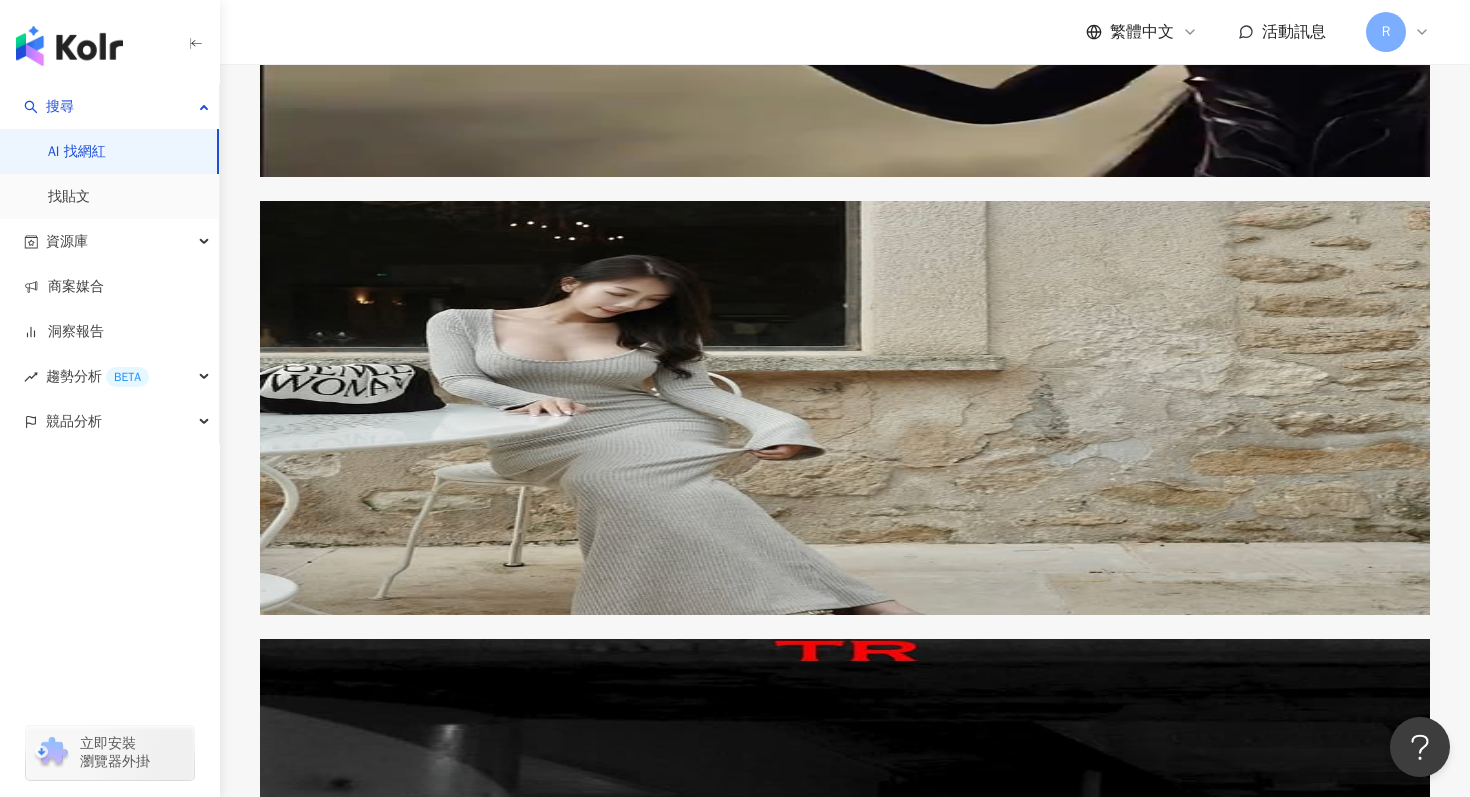 type on "**" 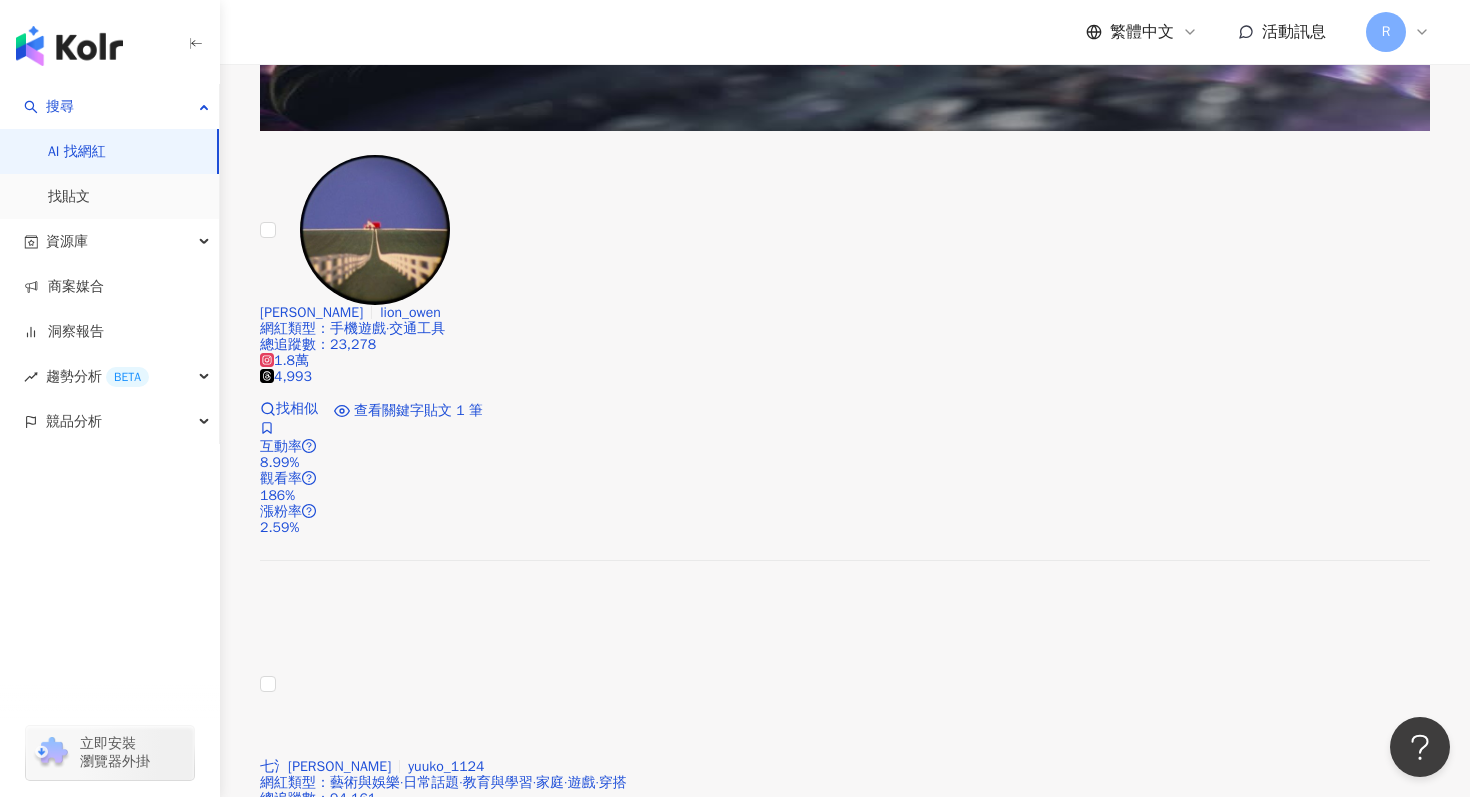 scroll, scrollTop: 6794, scrollLeft: 0, axis: vertical 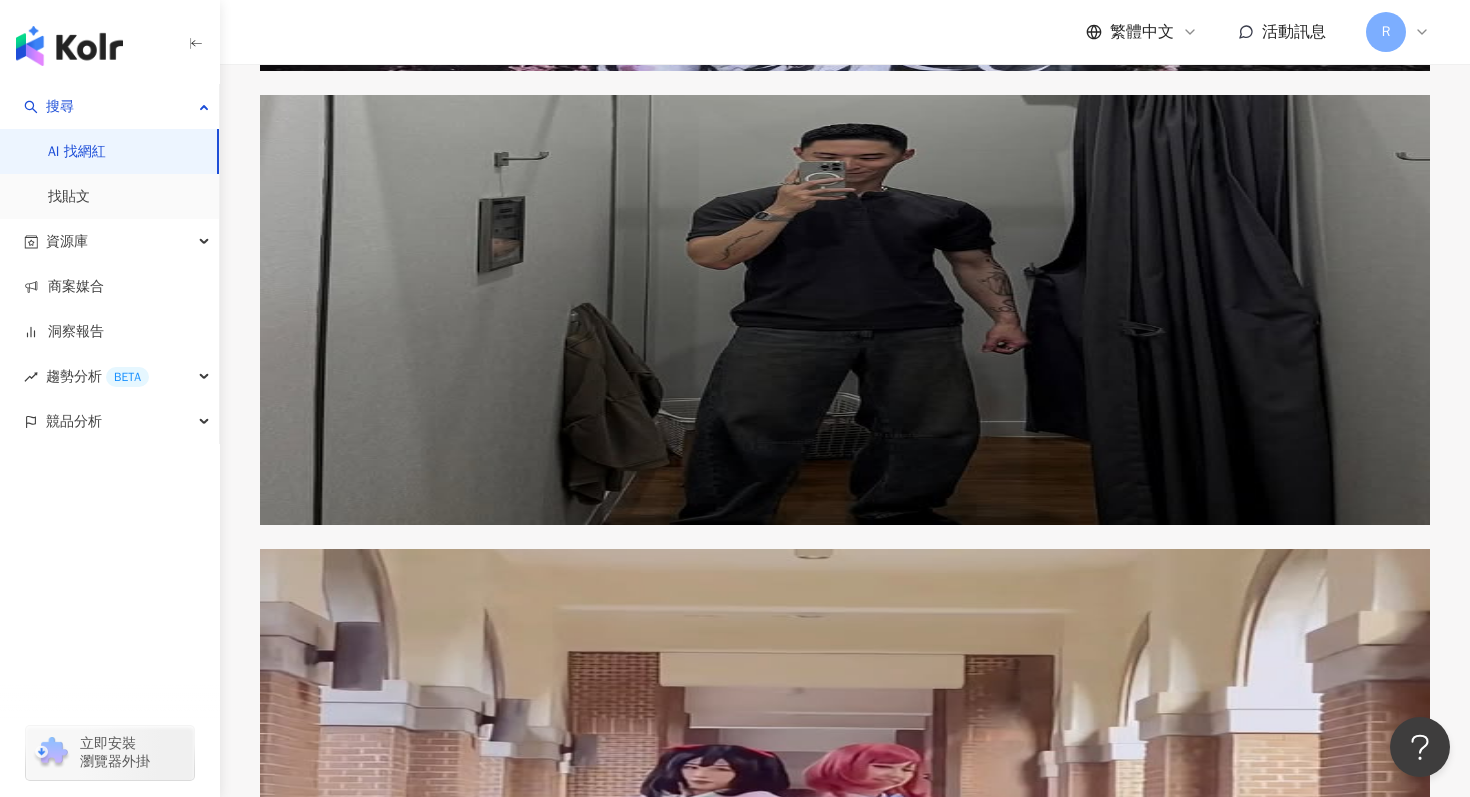 click on "繼續看更多" at bounding box center (352, 4823) 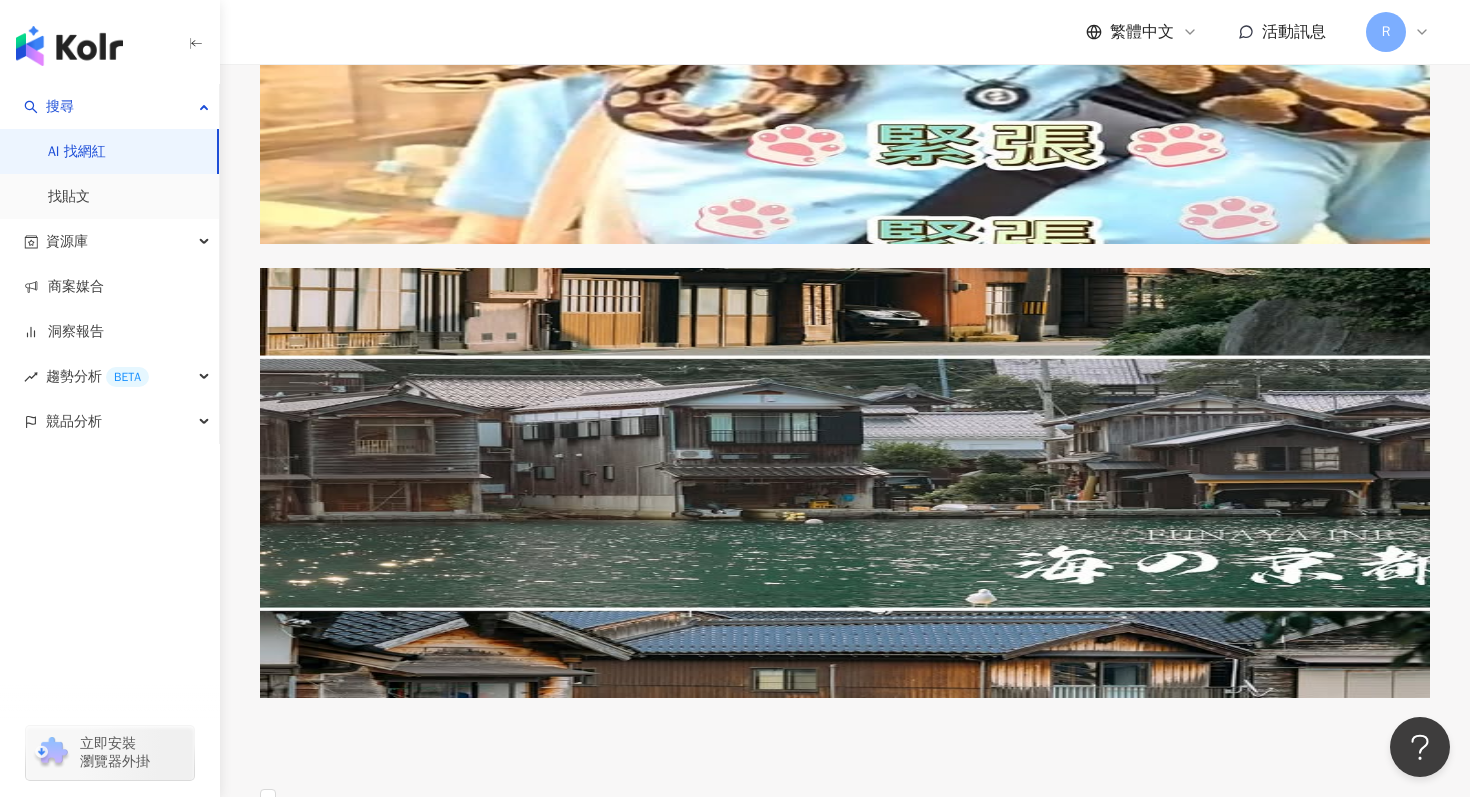 scroll, scrollTop: 9977, scrollLeft: 0, axis: vertical 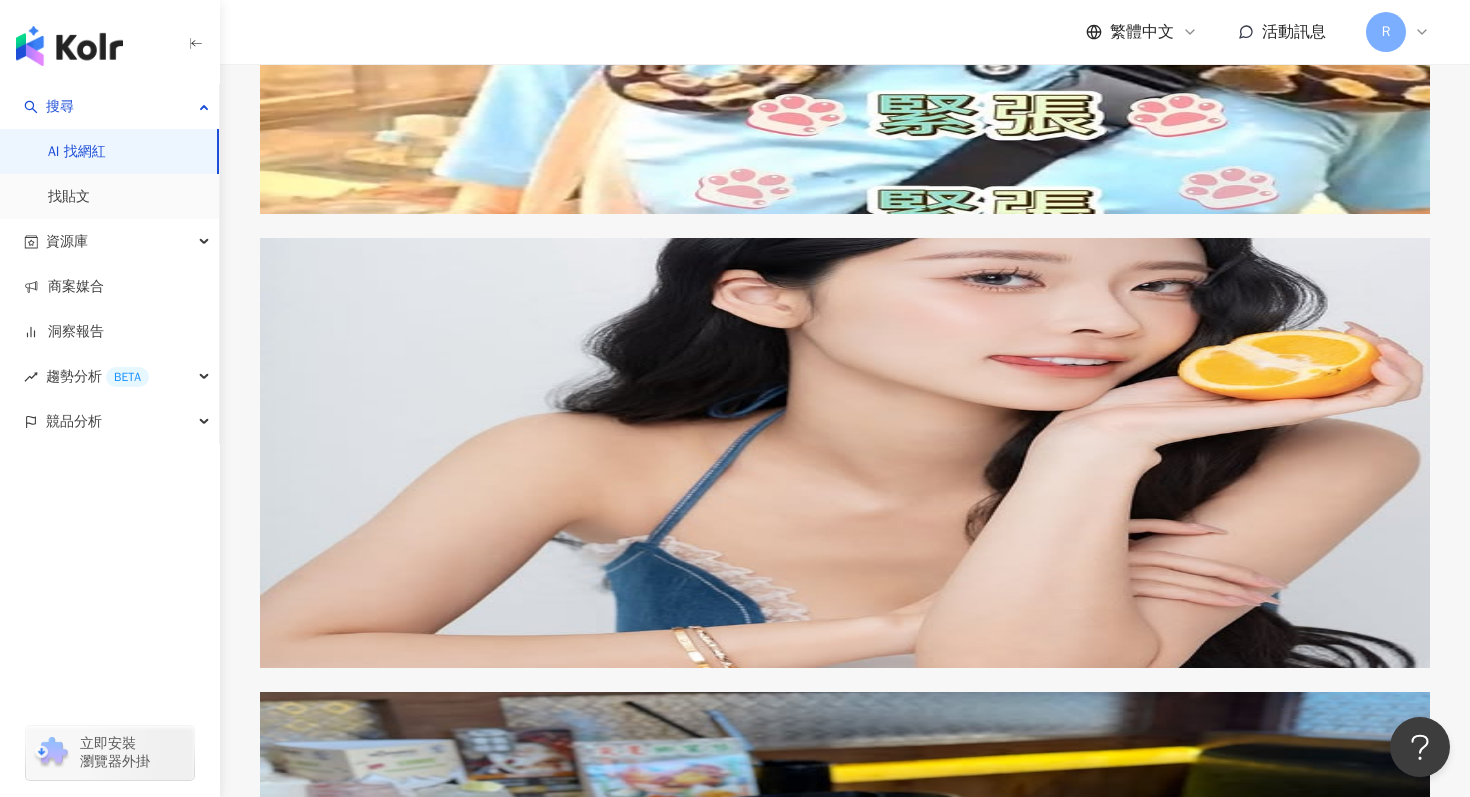 click on "繼續看更多" at bounding box center (352, 7171) 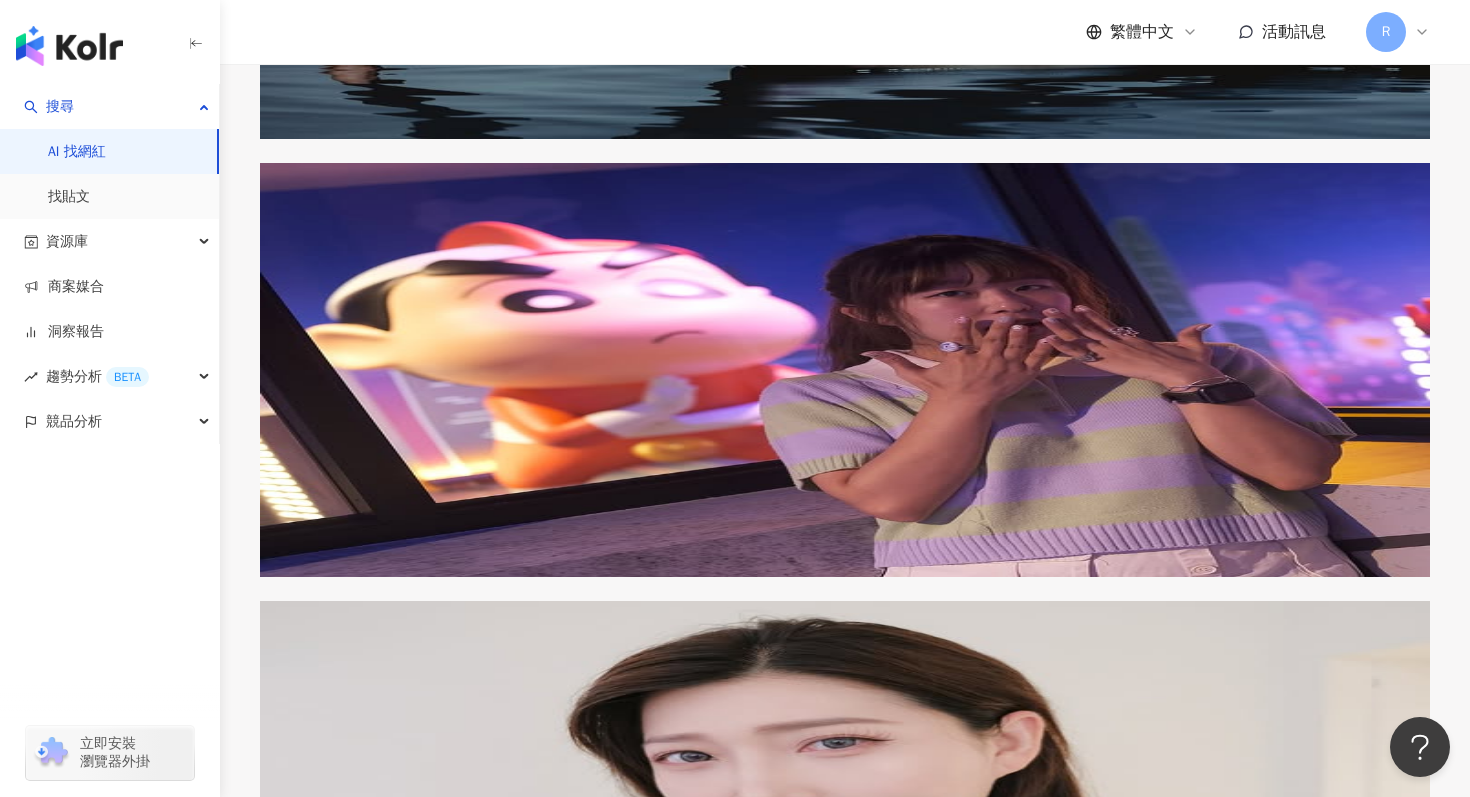 scroll, scrollTop: 13410, scrollLeft: 0, axis: vertical 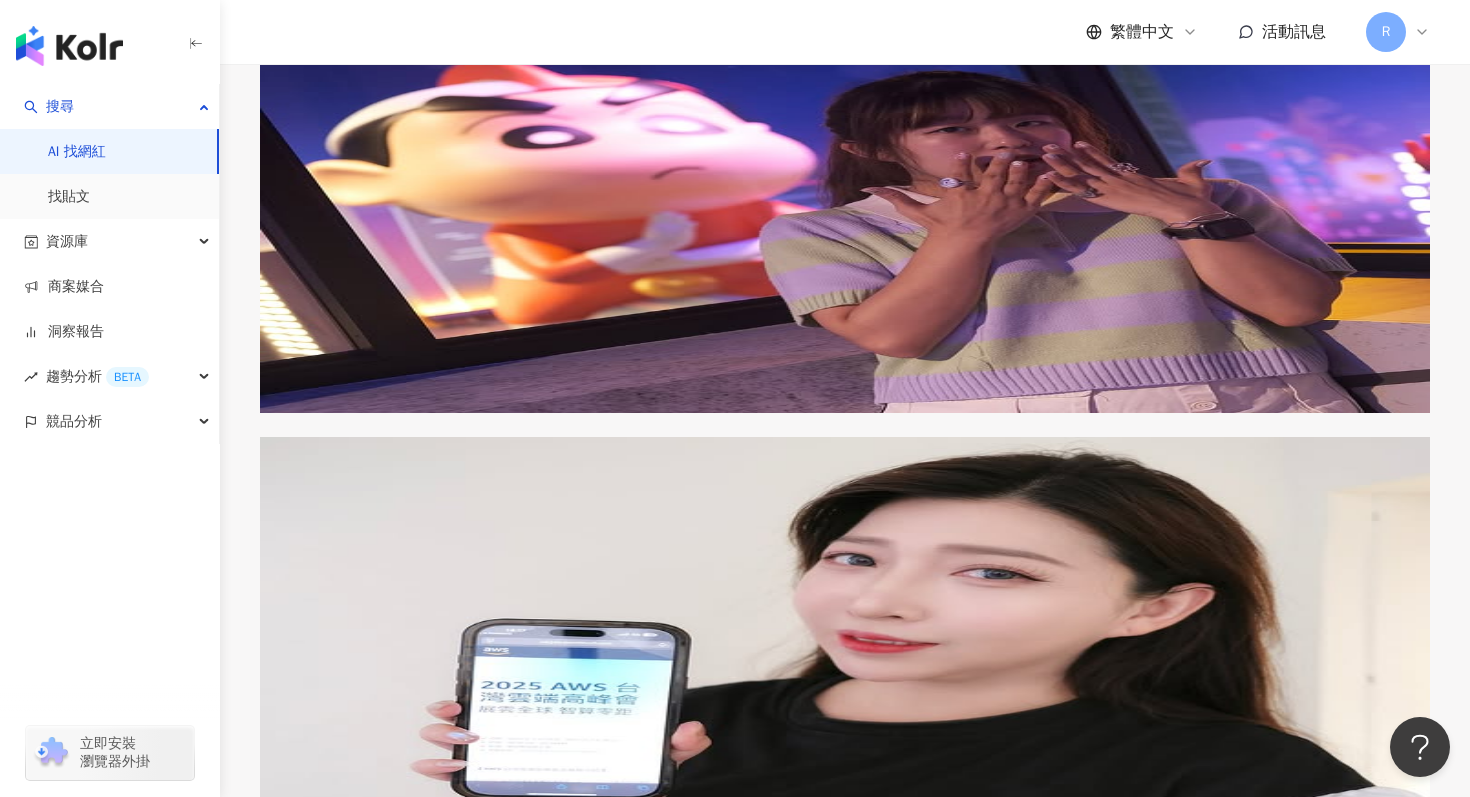 click on "繼續看更多" at bounding box center (339, 9271) 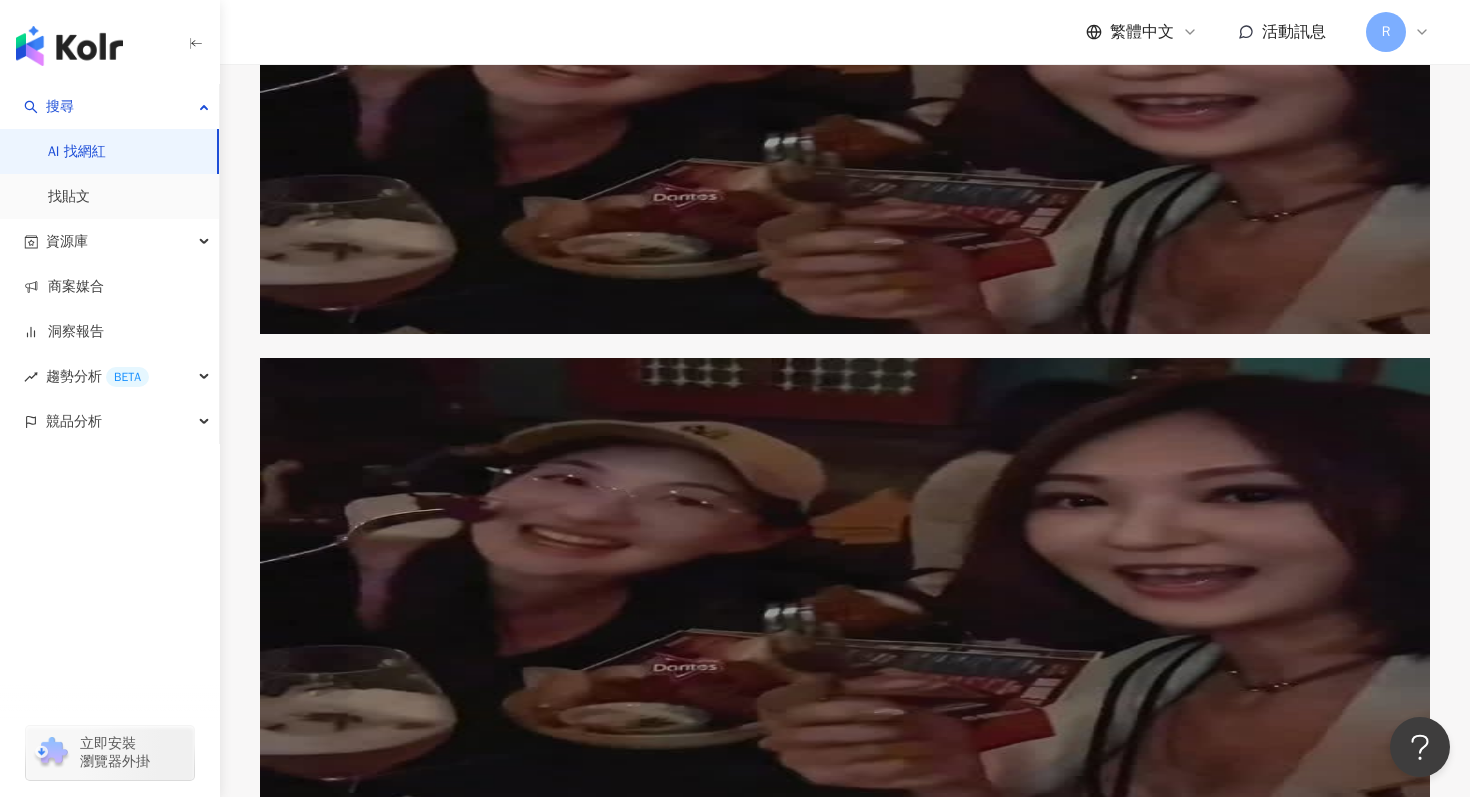 scroll, scrollTop: 16764, scrollLeft: 0, axis: vertical 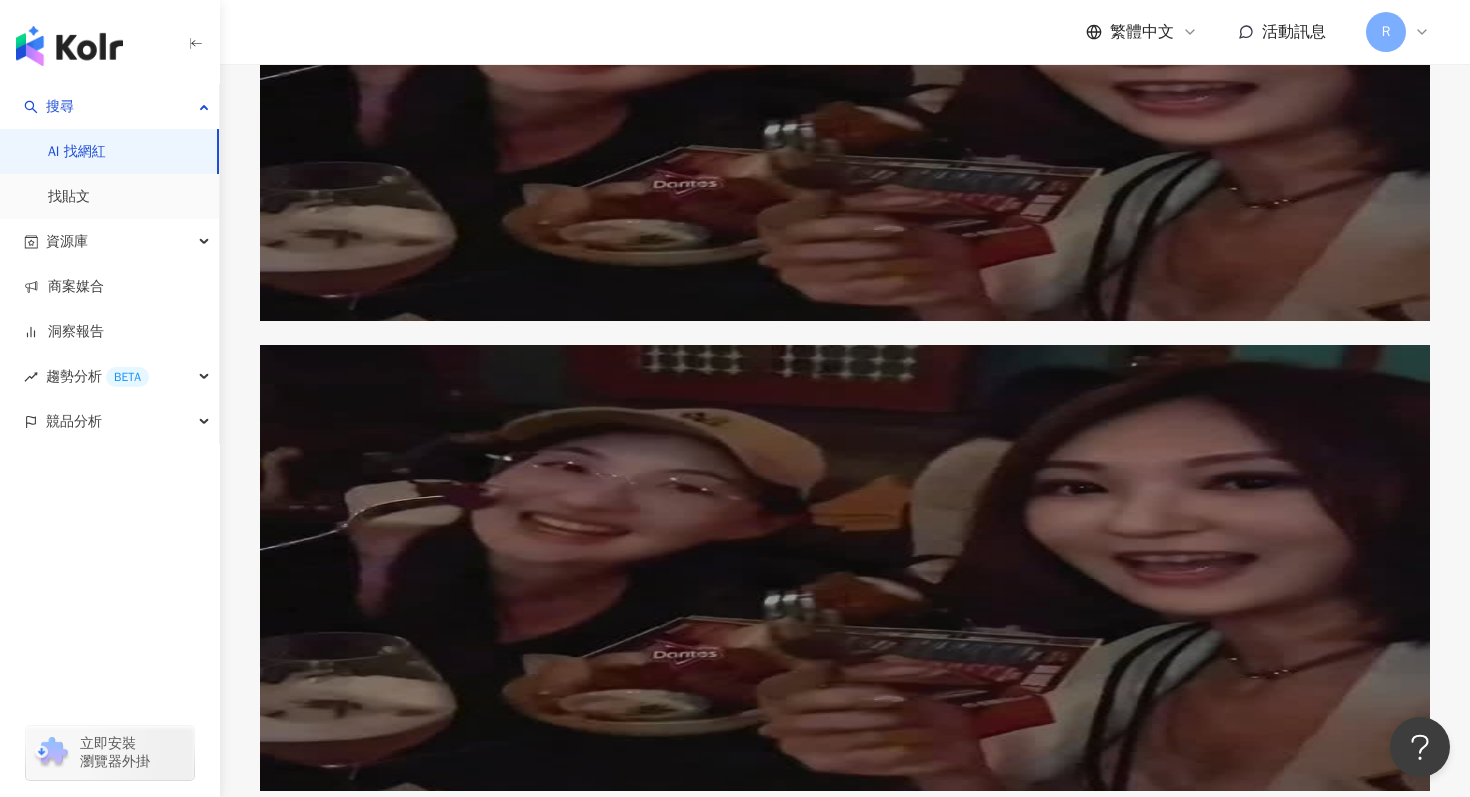 click on "繼續看更多" at bounding box center [339, 11403] 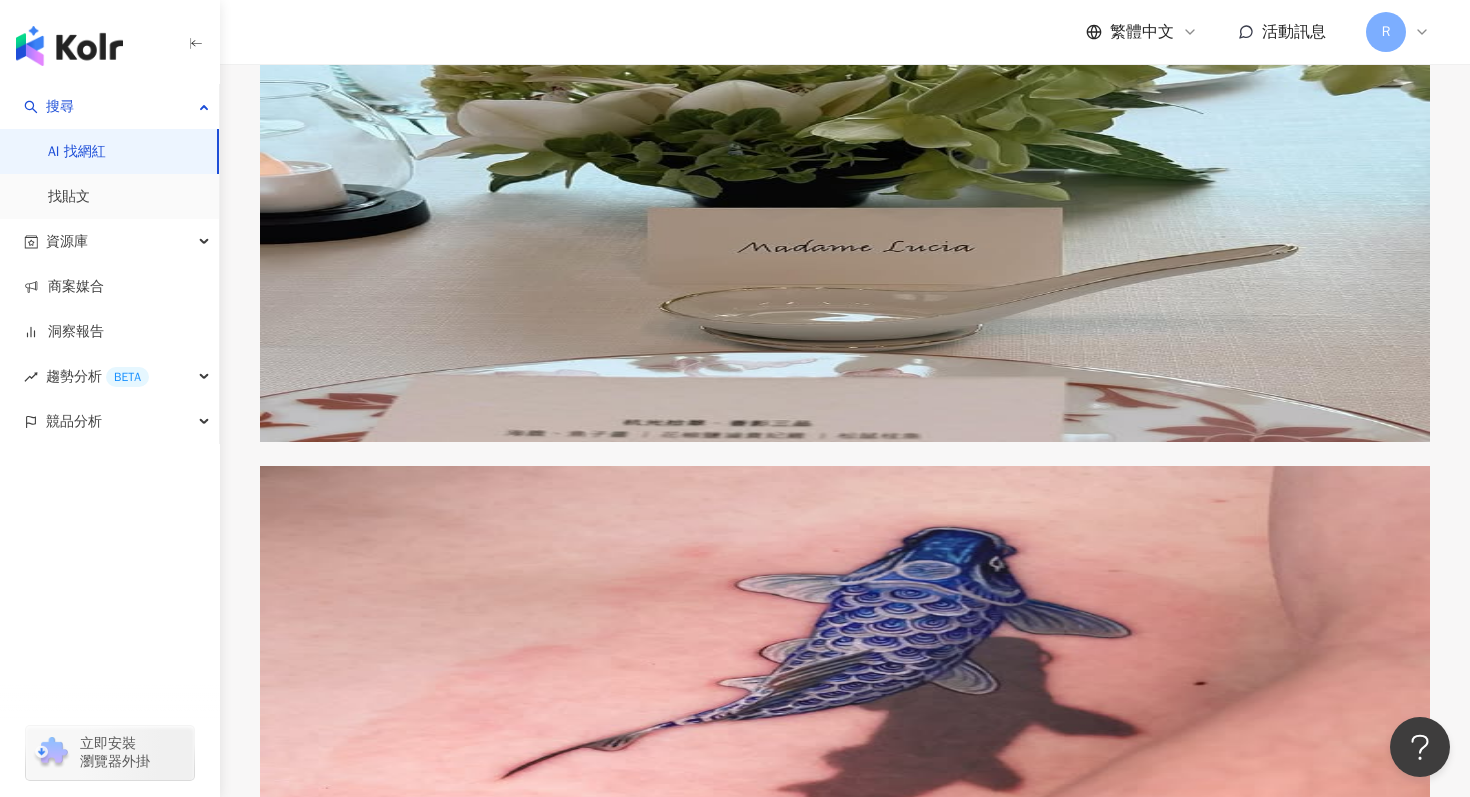 scroll, scrollTop: 18545, scrollLeft: 0, axis: vertical 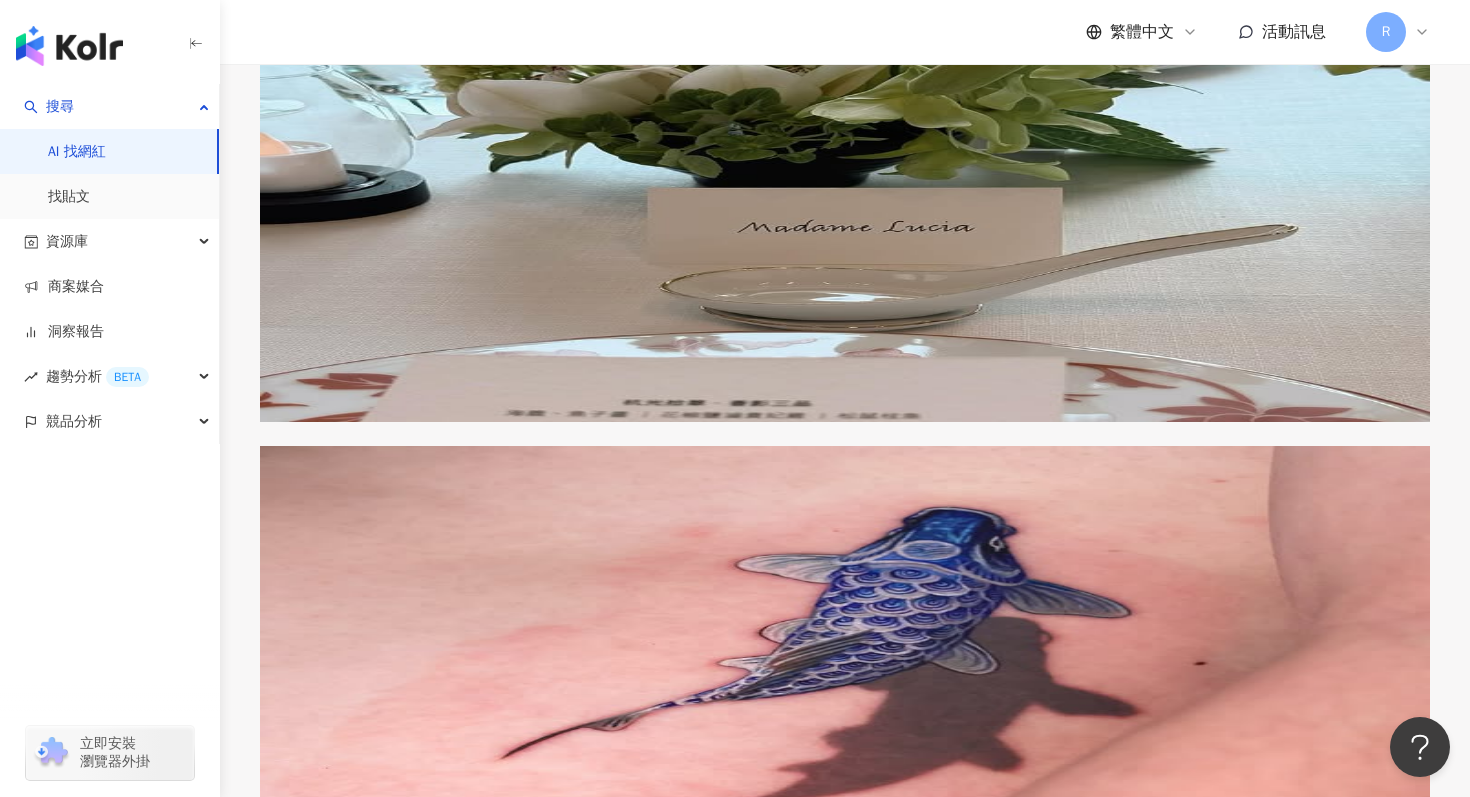 click at bounding box center [1095, 12443] 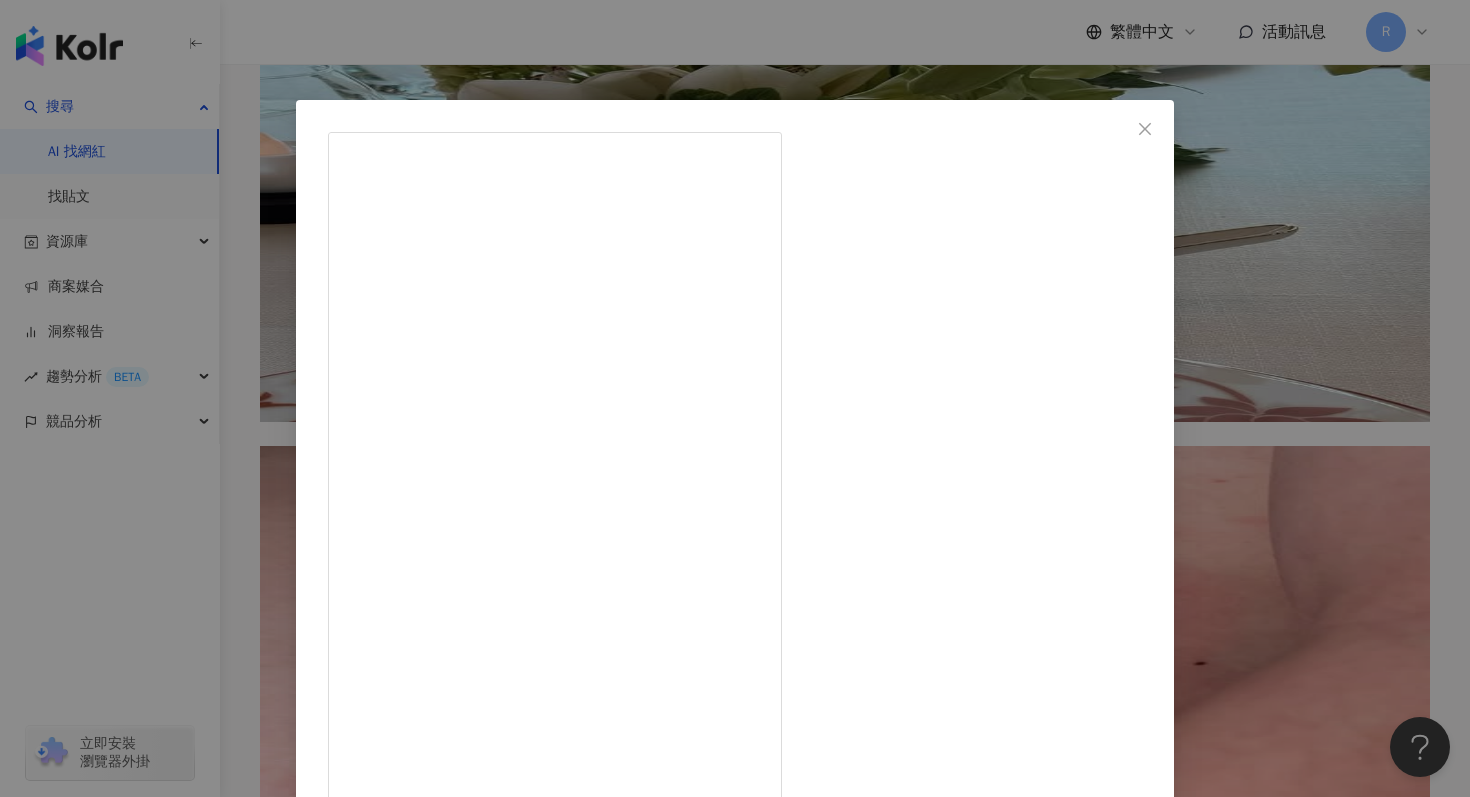 click on "ZUDartS [PERSON_NAME] [DATE] 素描光影課-石膏像示範 #sketch  #zudarts #2d  #背景 #素描教學  #線上課程  #教學  #線上教學  #art  #anime #artist #drawing #concept 538 2 1.1萬 查看原始貼文" at bounding box center [735, 398] 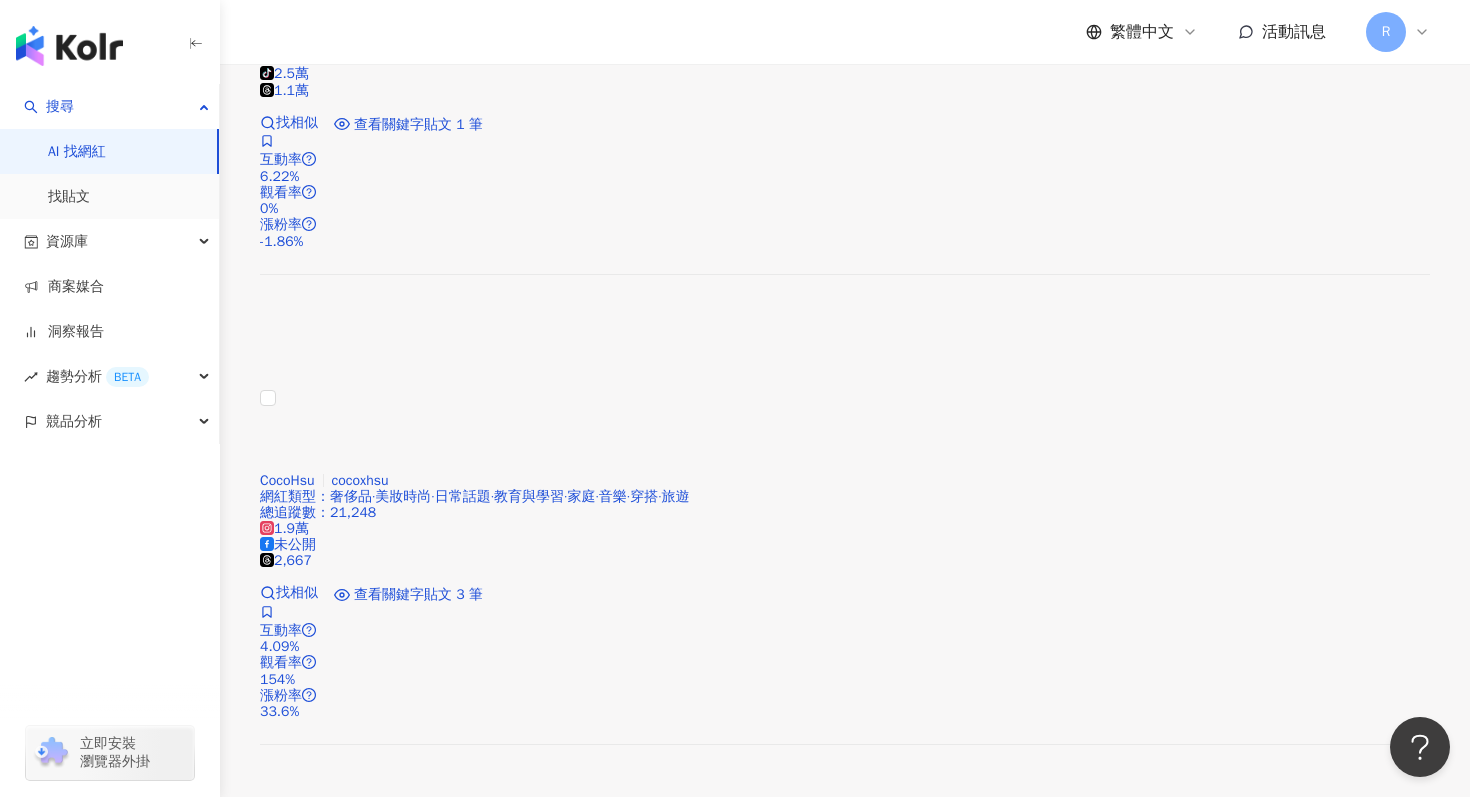 scroll, scrollTop: 20065, scrollLeft: 0, axis: vertical 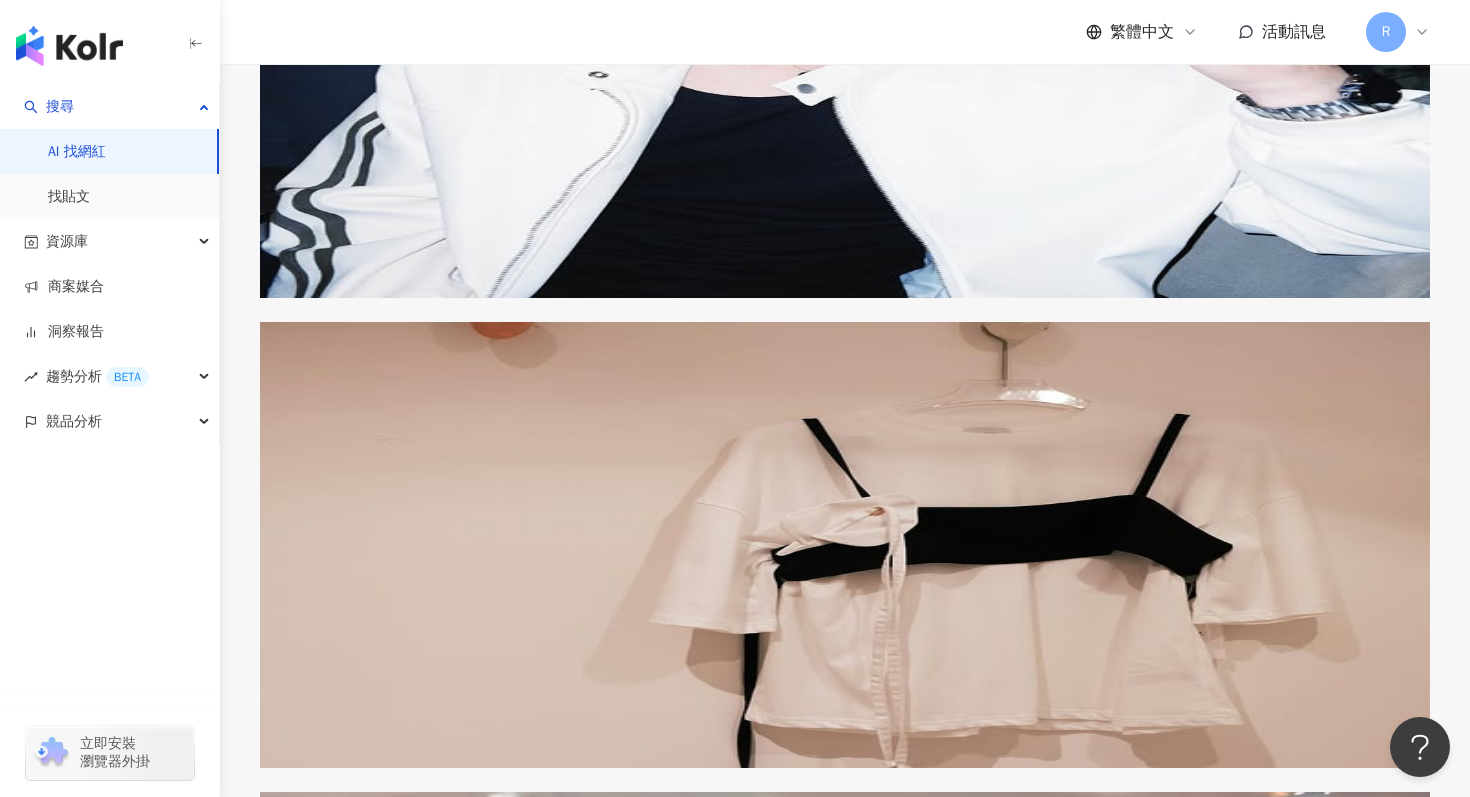 click 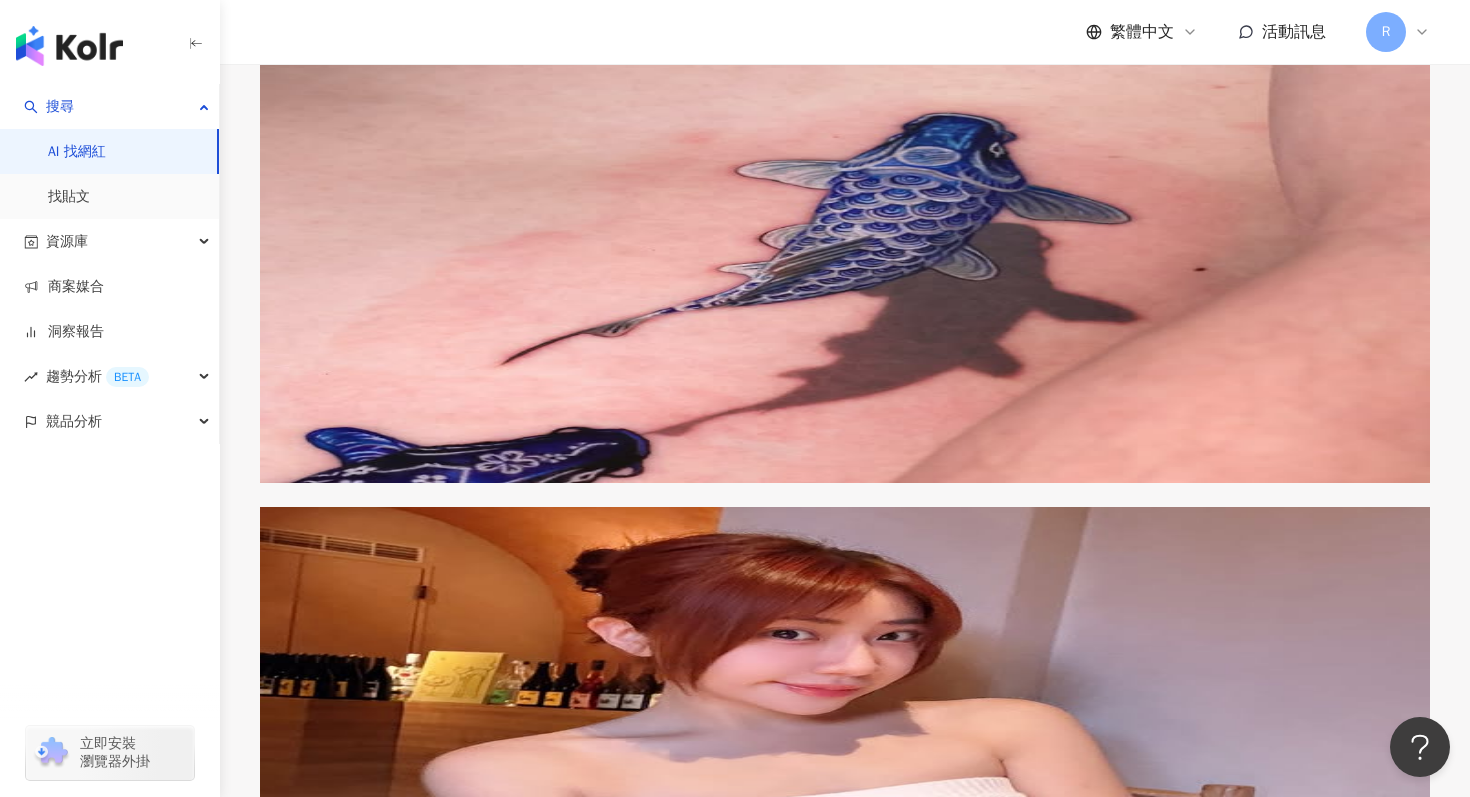scroll, scrollTop: 16059, scrollLeft: 0, axis: vertical 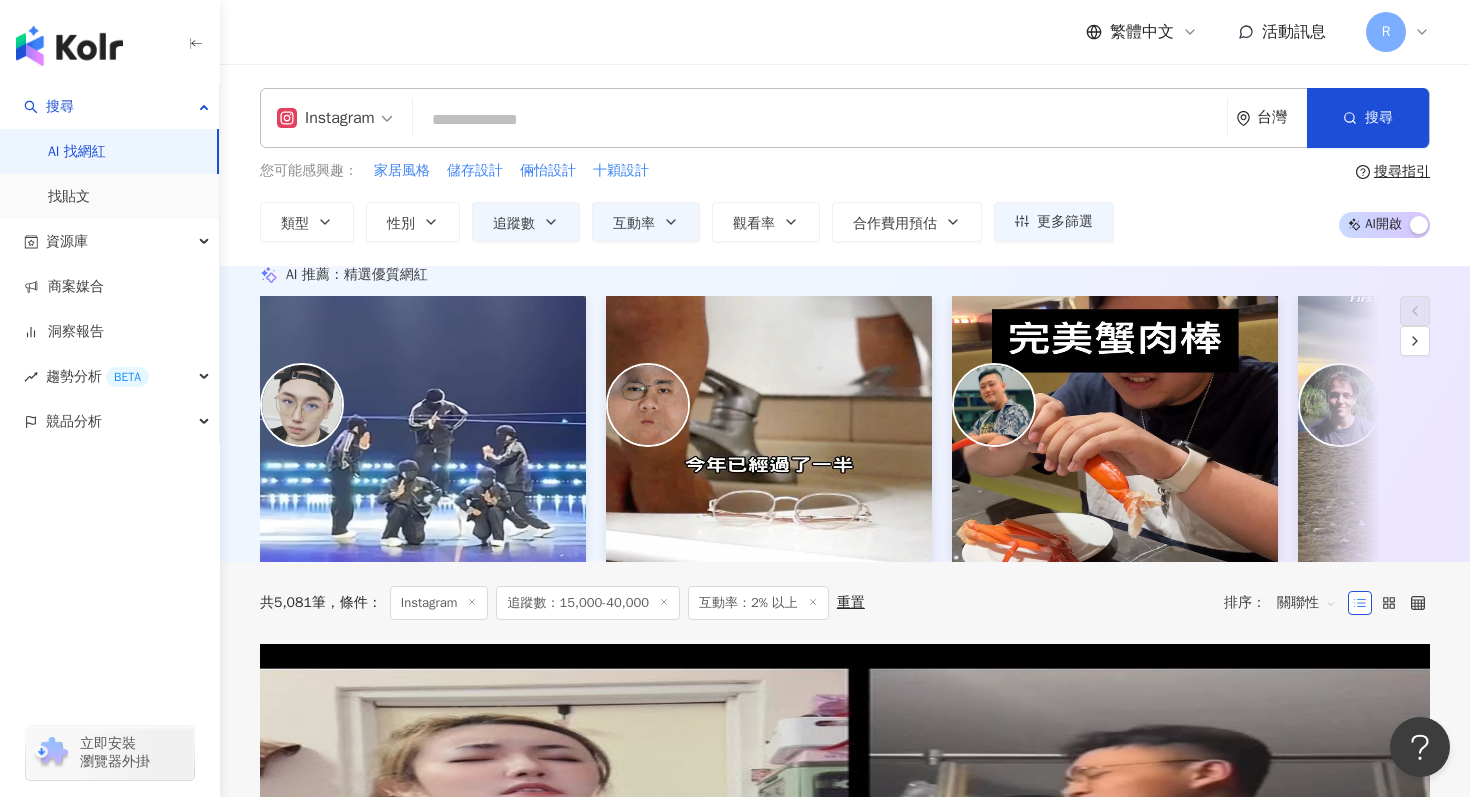 click at bounding box center (820, 120) 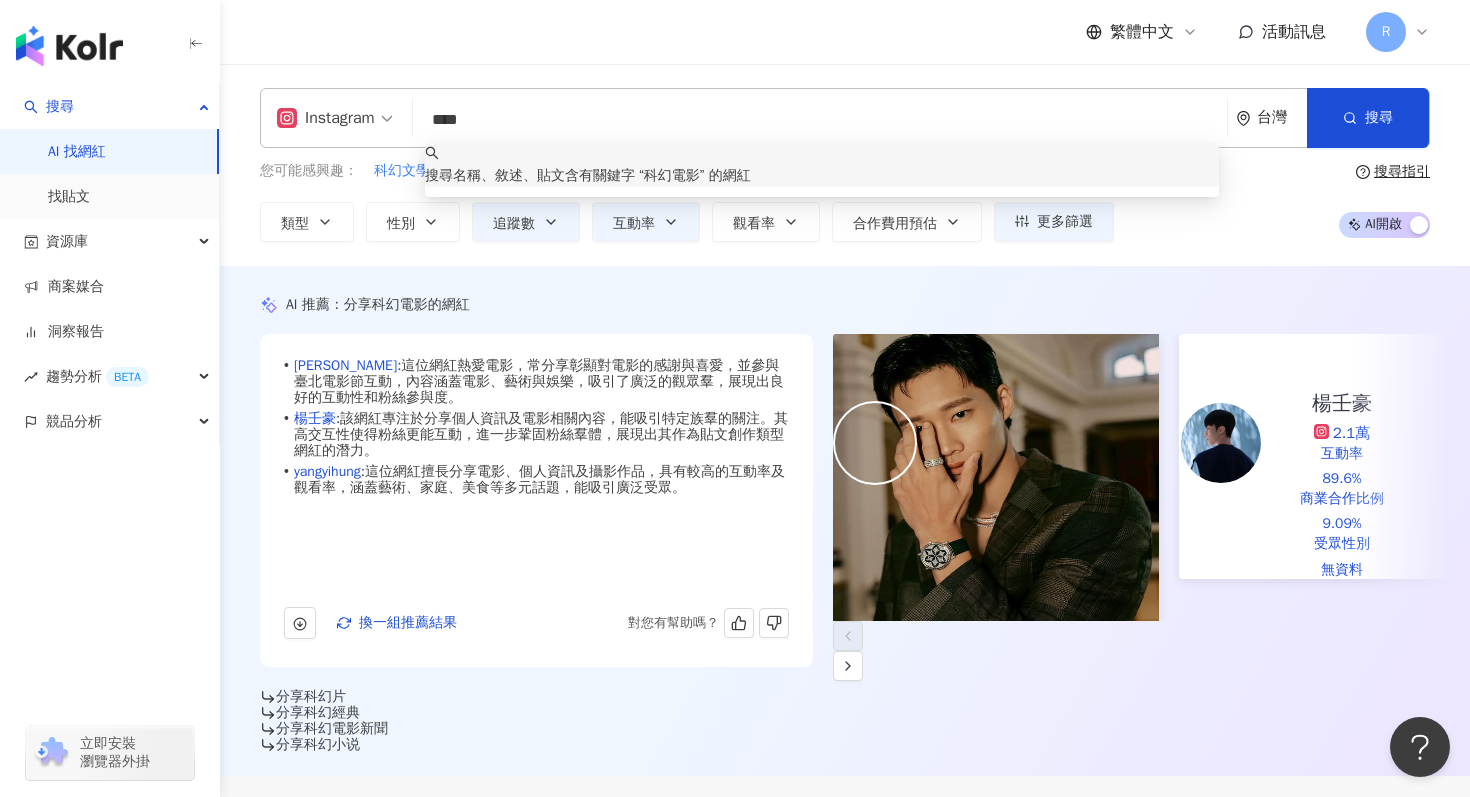 scroll, scrollTop: 25, scrollLeft: 0, axis: vertical 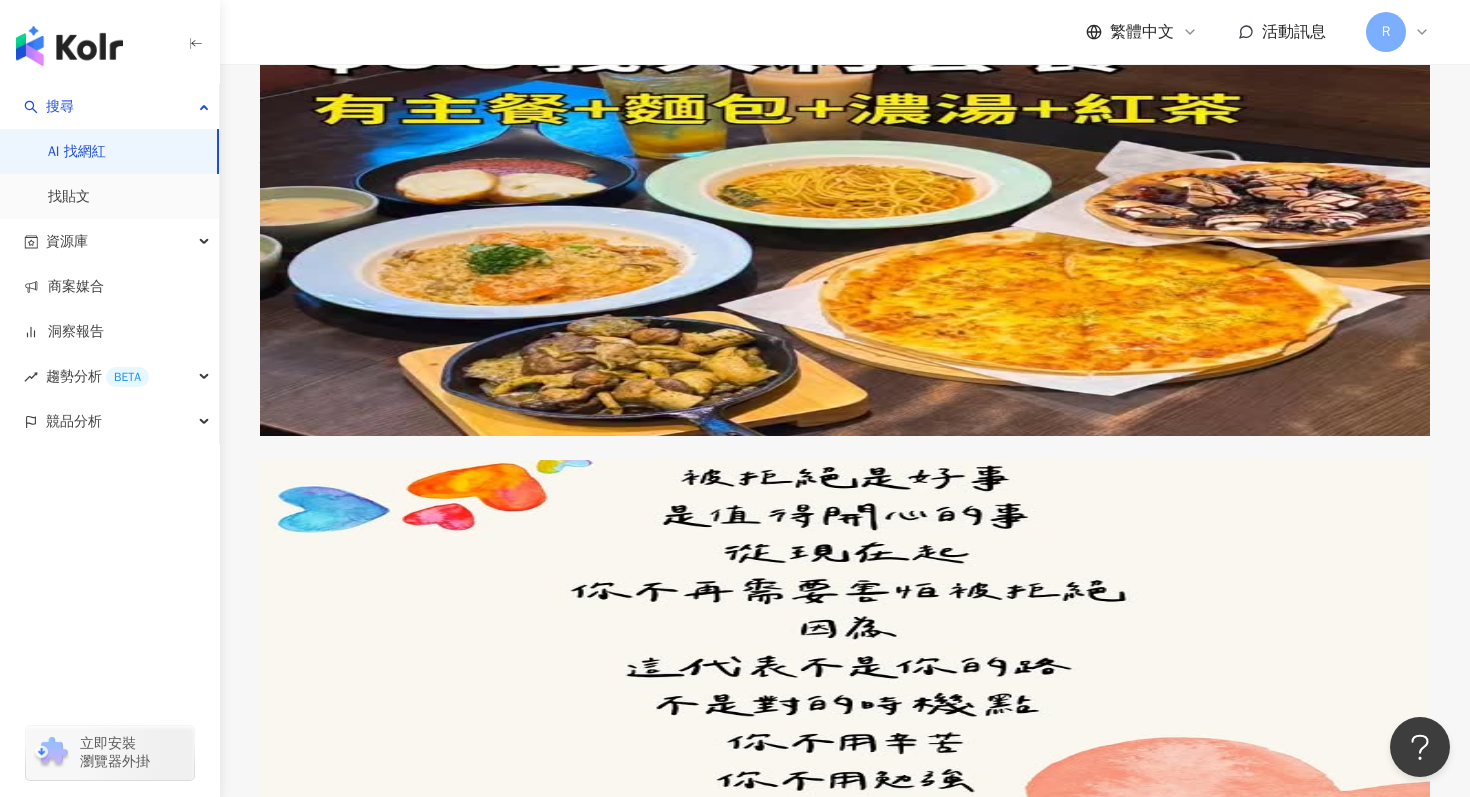 type on "****" 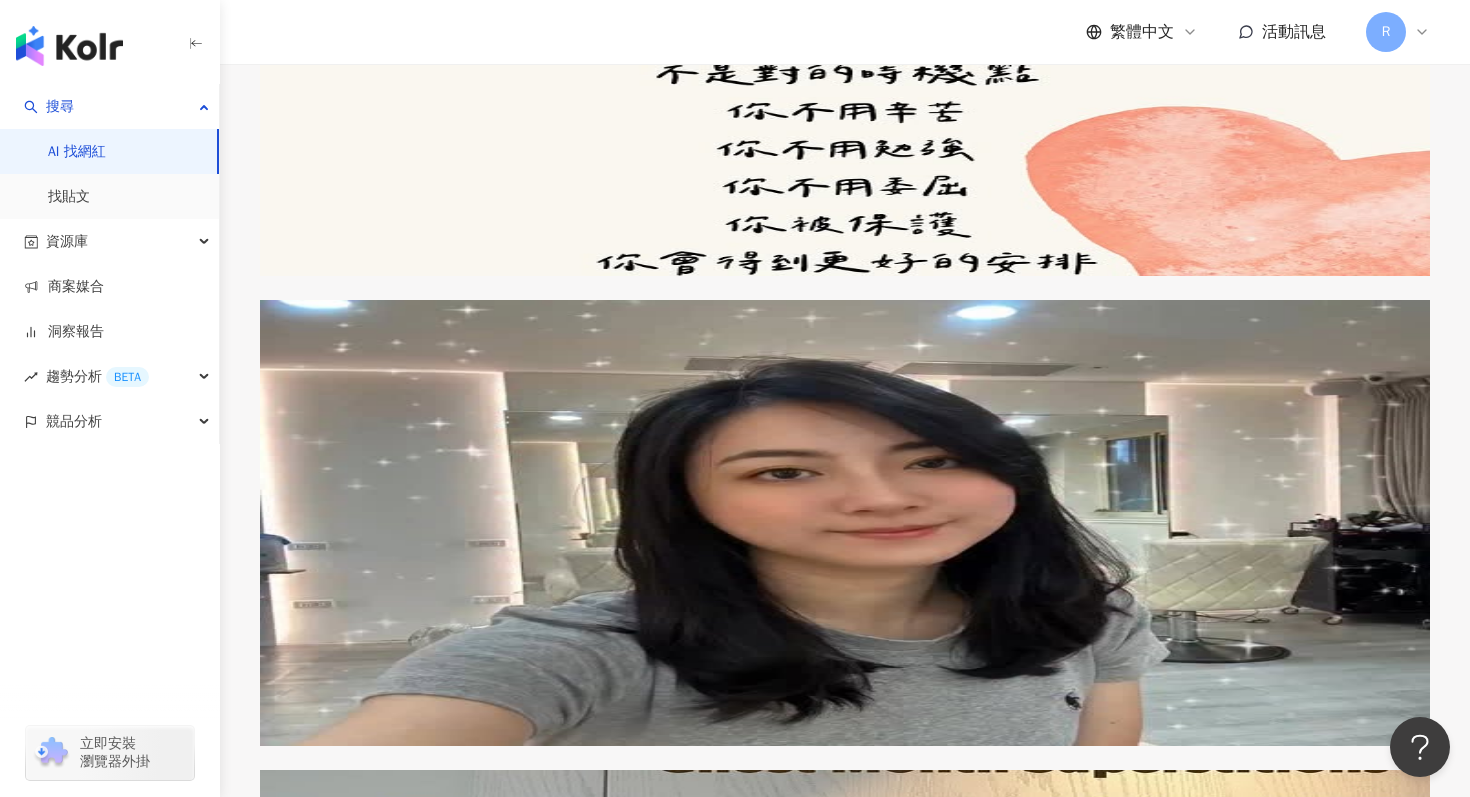 scroll, scrollTop: 4216, scrollLeft: 0, axis: vertical 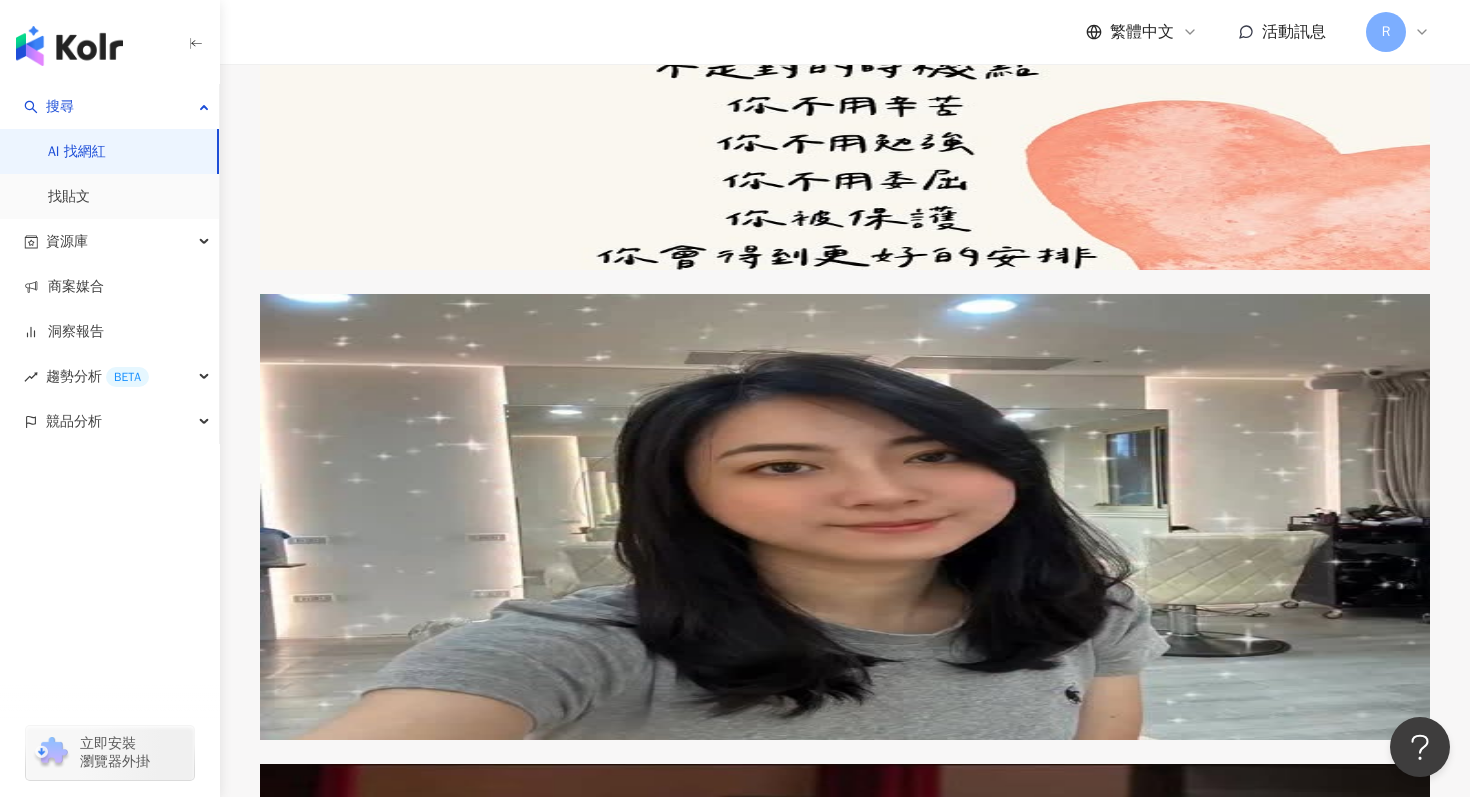click on "關鍵字：科幻電影" at bounding box center (587, -3423) 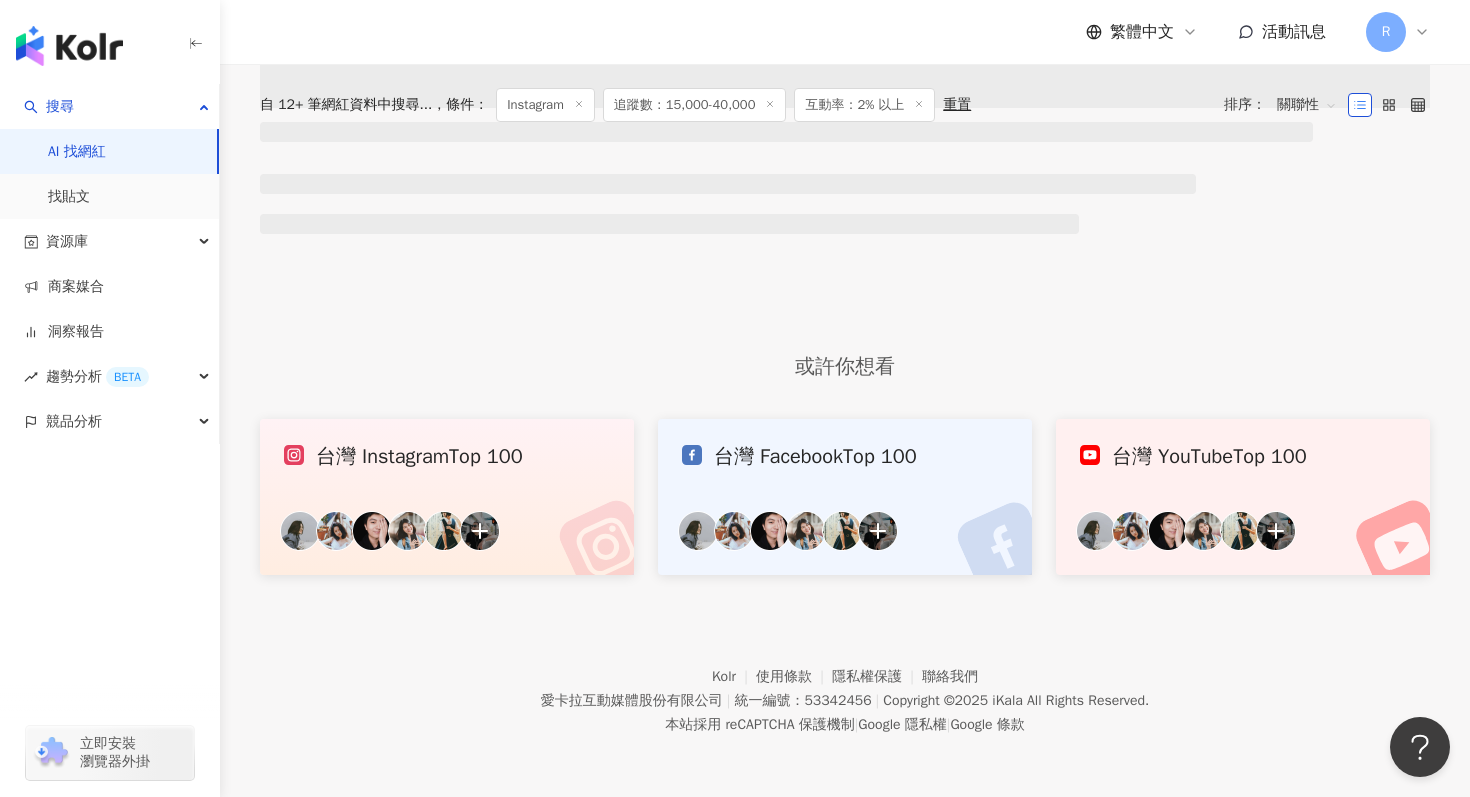 scroll, scrollTop: 0, scrollLeft: 0, axis: both 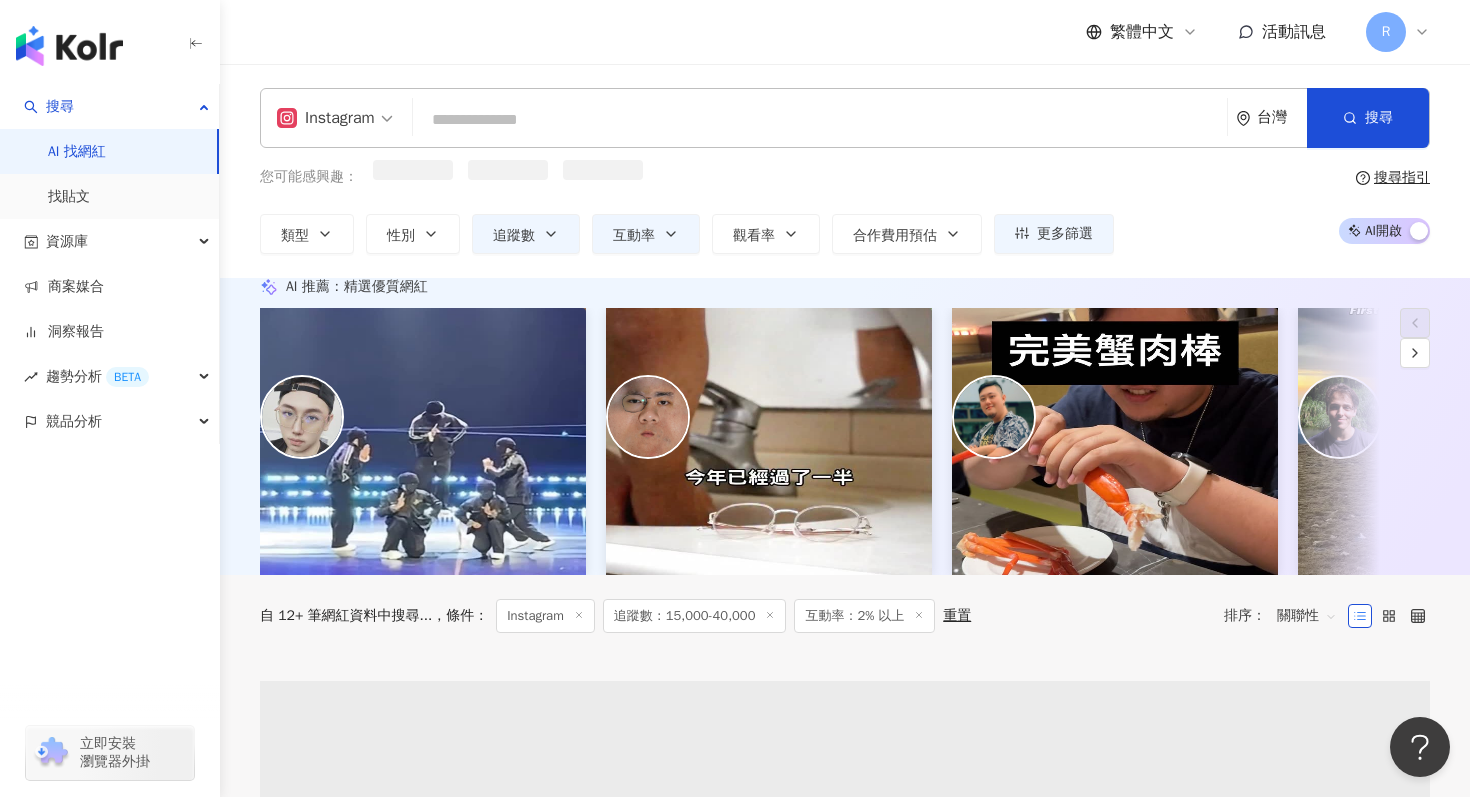 click at bounding box center (820, 120) 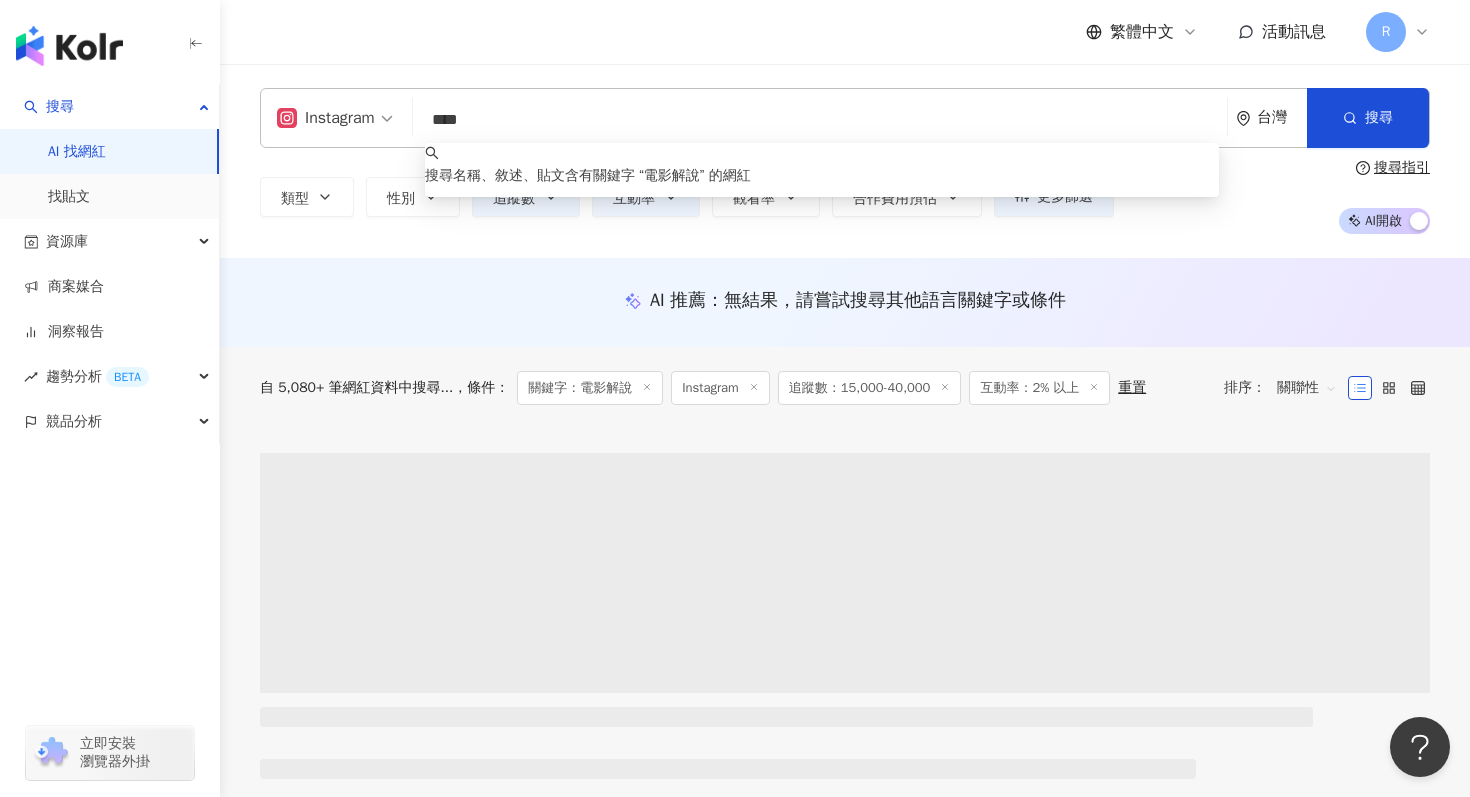 type on "****" 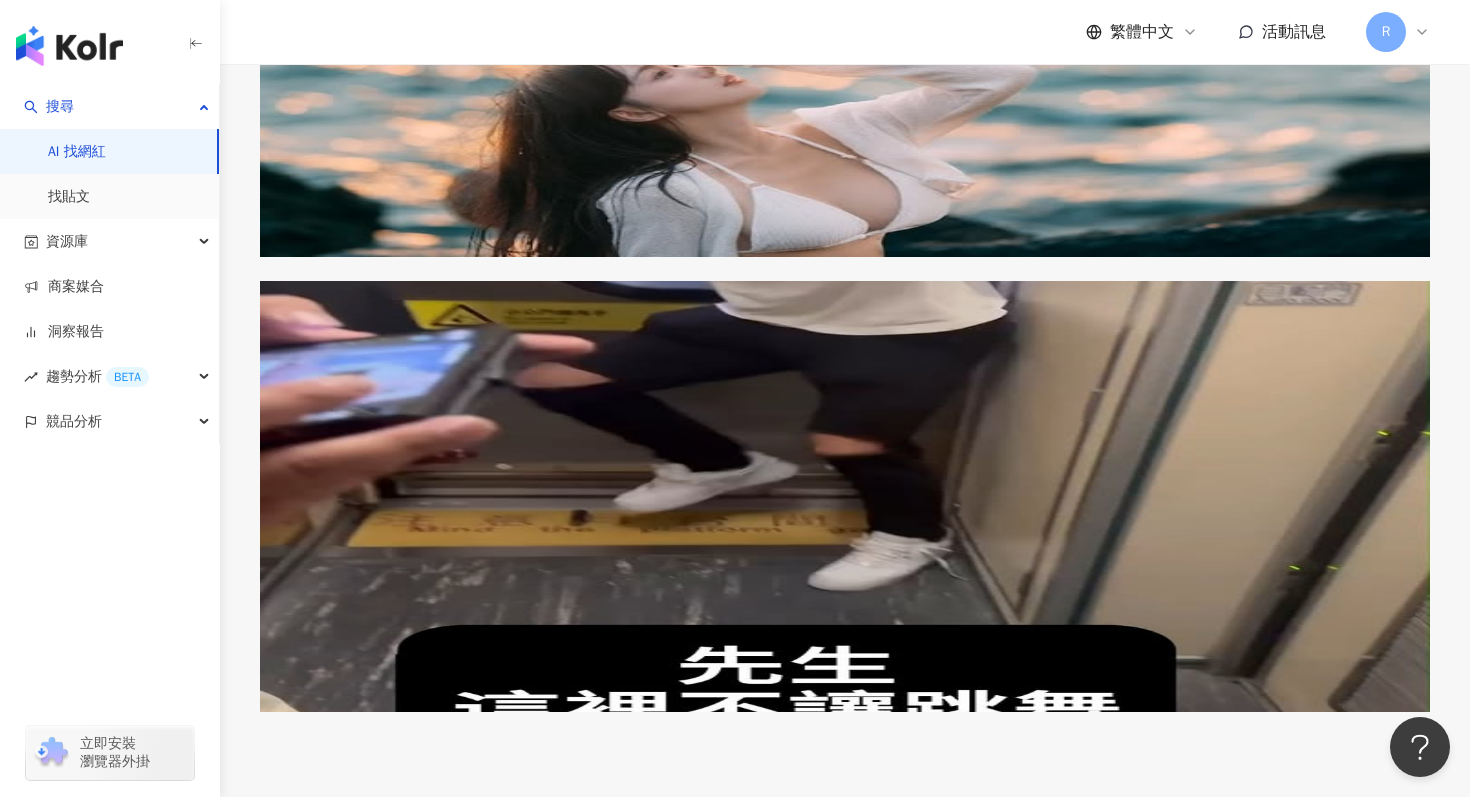 scroll, scrollTop: 2092, scrollLeft: 0, axis: vertical 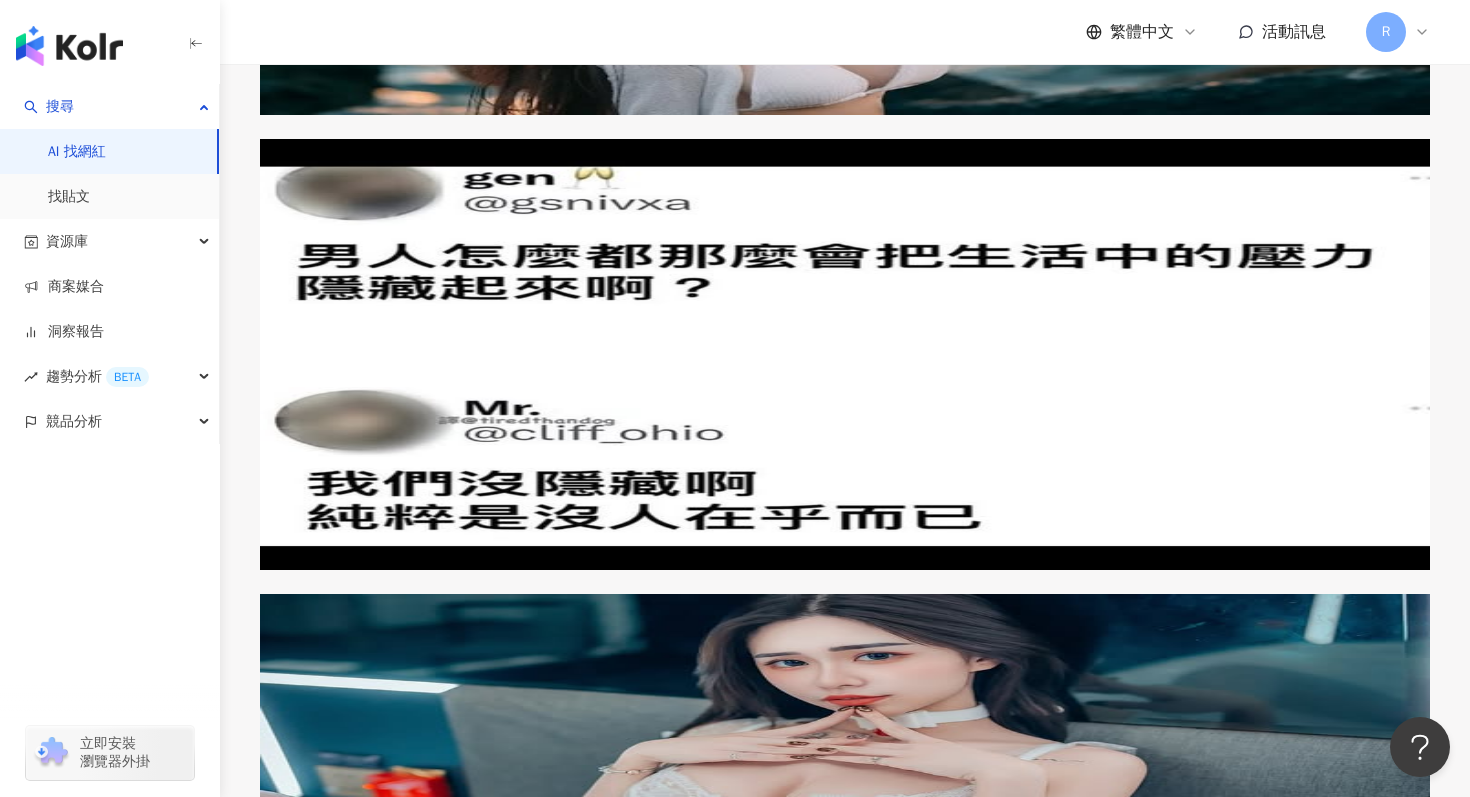 click on "關鍵字：電影解說" at bounding box center [587, -1728] 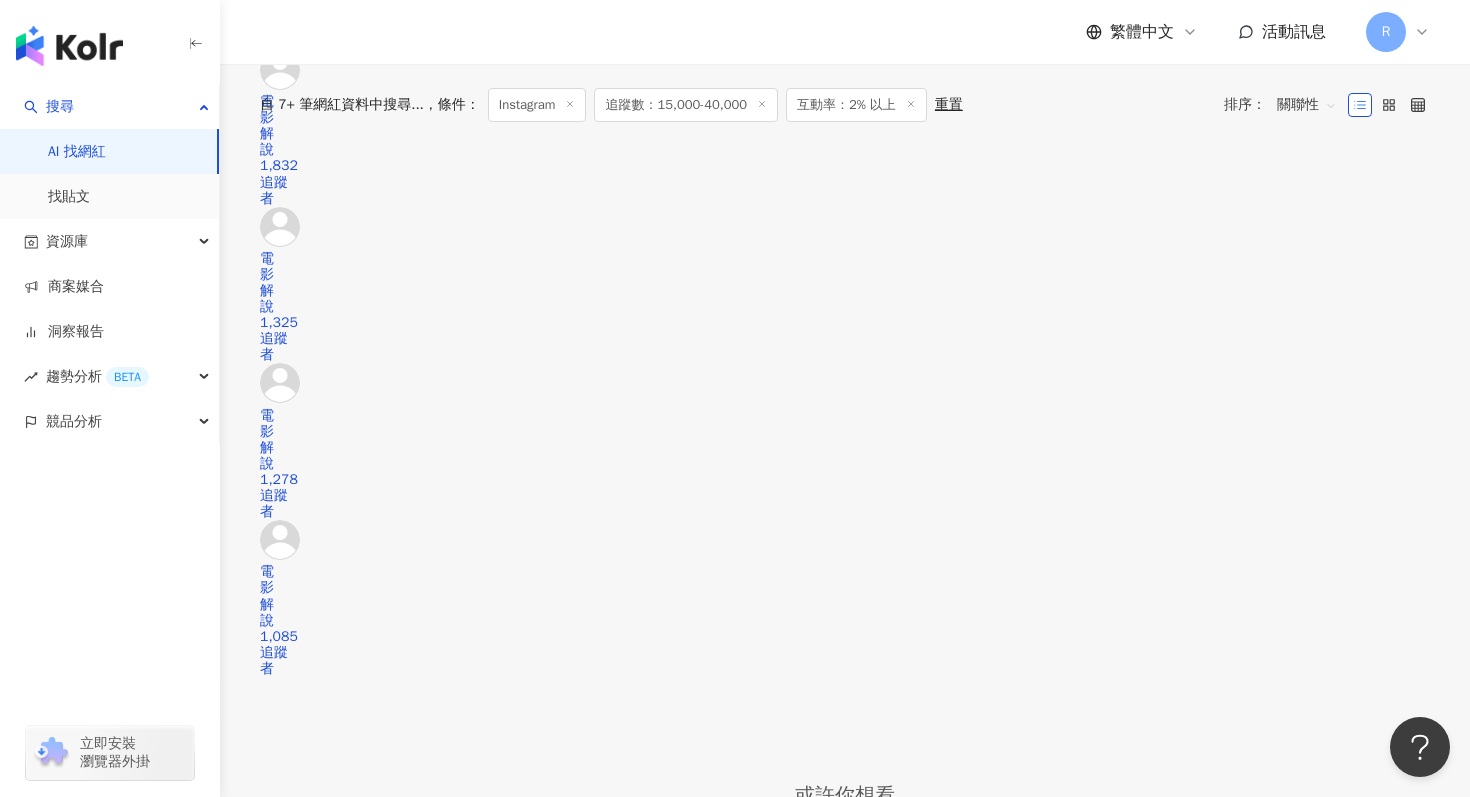 scroll, scrollTop: 0, scrollLeft: 0, axis: both 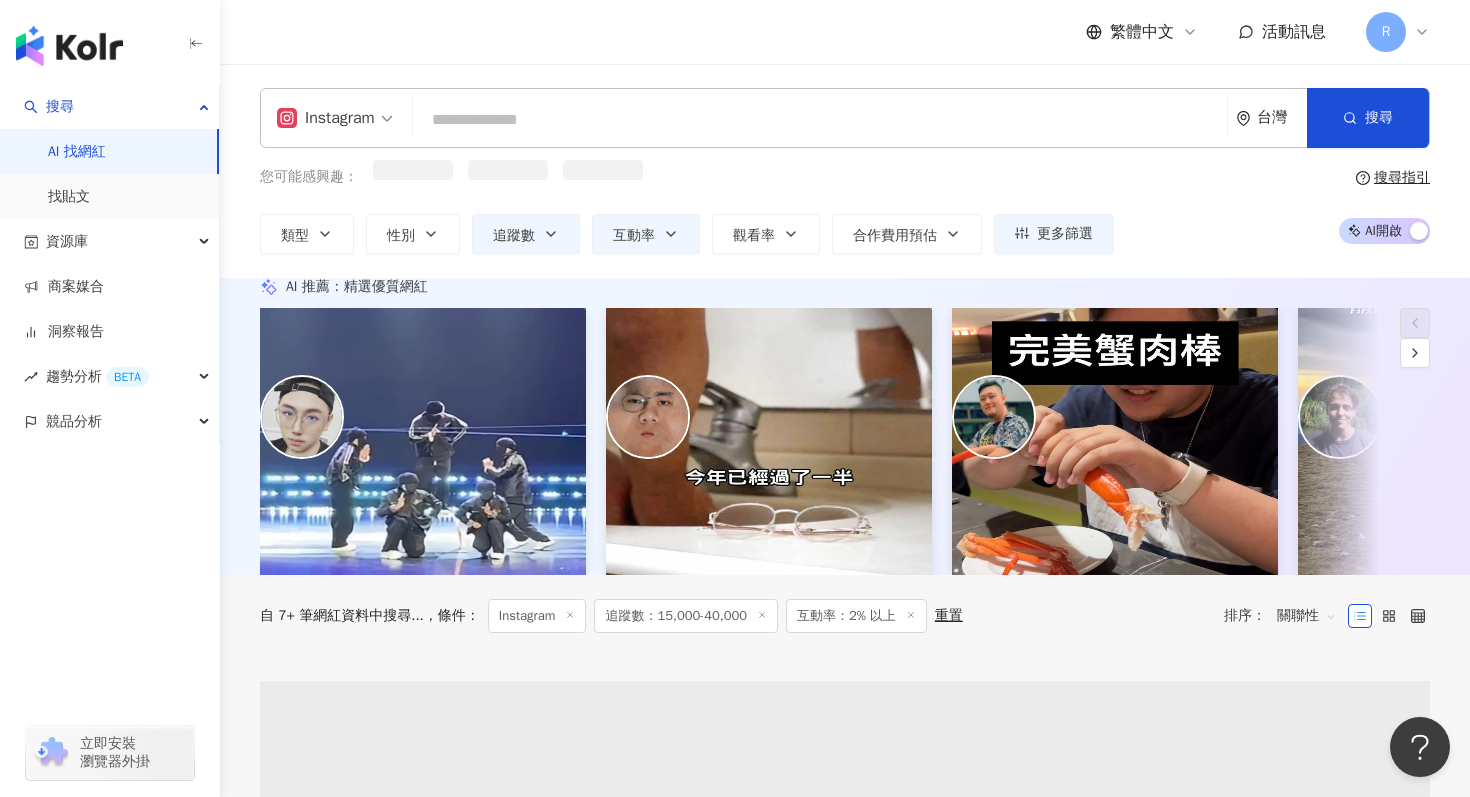 click at bounding box center [820, 120] 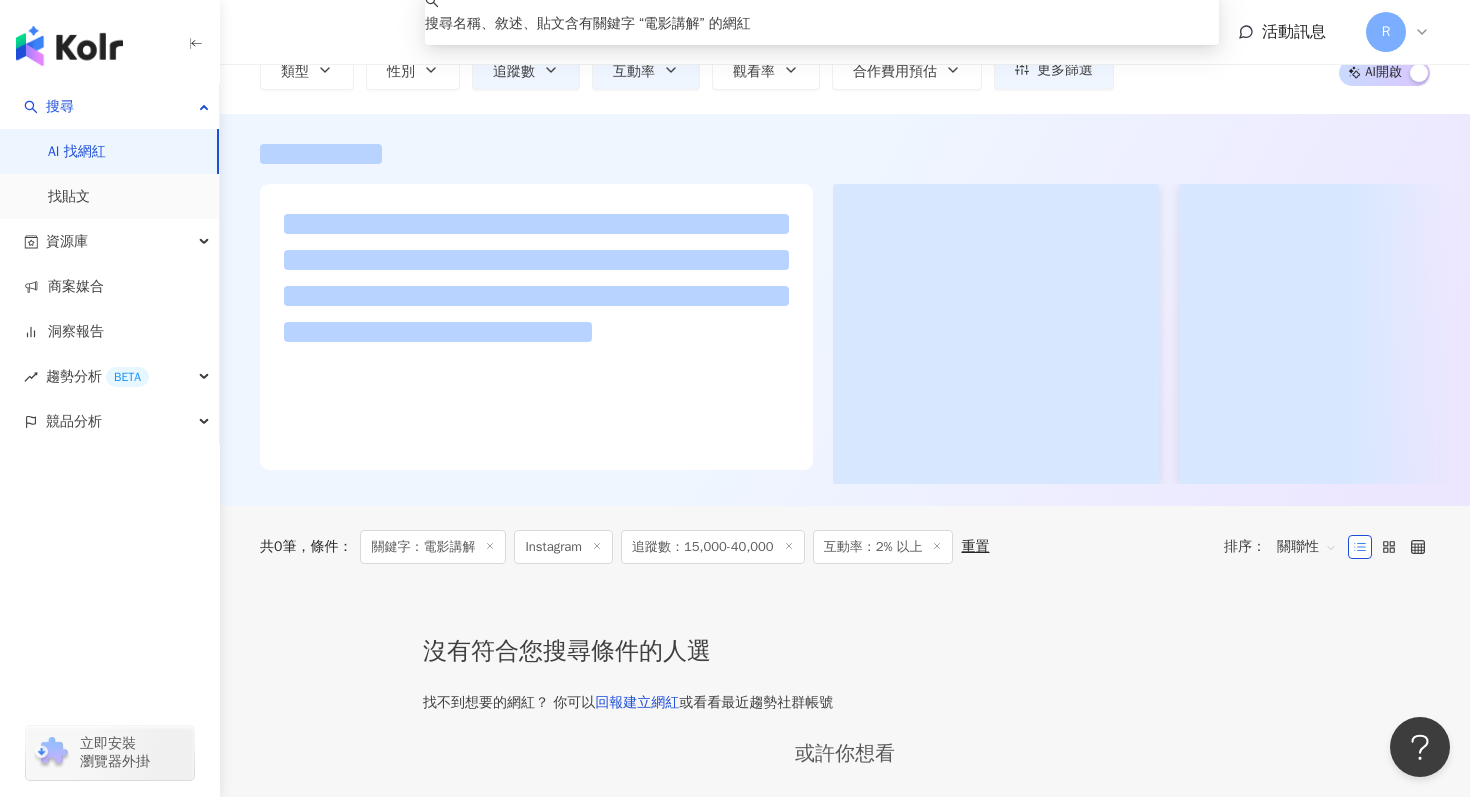 scroll, scrollTop: 0, scrollLeft: 0, axis: both 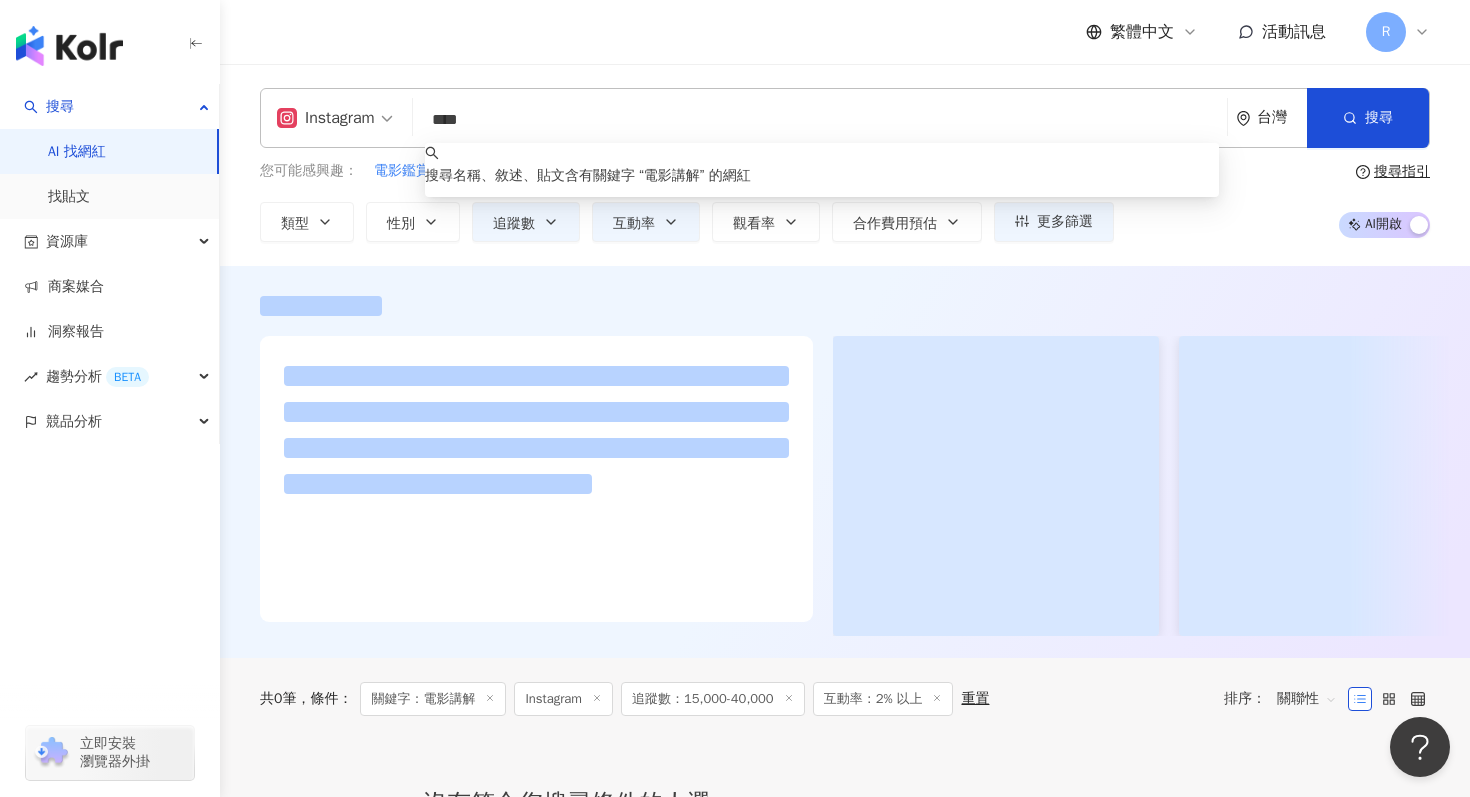 click on "****" at bounding box center (820, 120) 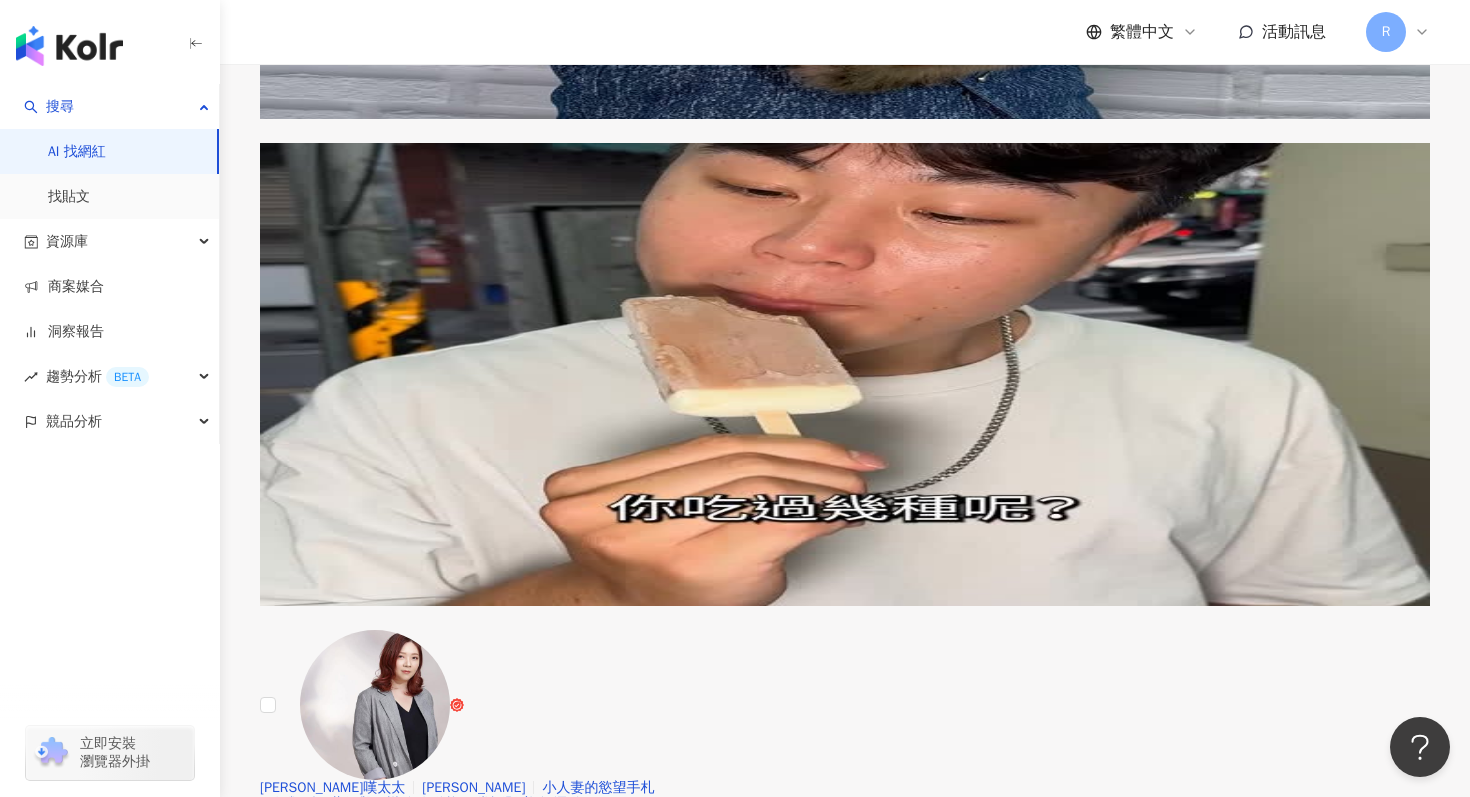 scroll, scrollTop: 3644, scrollLeft: 0, axis: vertical 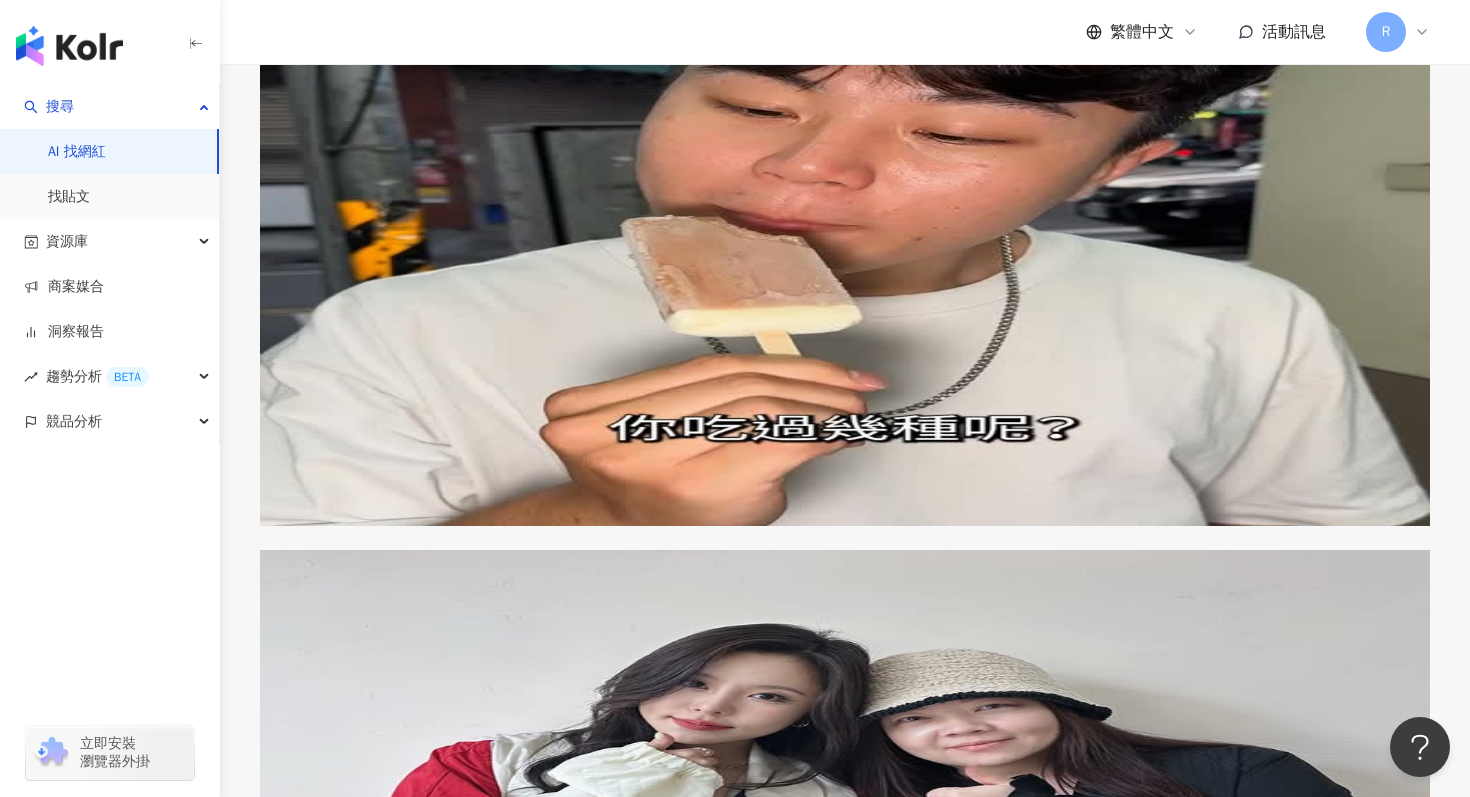 type on "**" 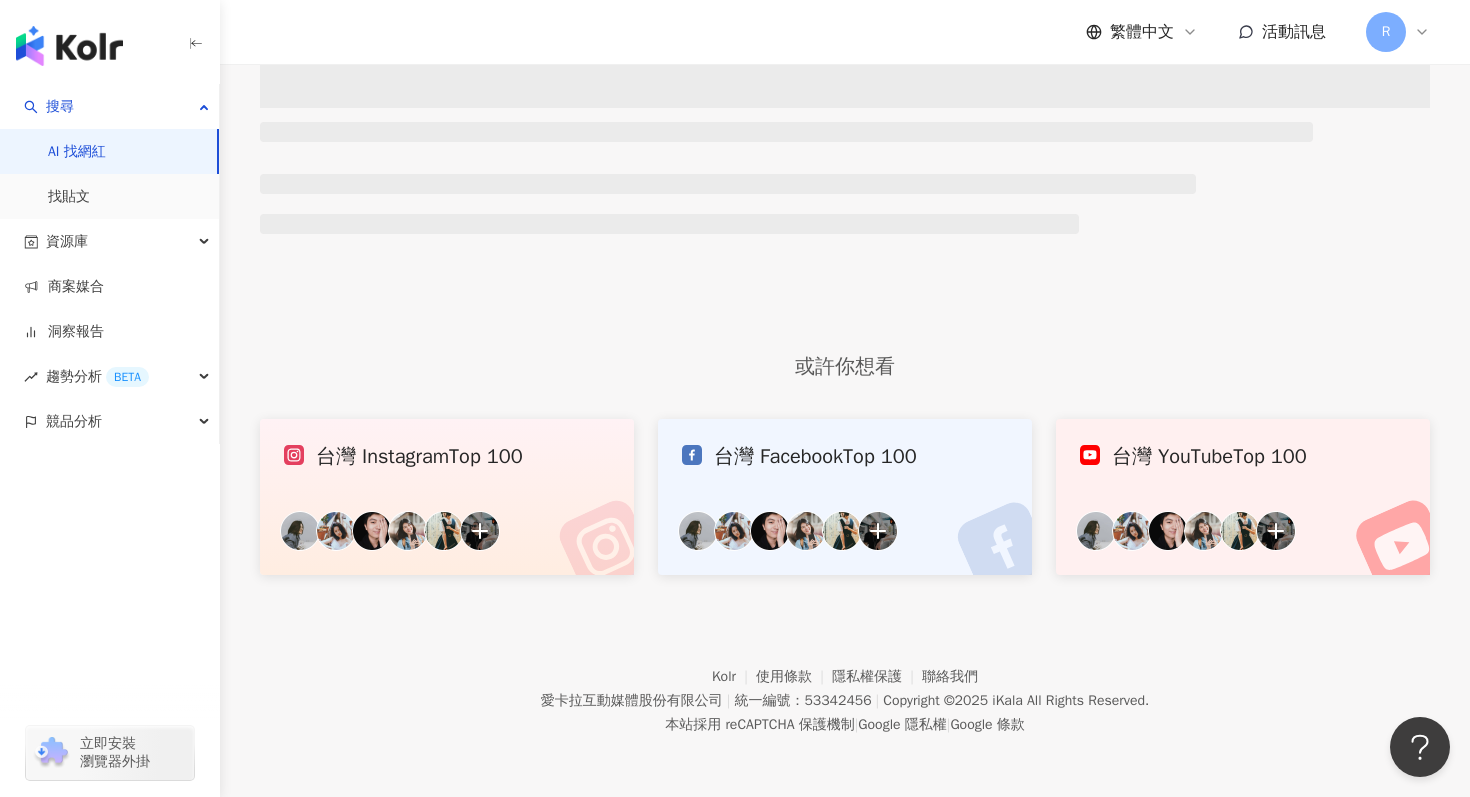 scroll, scrollTop: 0, scrollLeft: 0, axis: both 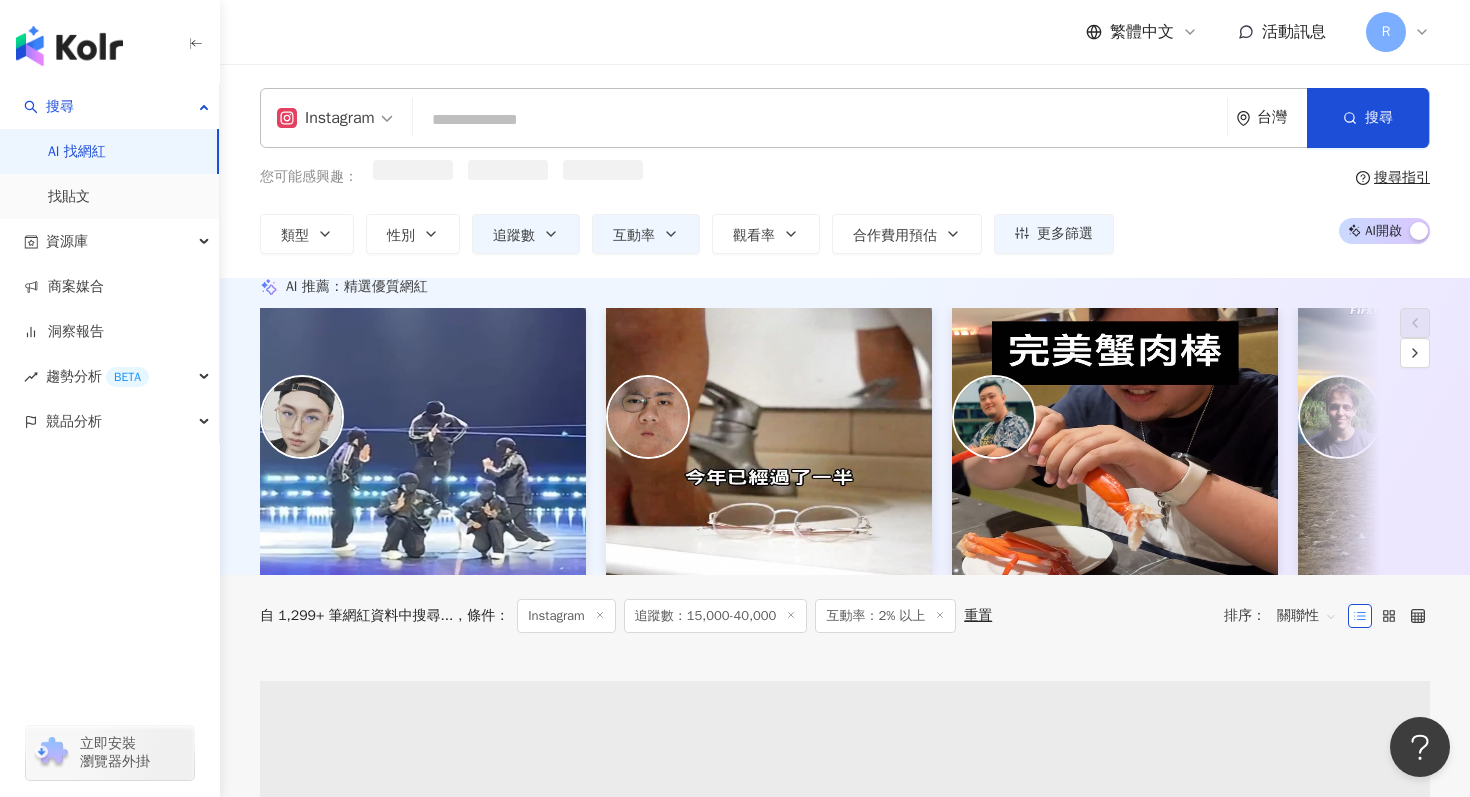 click at bounding box center (820, 120) 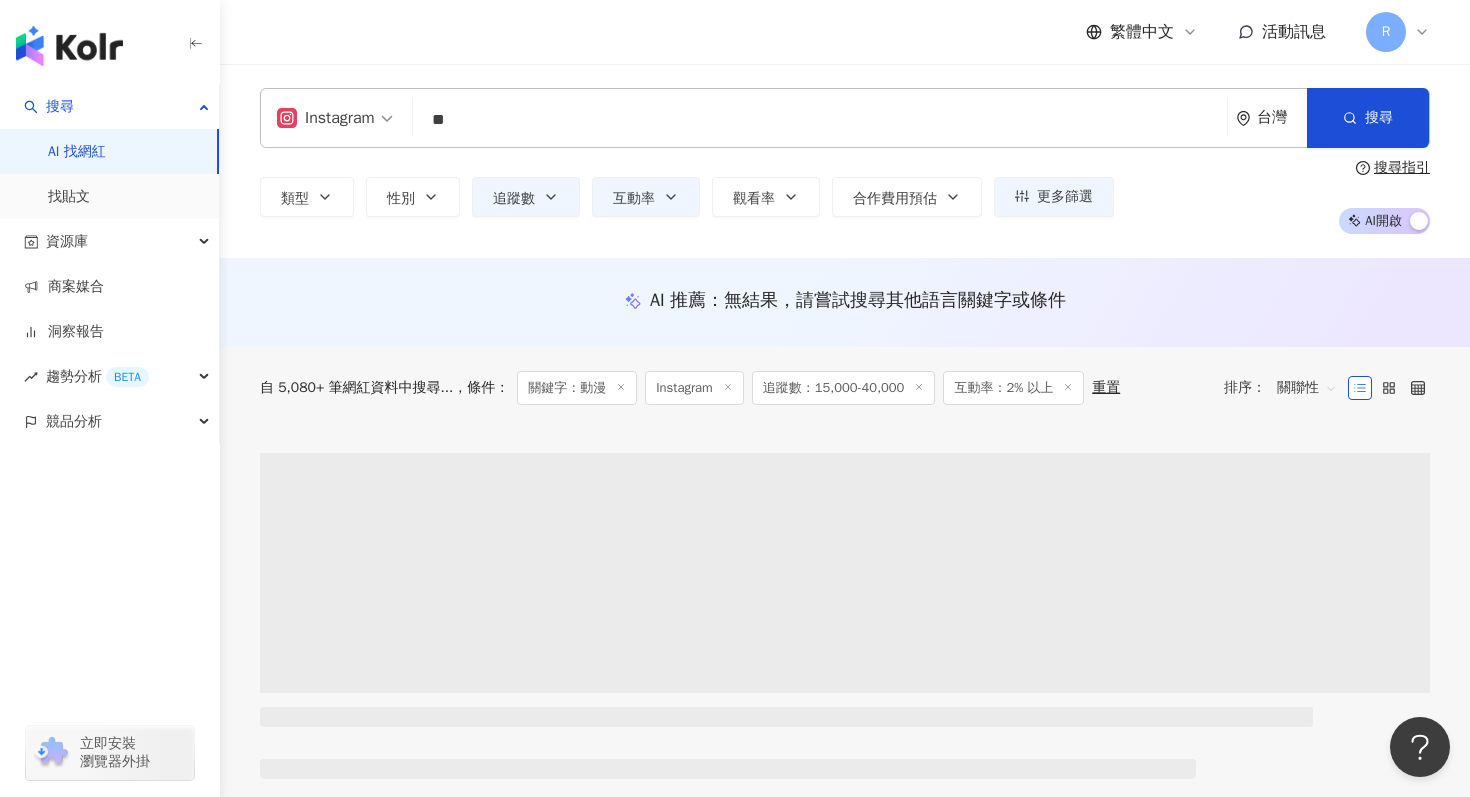 type on "**" 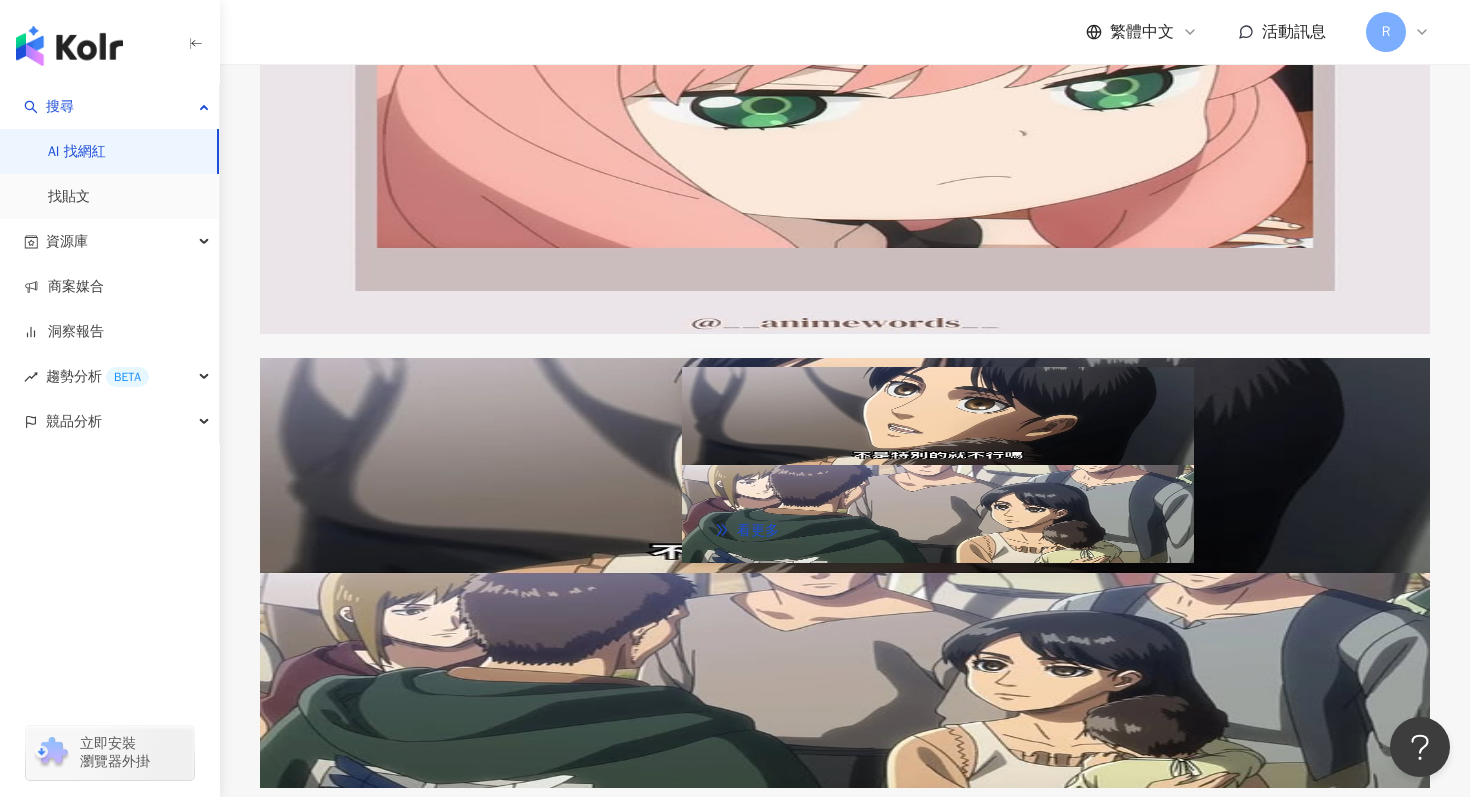 scroll, scrollTop: 482, scrollLeft: 0, axis: vertical 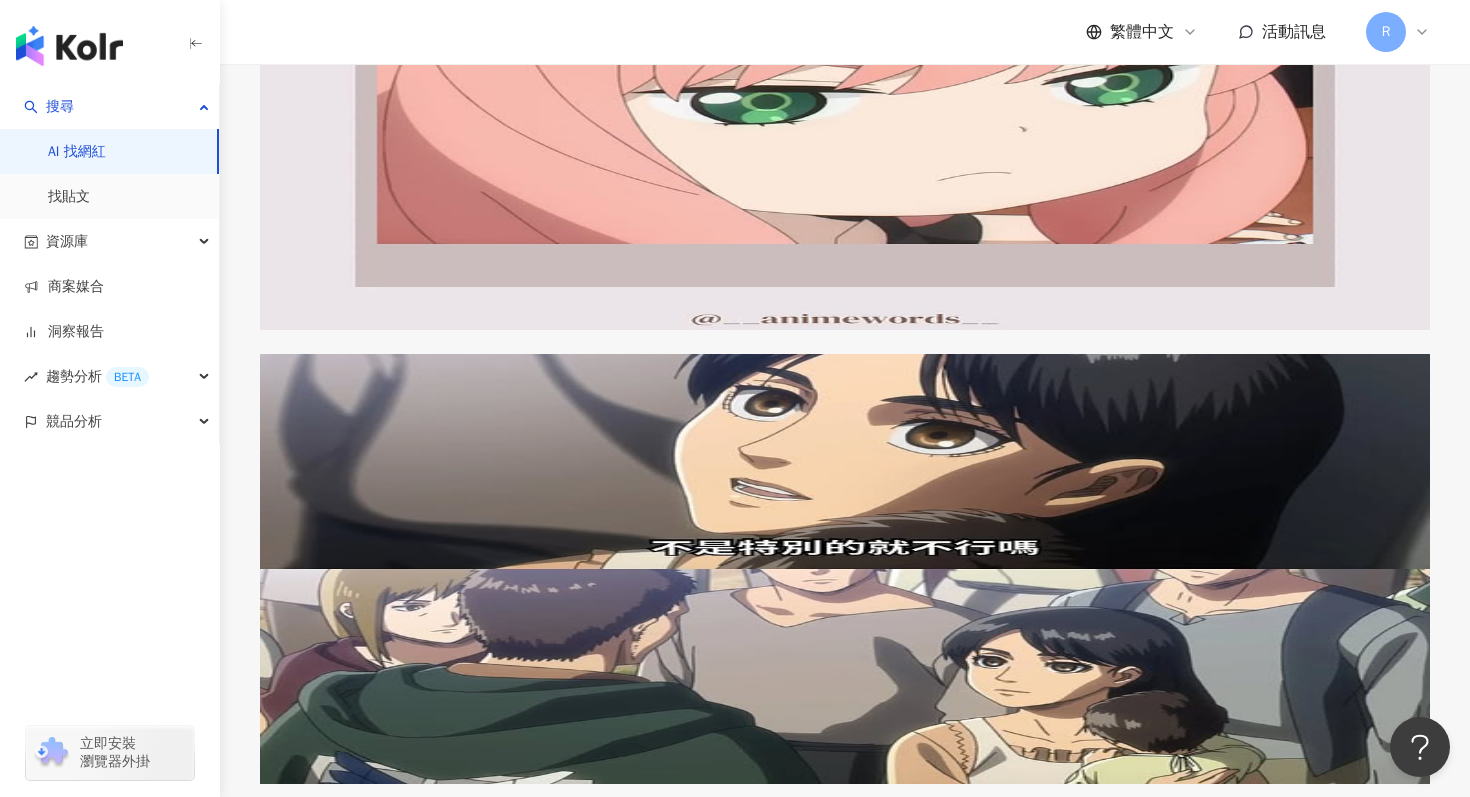 click on "關鍵字：動漫" at bounding box center (587, -118) 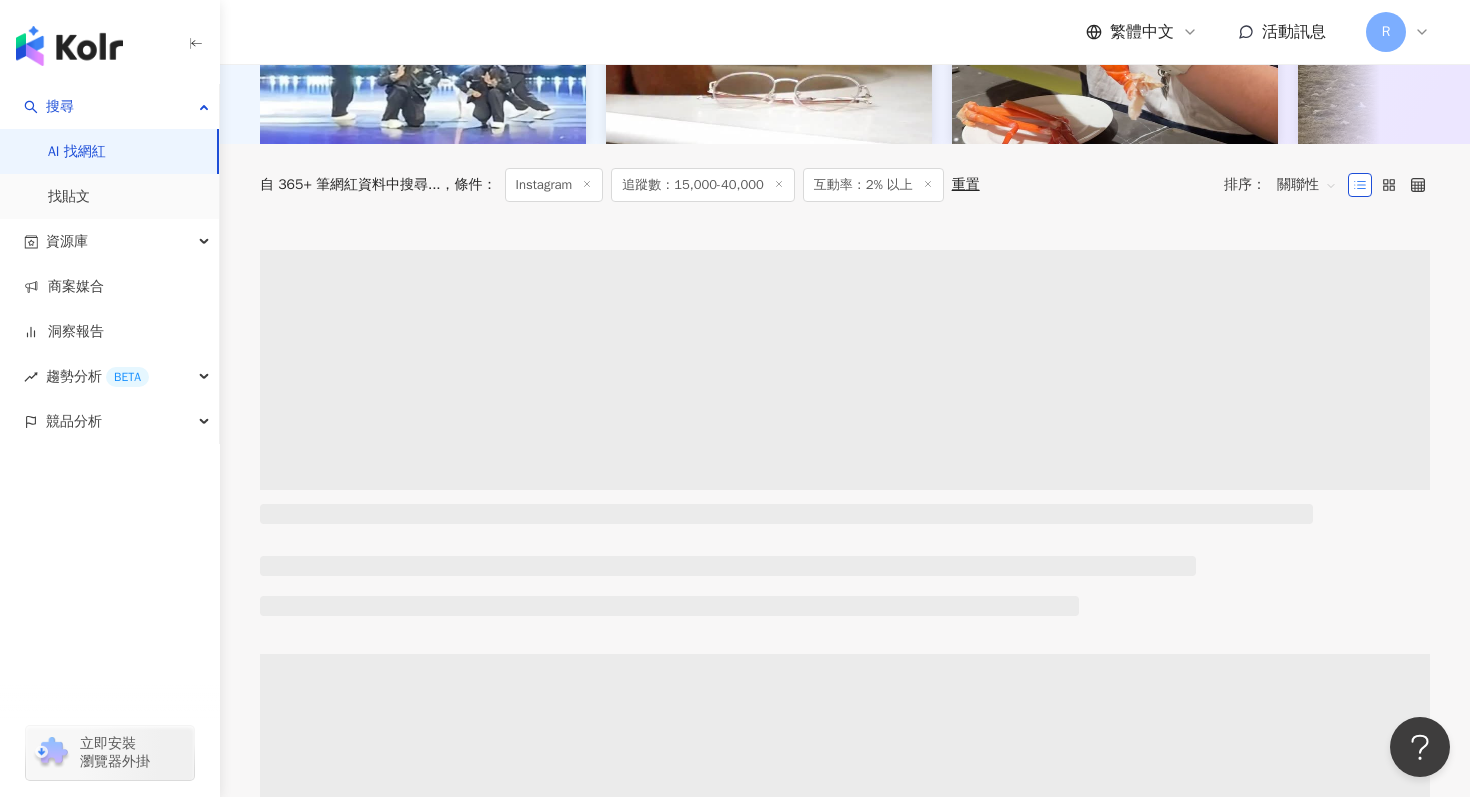 scroll, scrollTop: 0, scrollLeft: 0, axis: both 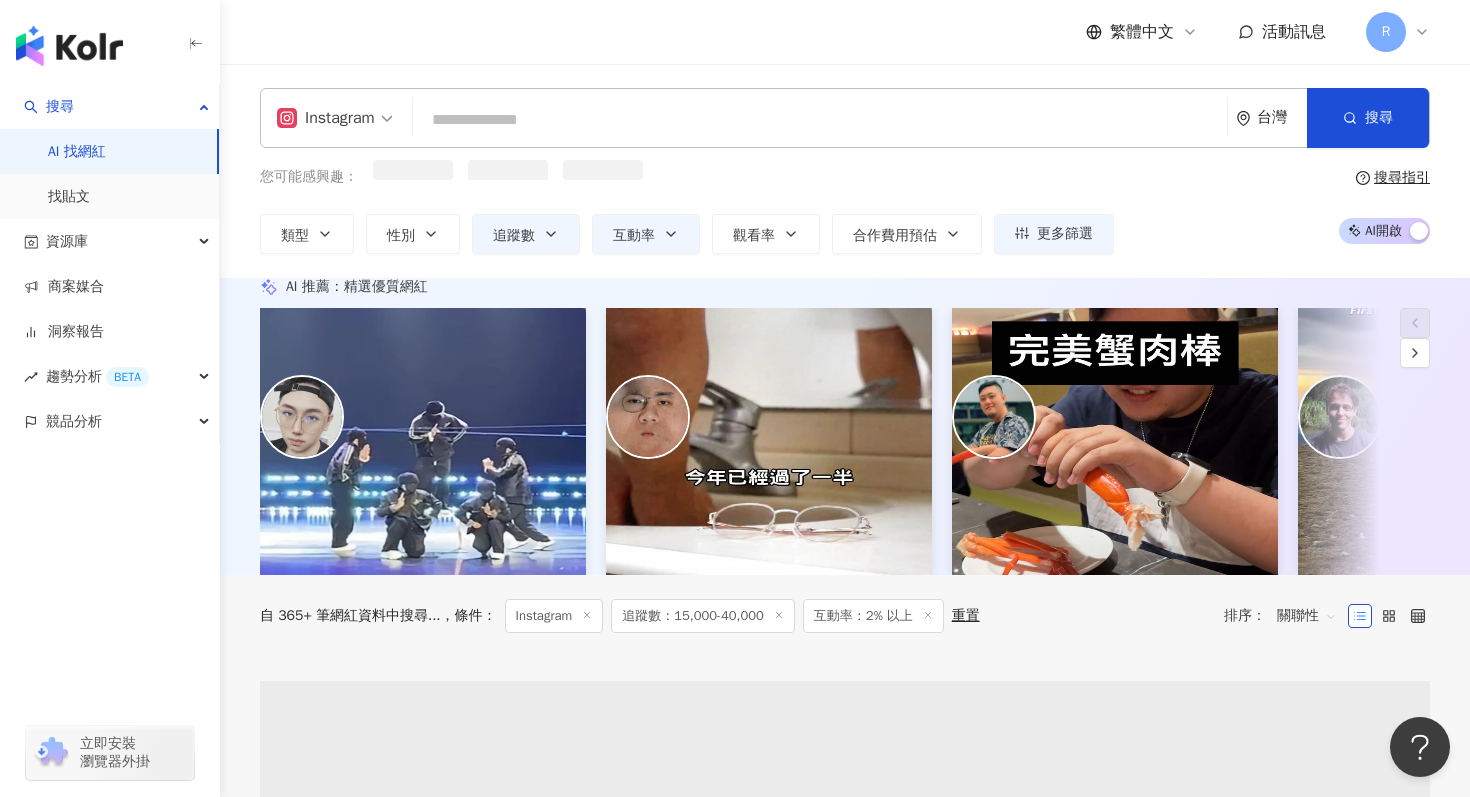 click at bounding box center [820, 120] 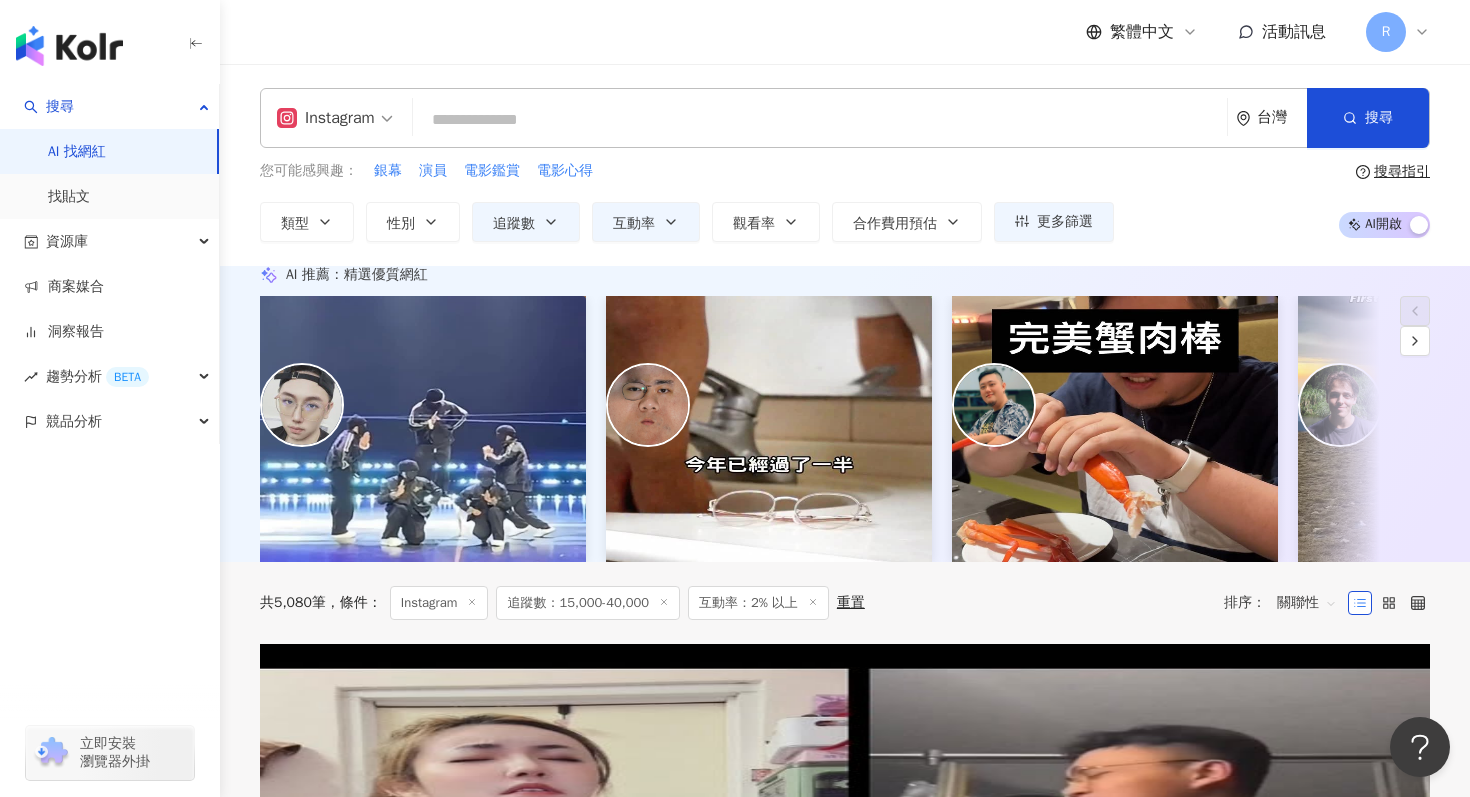 click at bounding box center [820, 120] 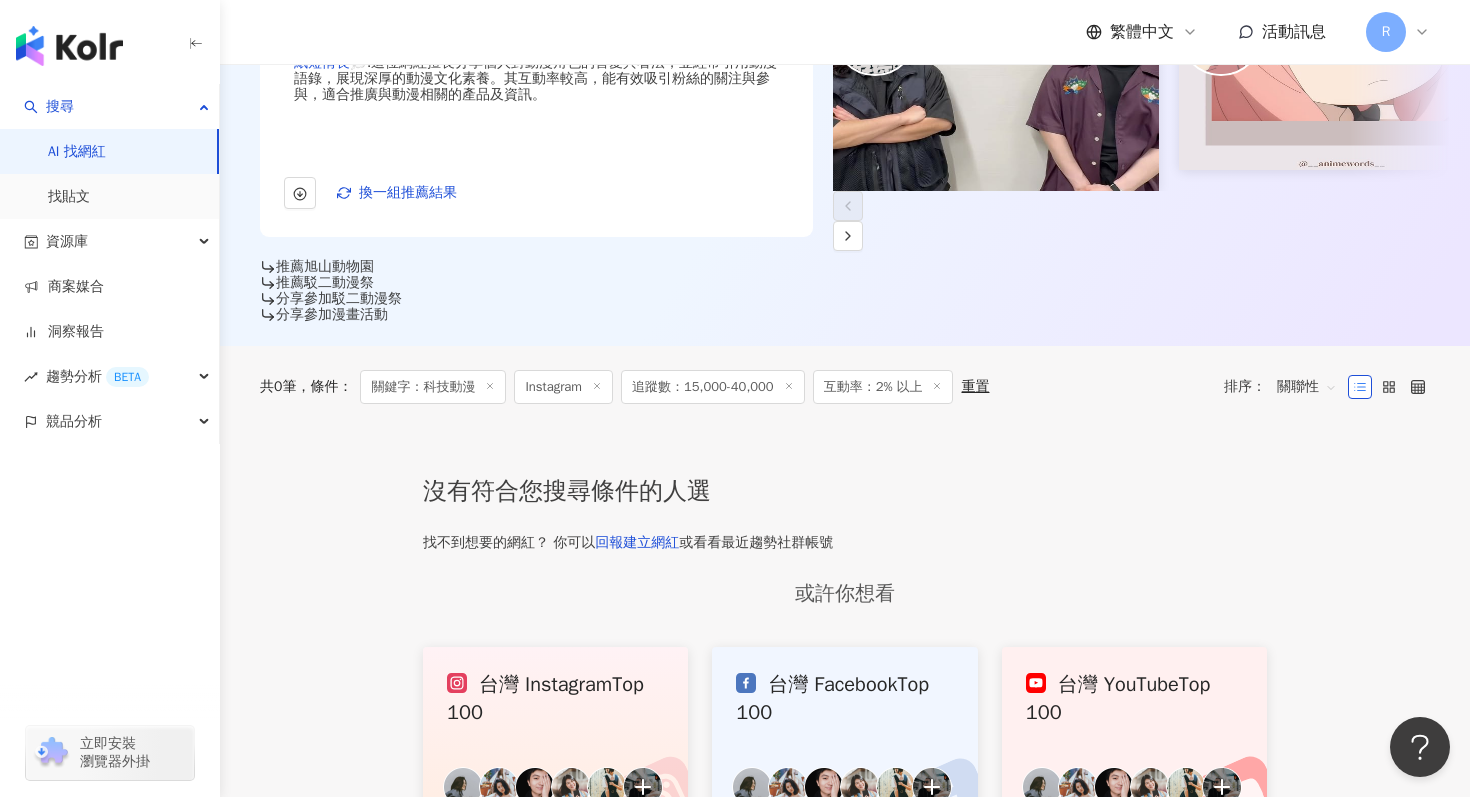 scroll, scrollTop: 0, scrollLeft: 0, axis: both 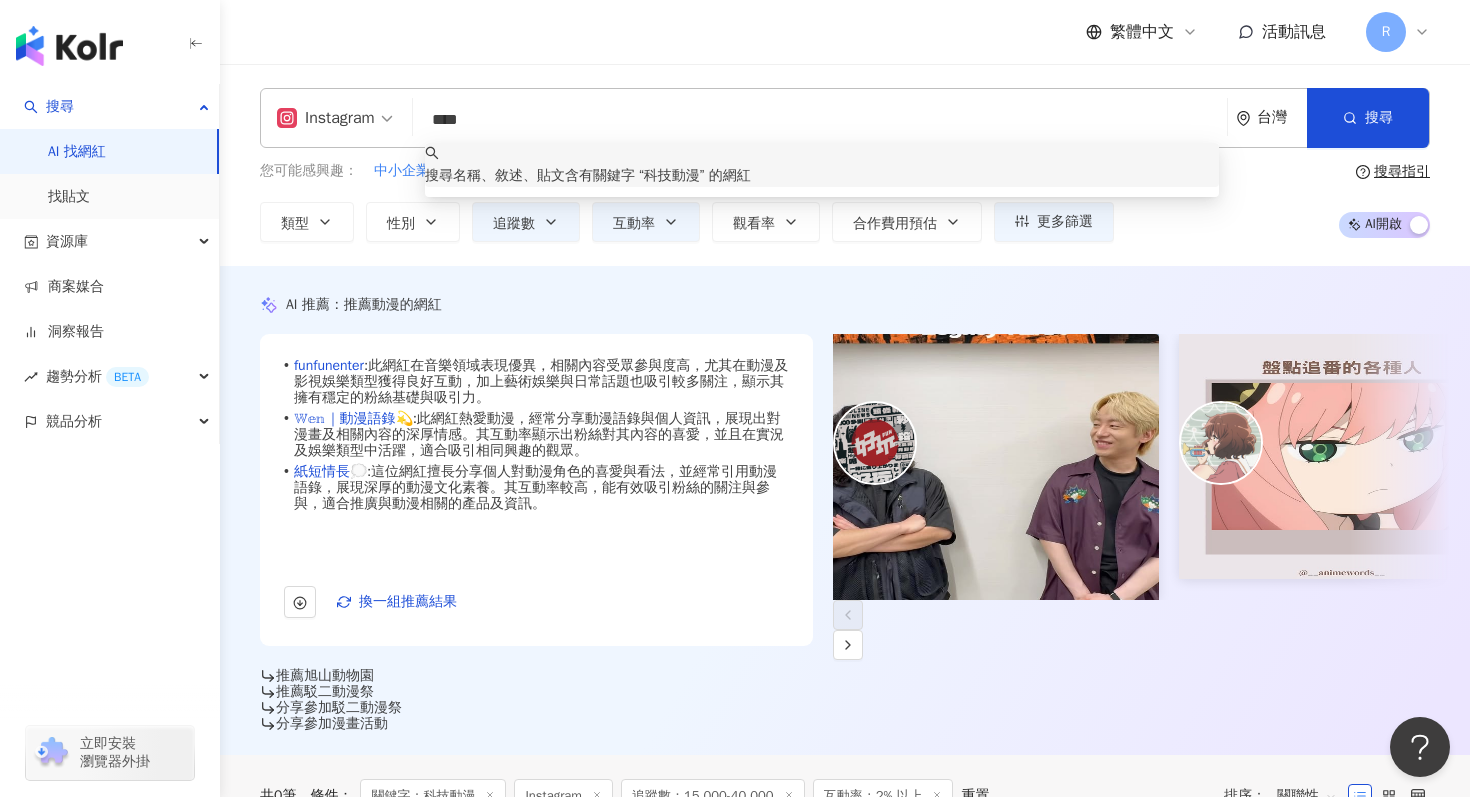 click on "****" at bounding box center (820, 120) 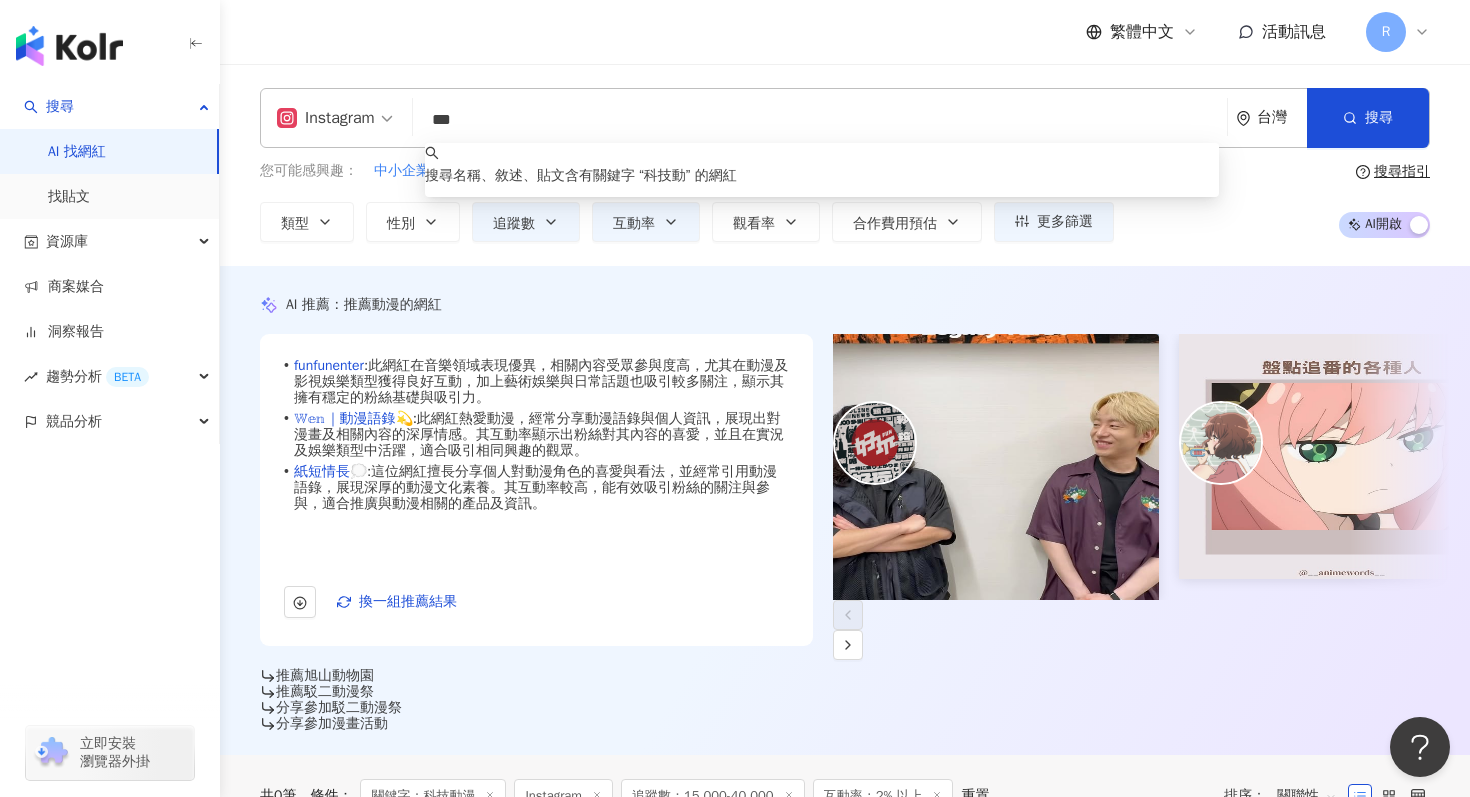 type on "**" 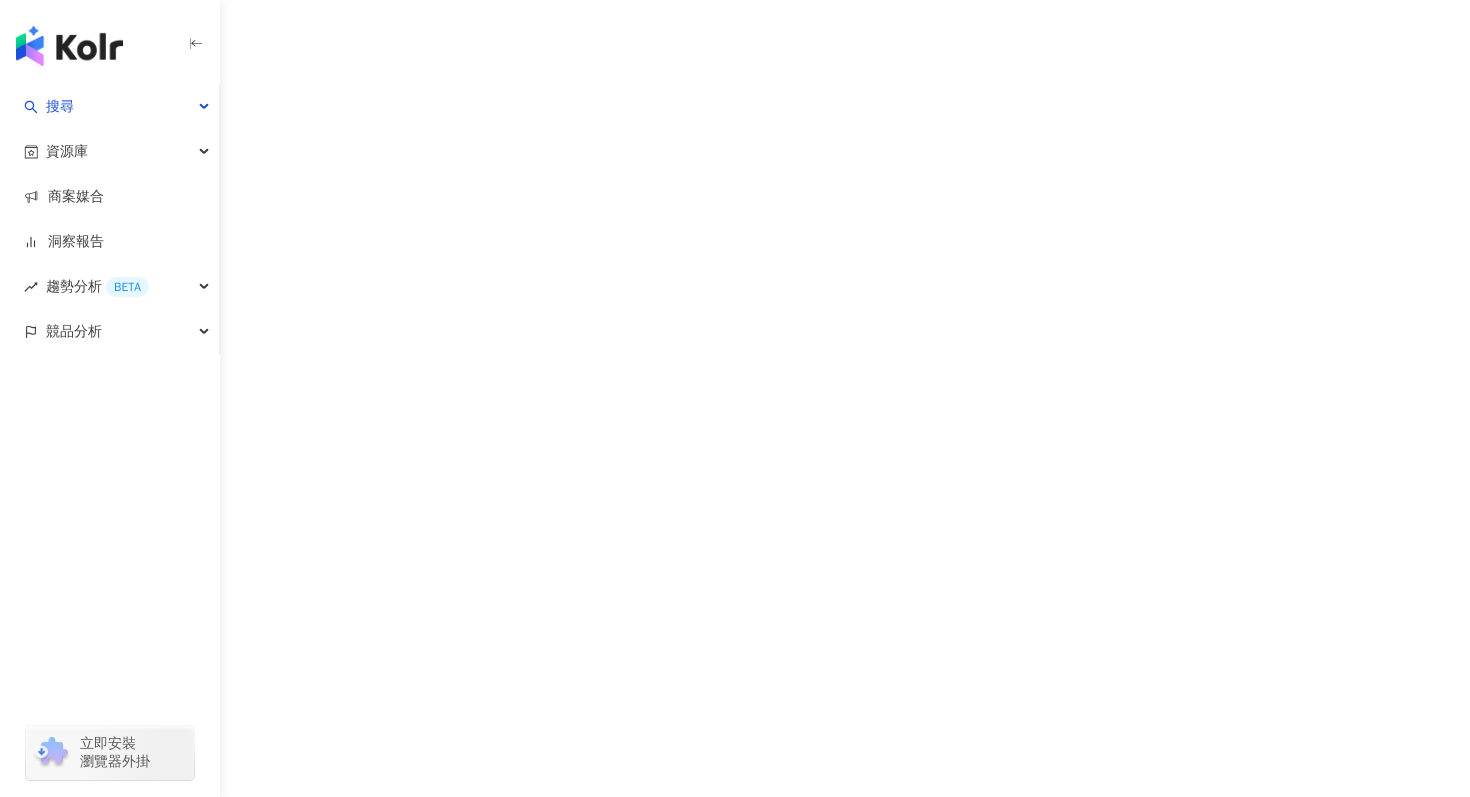scroll, scrollTop: 0, scrollLeft: 0, axis: both 